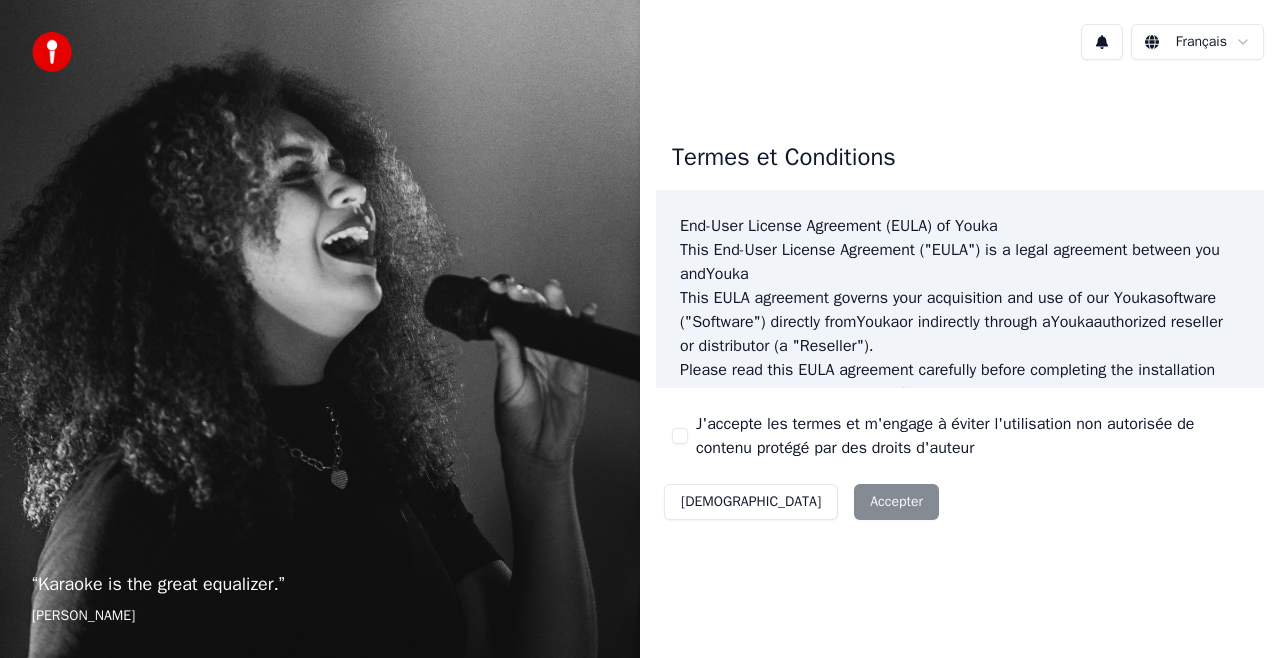 scroll, scrollTop: 0, scrollLeft: 0, axis: both 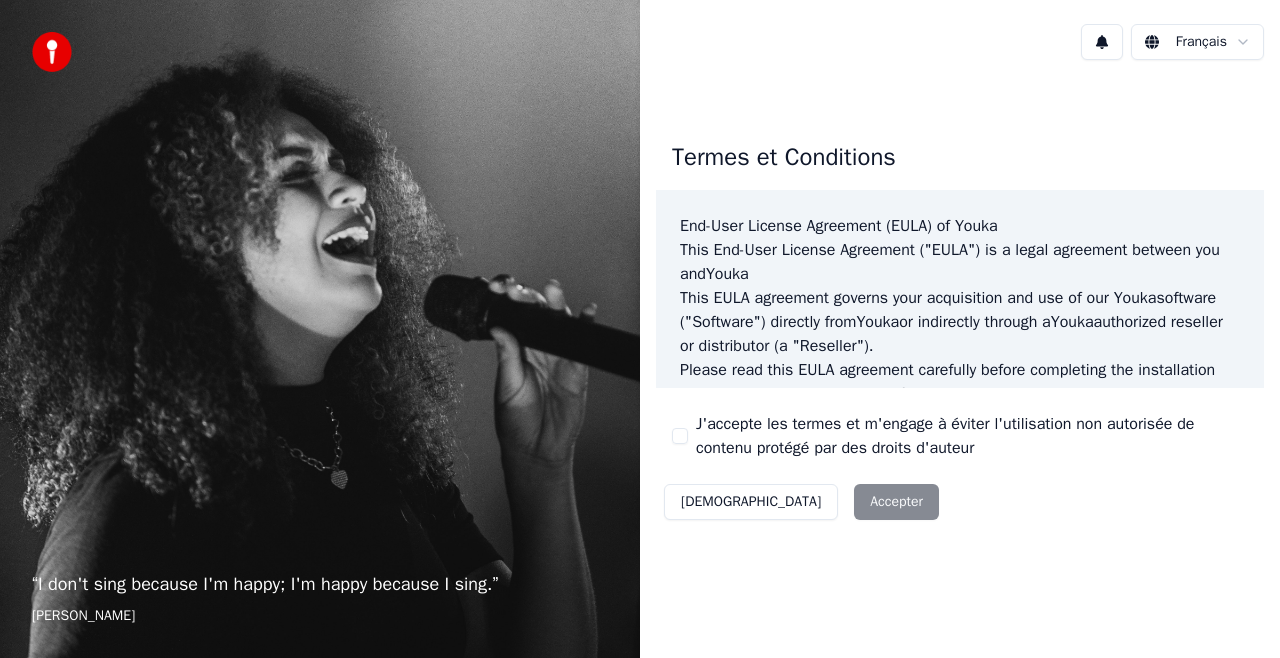click on "Décliner Accepter" at bounding box center (801, 502) 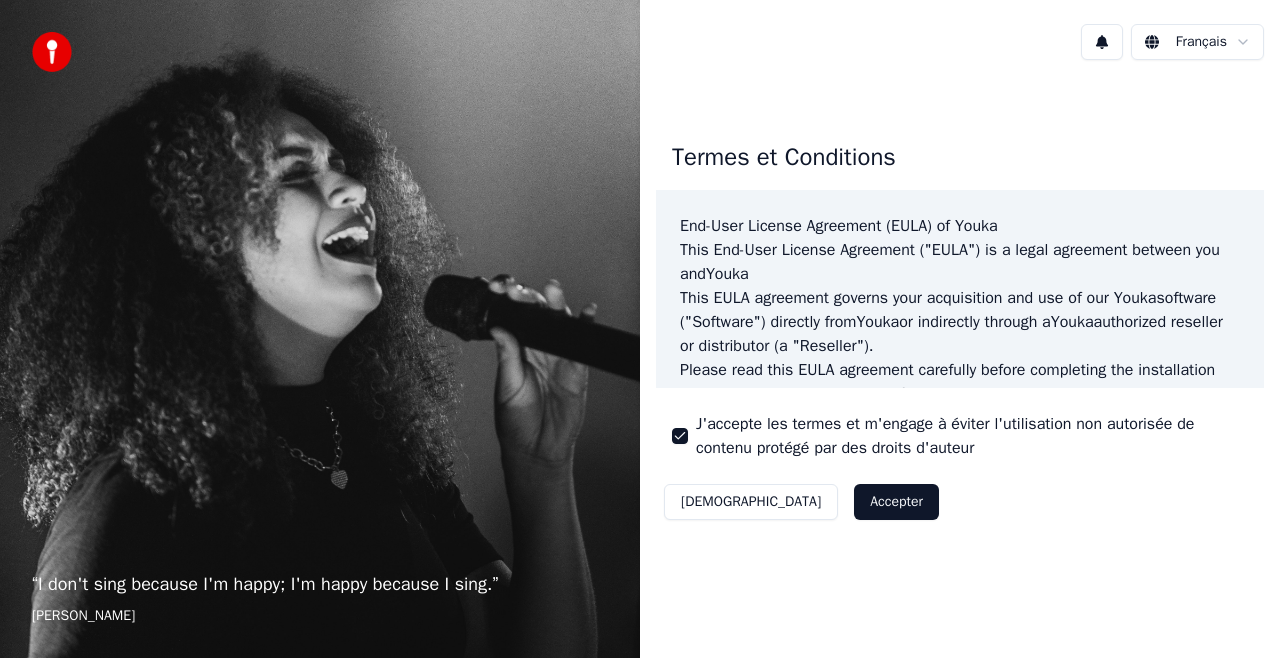 click on "Accepter" at bounding box center (896, 502) 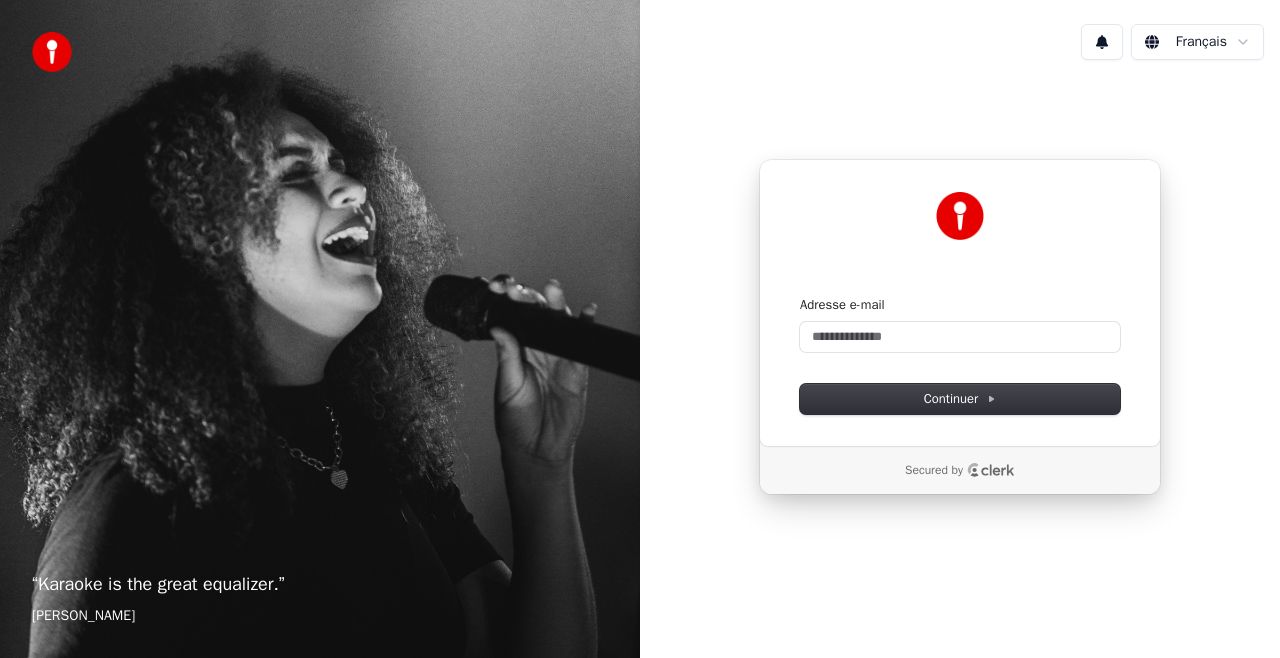 click on "“ Karaoke is the great equalizer. ” [PERSON_NAME]" at bounding box center (320, 329) 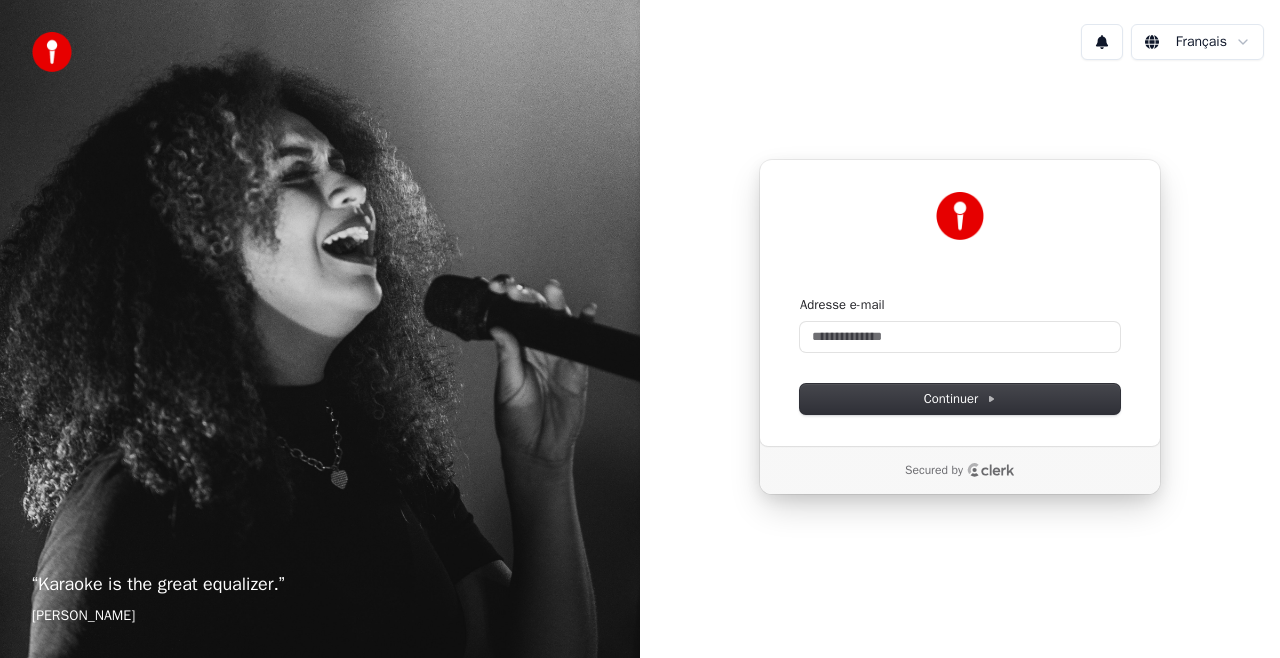 click on "“ Karaoke is the great equalizer. ” [PERSON_NAME] Français Continuer avec Google ou Adresse e-mail Continuer Secured by" at bounding box center (640, 329) 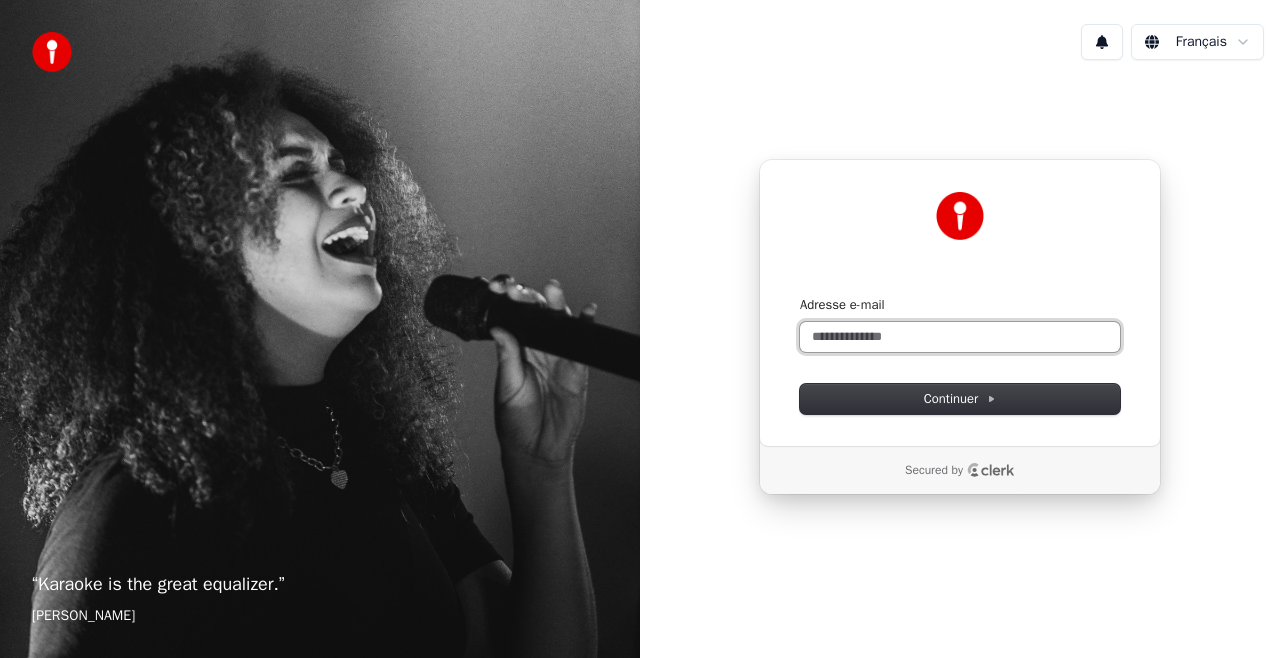 click on "Adresse e-mail" at bounding box center (960, 337) 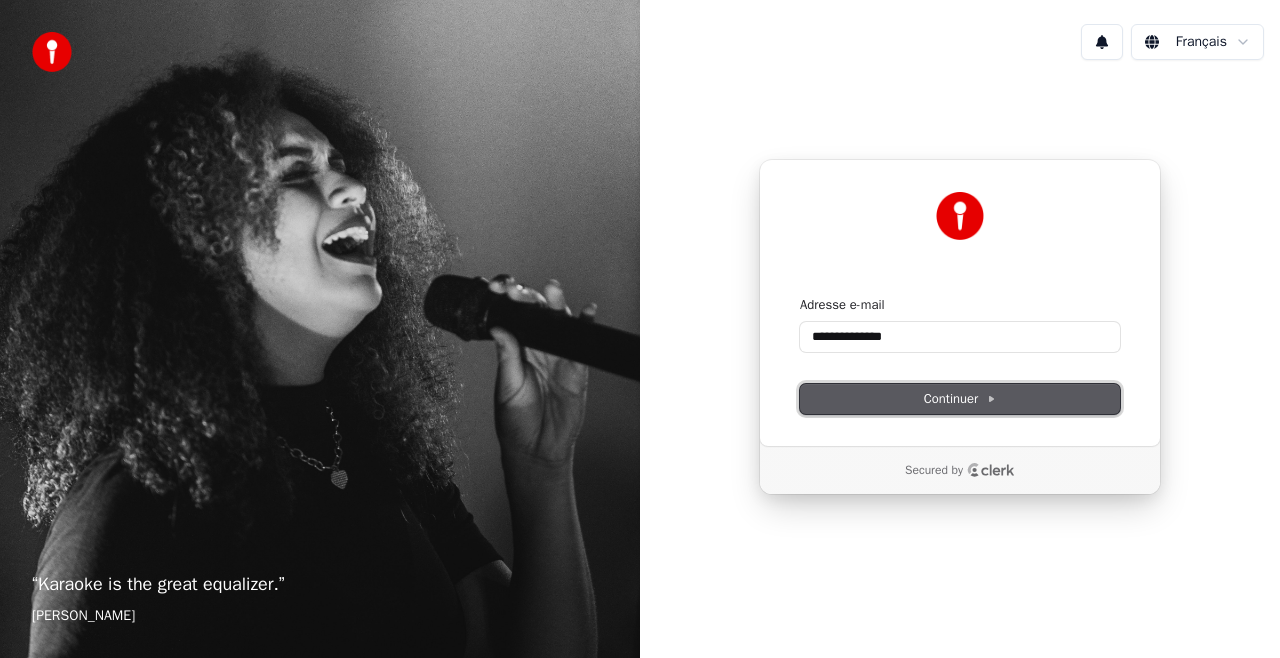 click on "Continuer" at bounding box center (960, 399) 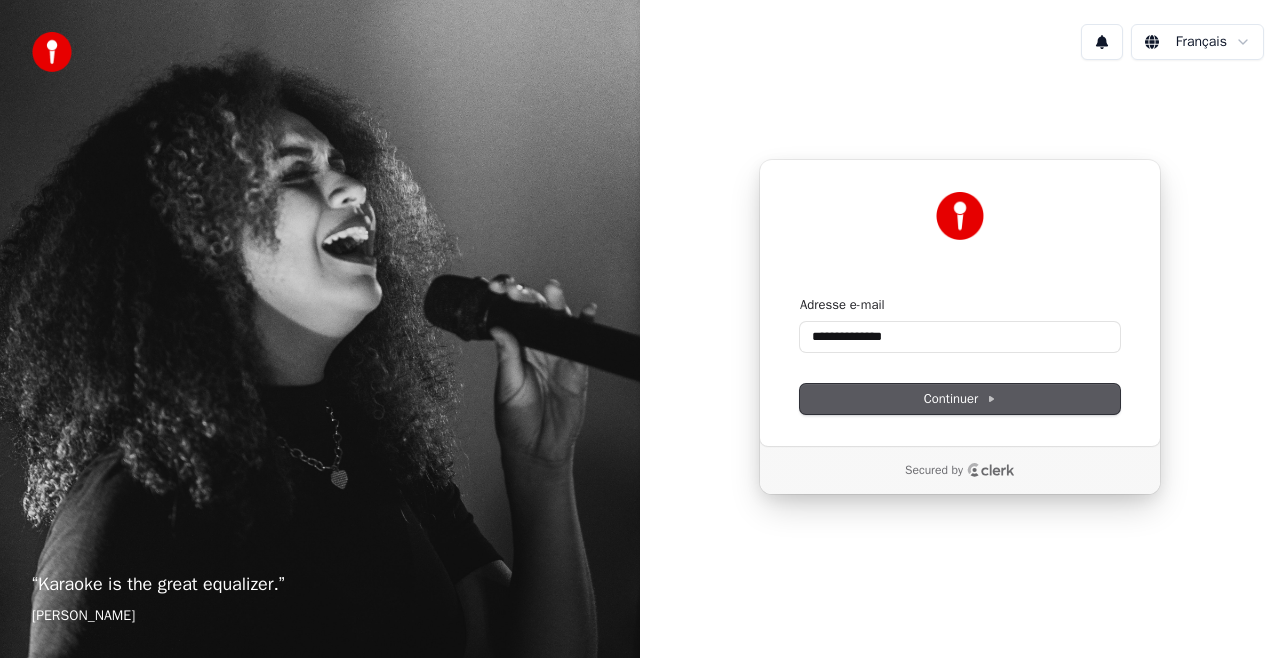 type on "**********" 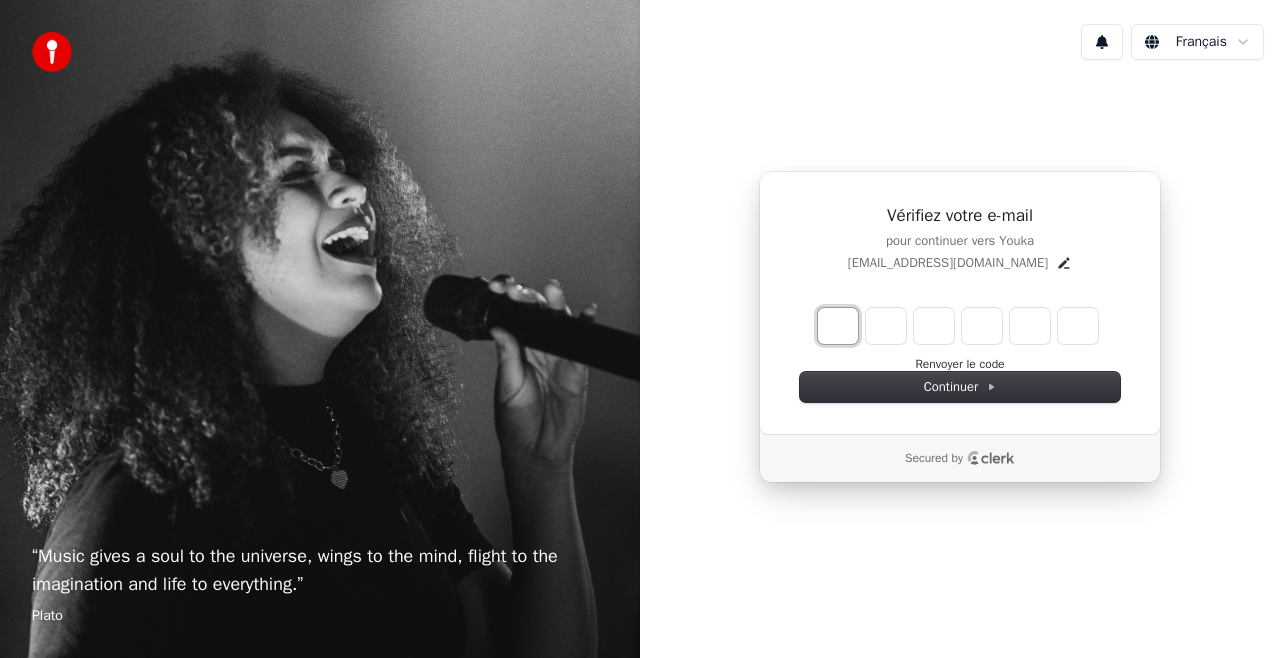 click at bounding box center [838, 326] 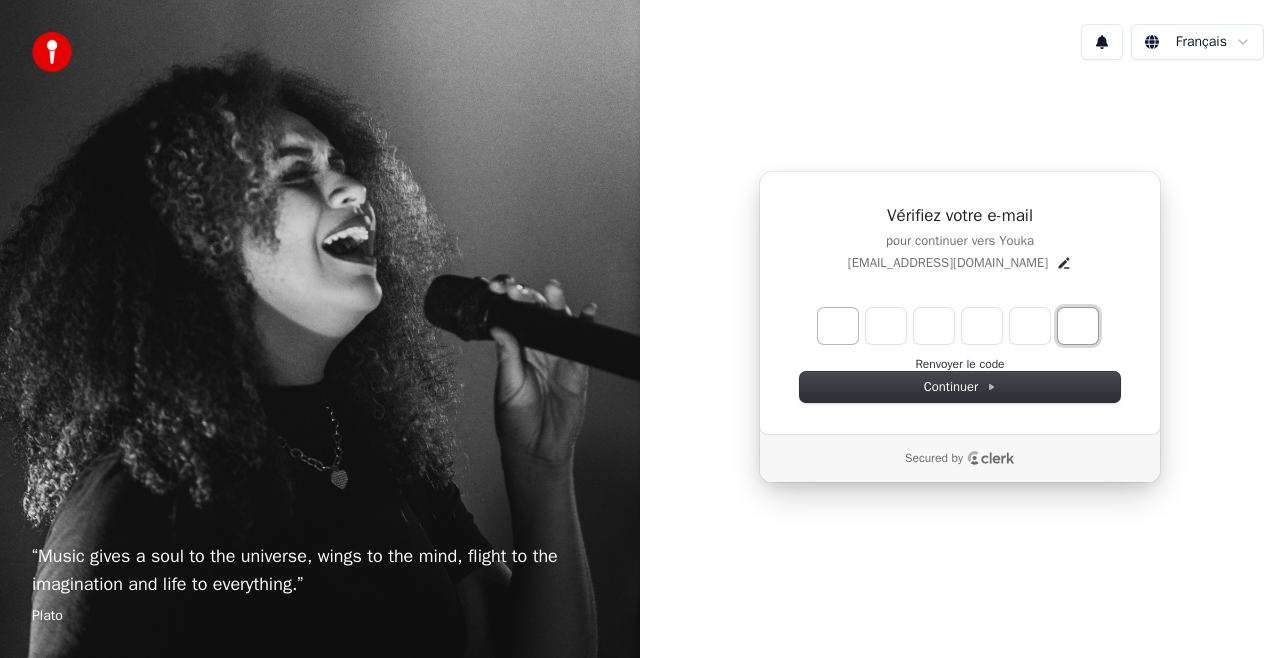 paste on "*" 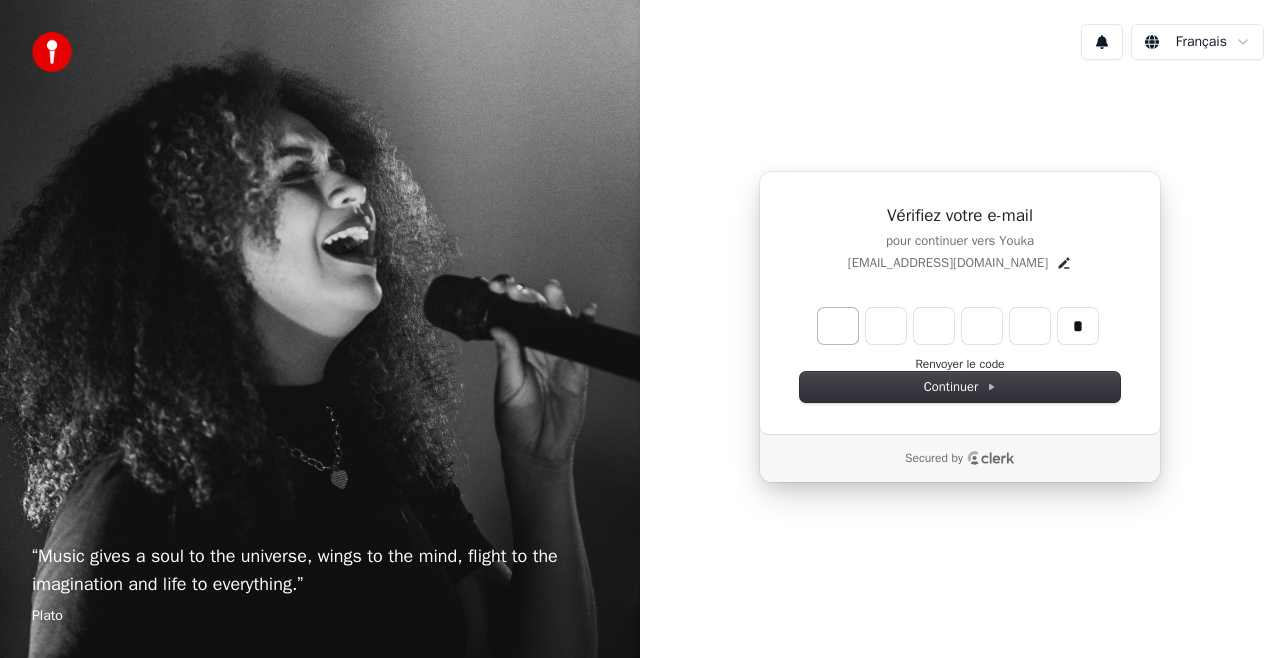 type on "******" 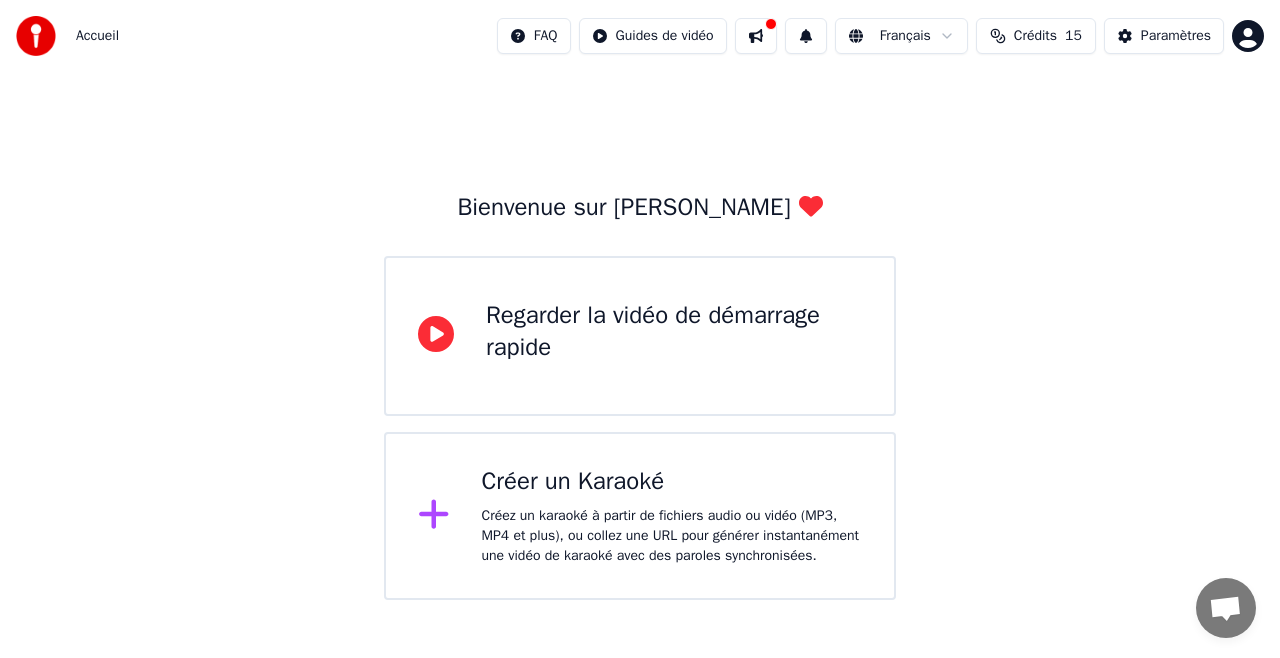 click on "Créez un karaoké à partir de fichiers audio ou vidéo (MP3, MP4 et plus), ou collez une URL pour générer instantanément une vidéo de karaoké avec des paroles synchronisées." at bounding box center [672, 536] 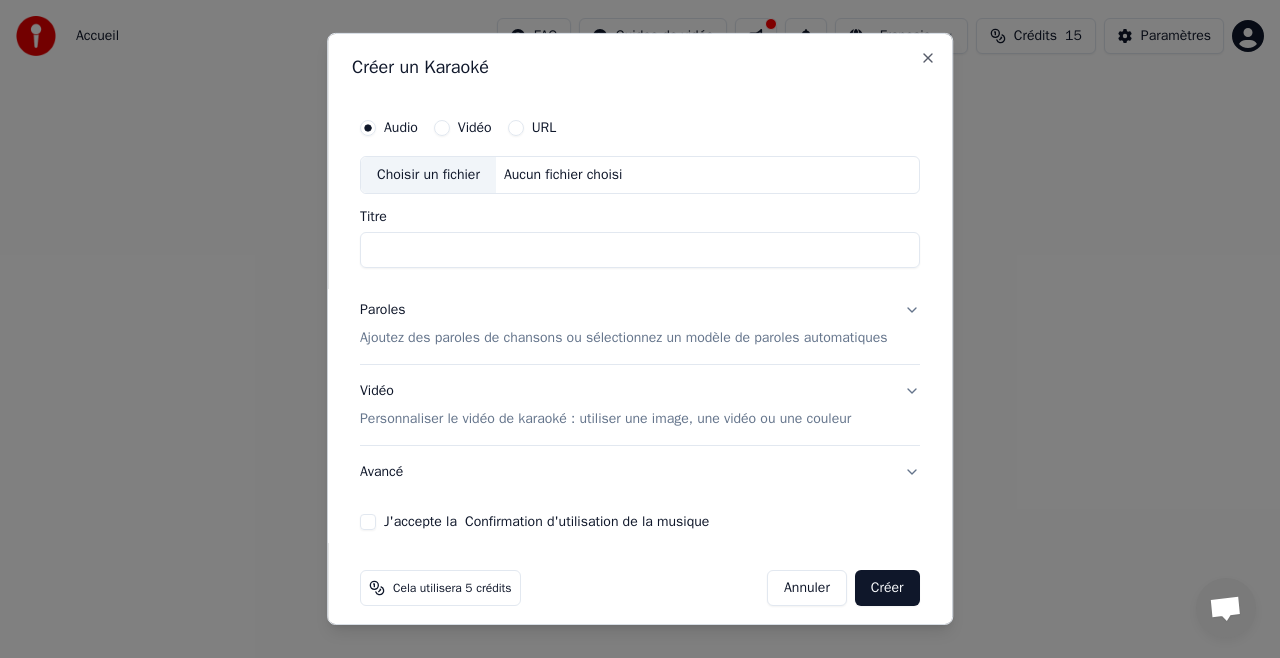 drag, startPoint x: 440, startPoint y: 119, endPoint x: 443, endPoint y: 130, distance: 11.401754 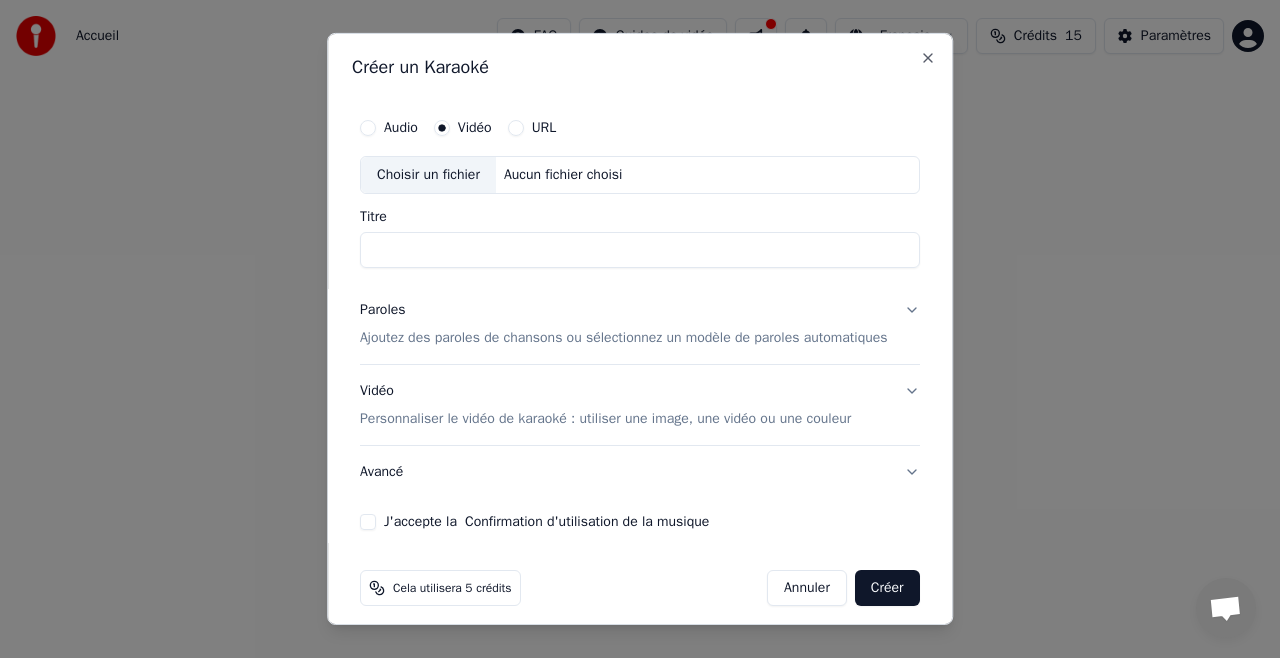 click on "Choisir un fichier" at bounding box center (428, 175) 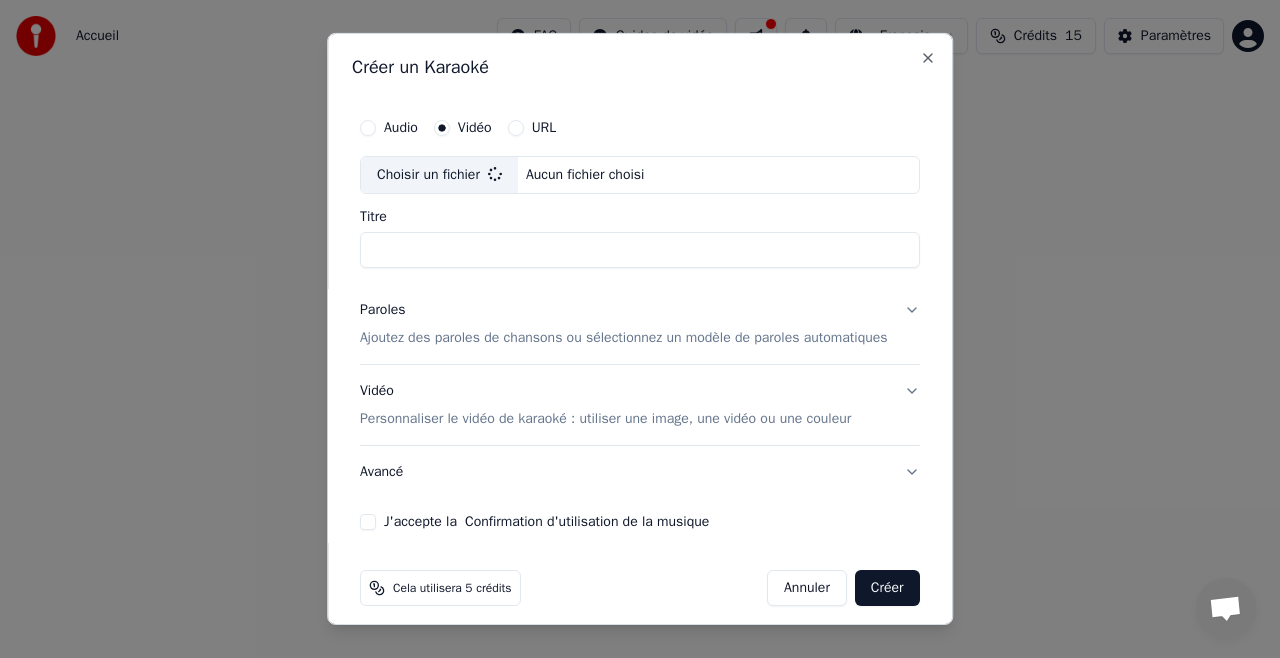 type on "**********" 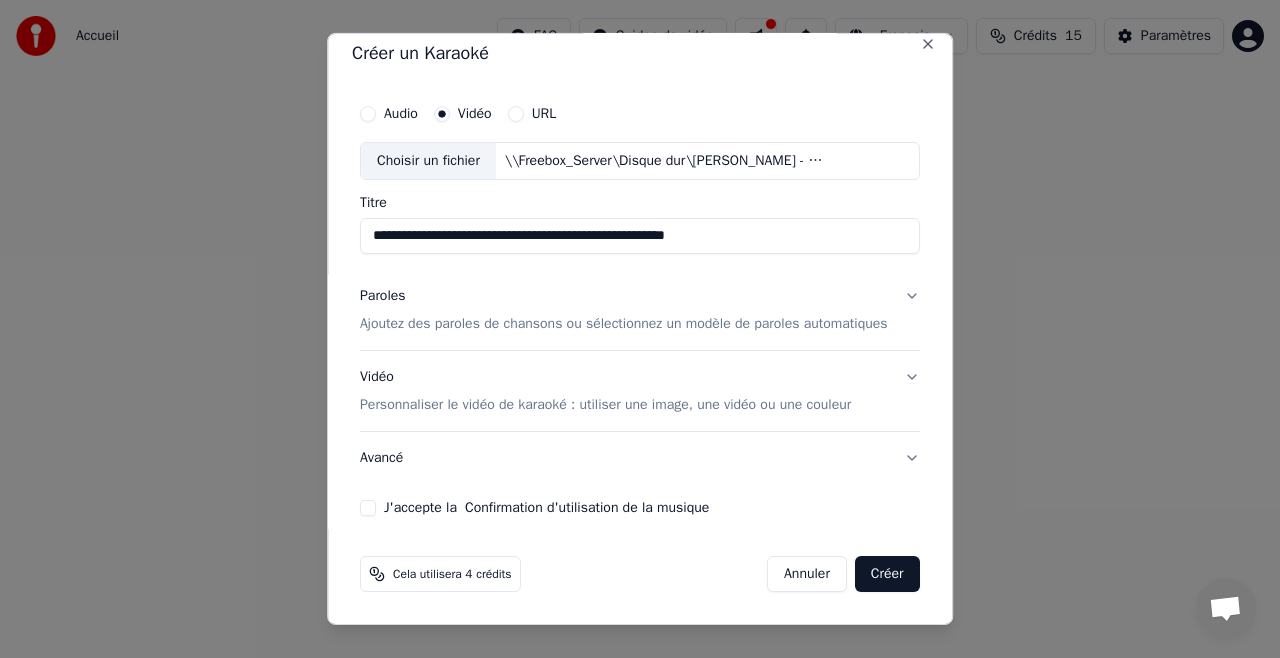 scroll, scrollTop: 0, scrollLeft: 0, axis: both 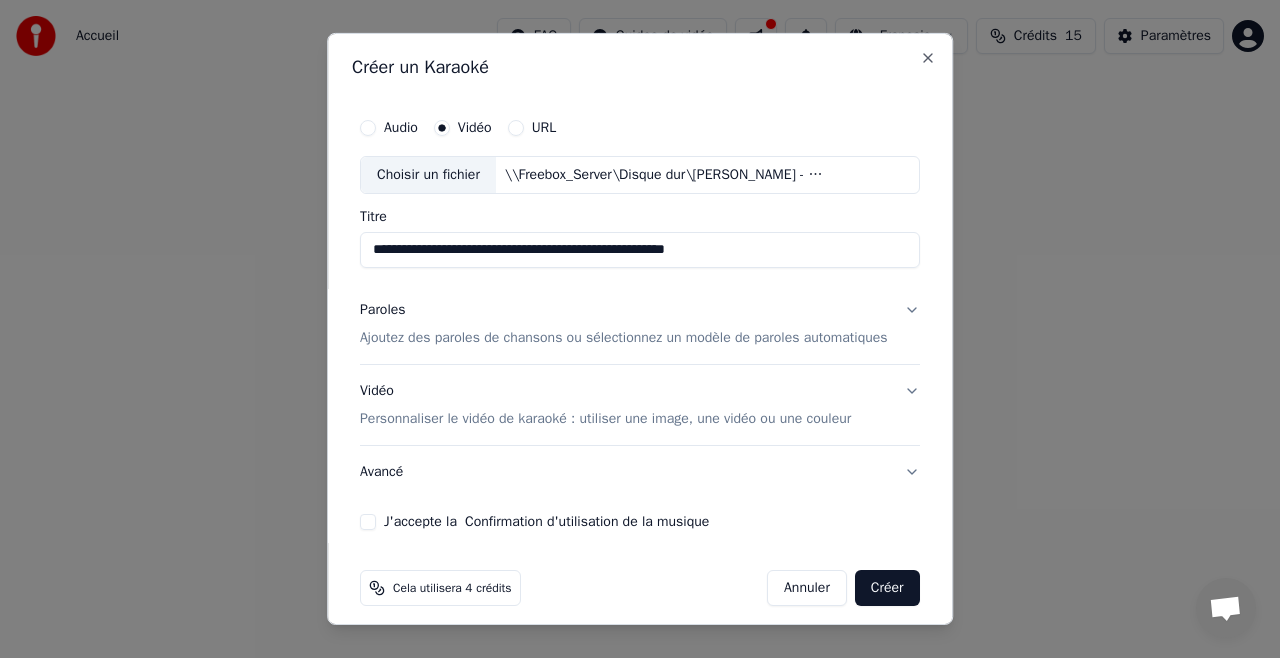 click on "Ajoutez des paroles de chansons ou sélectionnez un modèle de paroles automatiques" at bounding box center [624, 338] 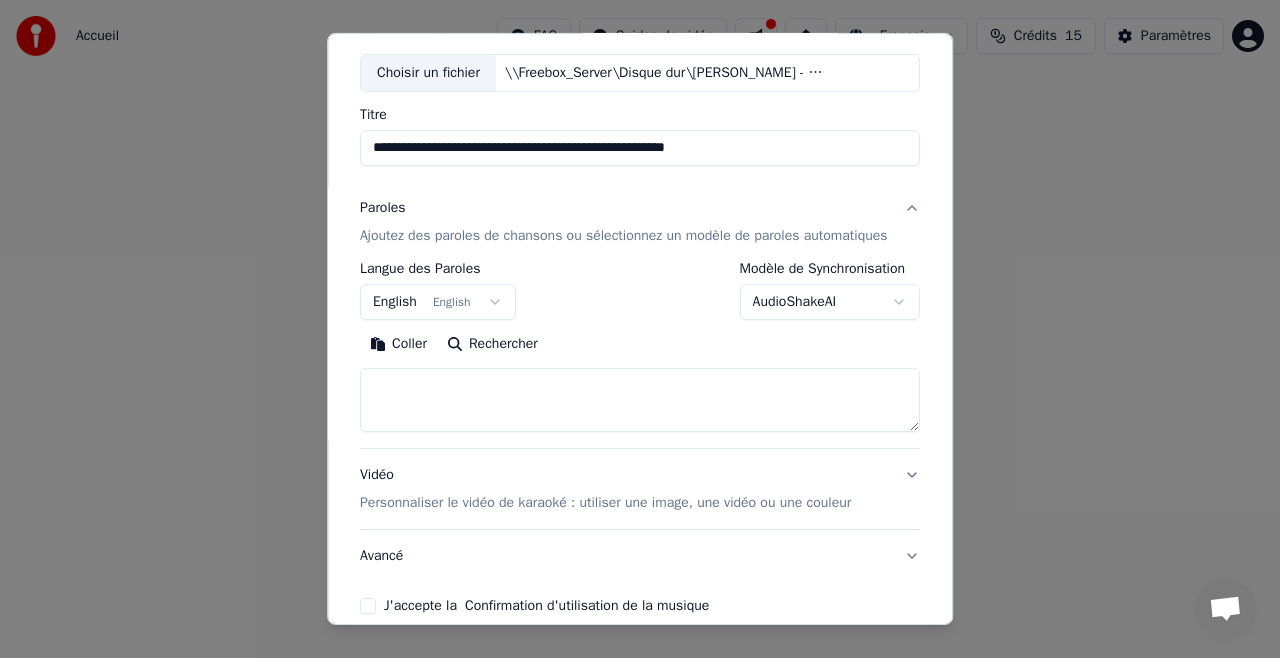 scroll, scrollTop: 86, scrollLeft: 0, axis: vertical 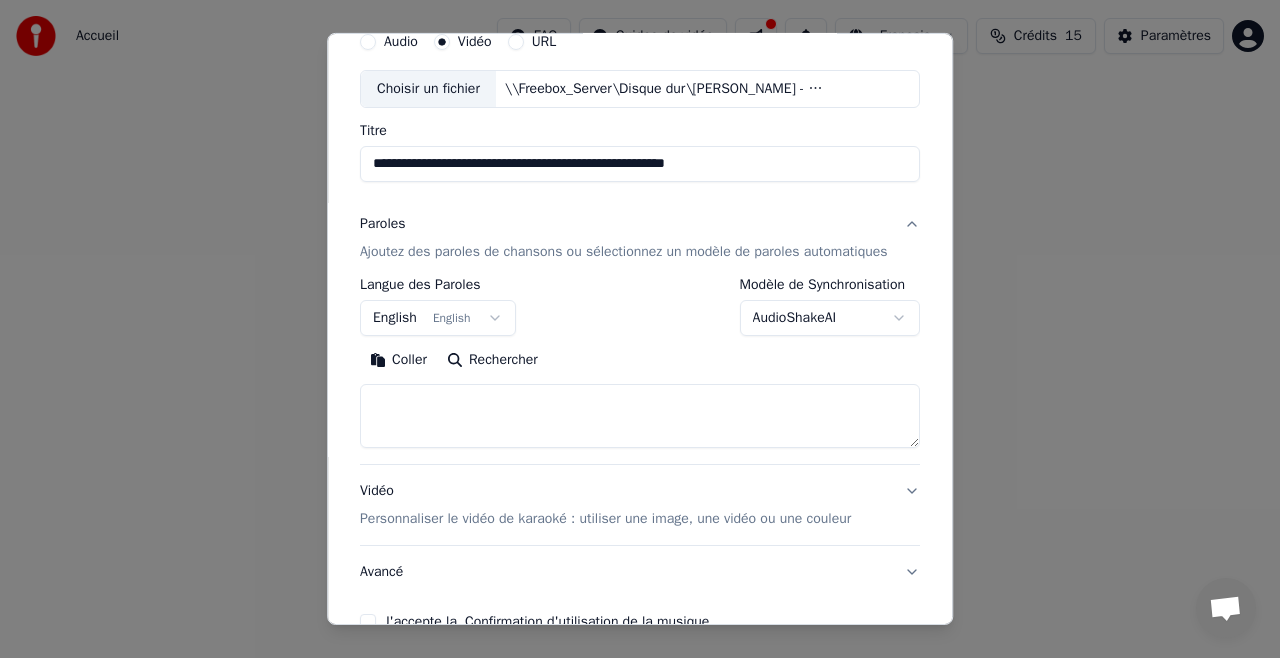 click on "English English" at bounding box center [438, 318] 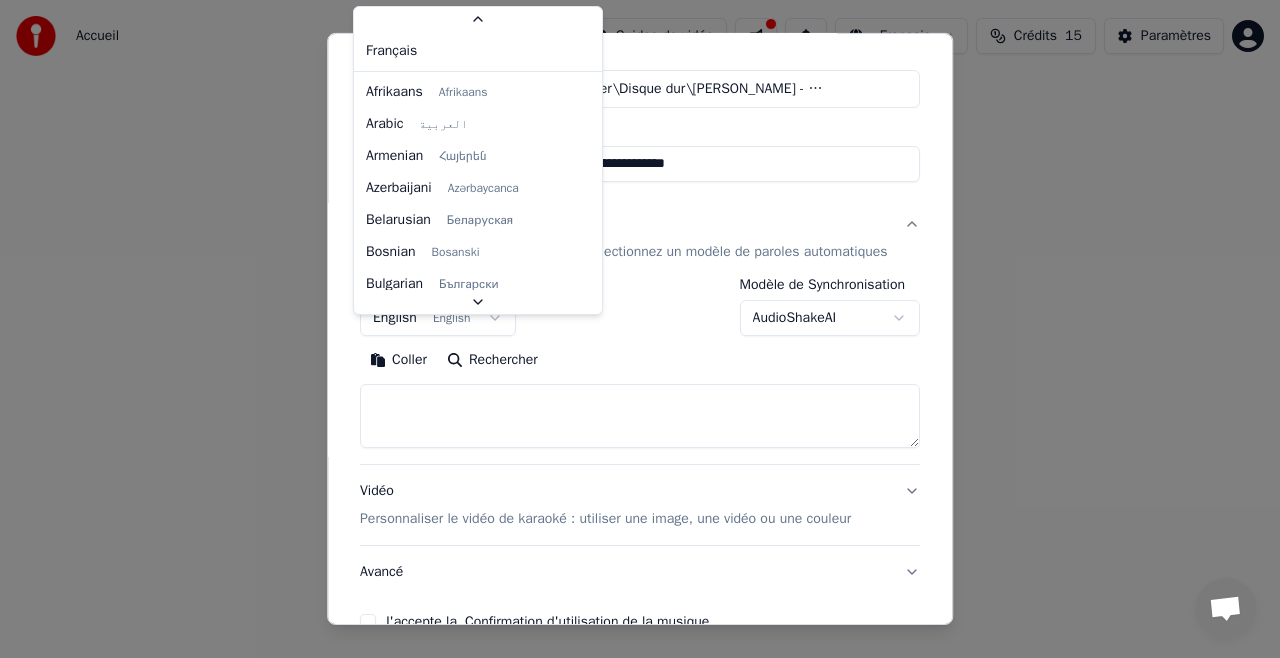 scroll, scrollTop: 73, scrollLeft: 0, axis: vertical 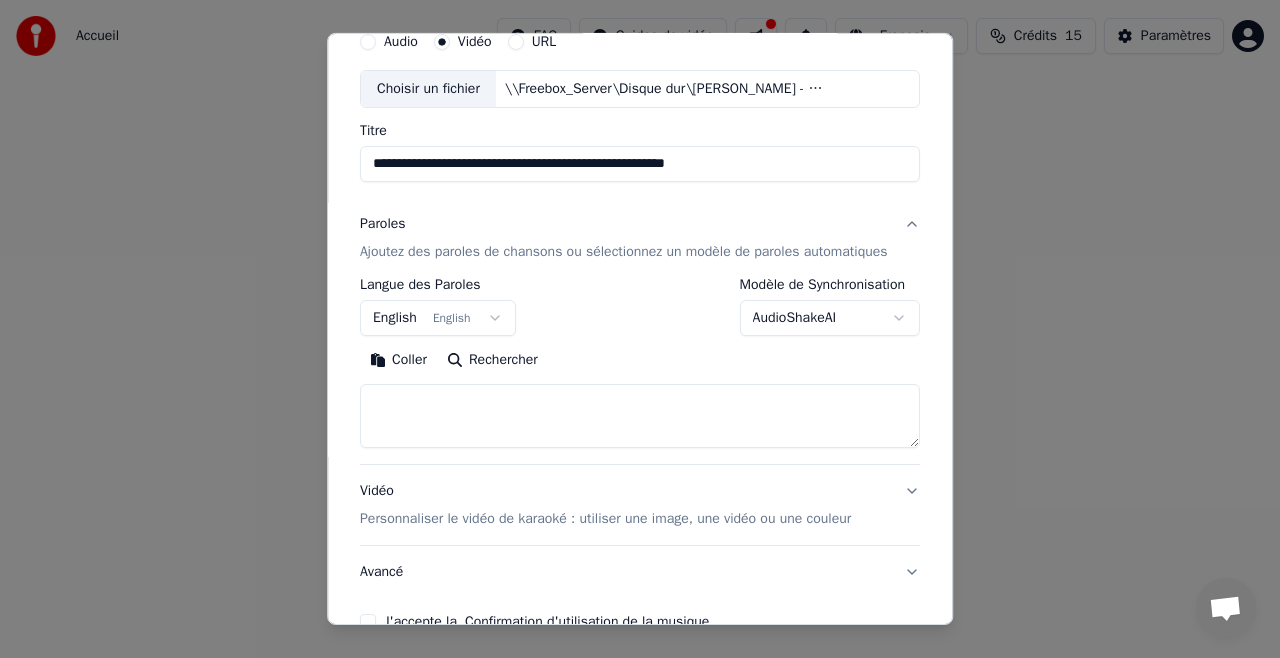 click on "**********" at bounding box center [640, 300] 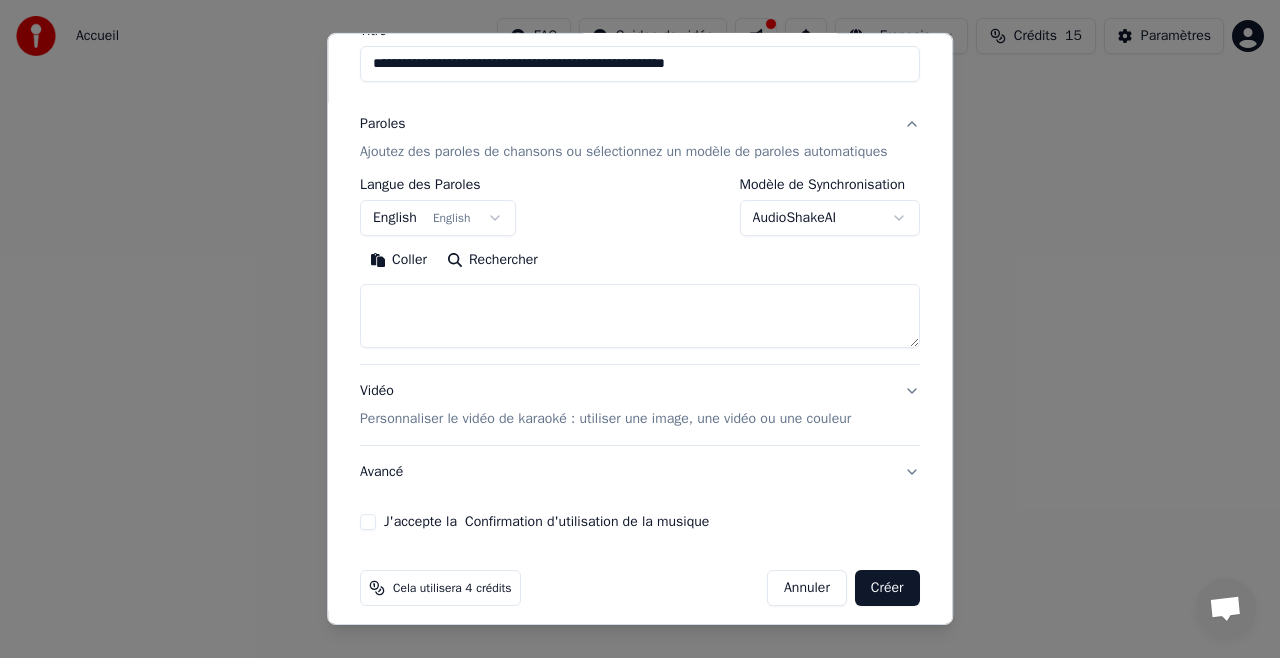scroll, scrollTop: 220, scrollLeft: 0, axis: vertical 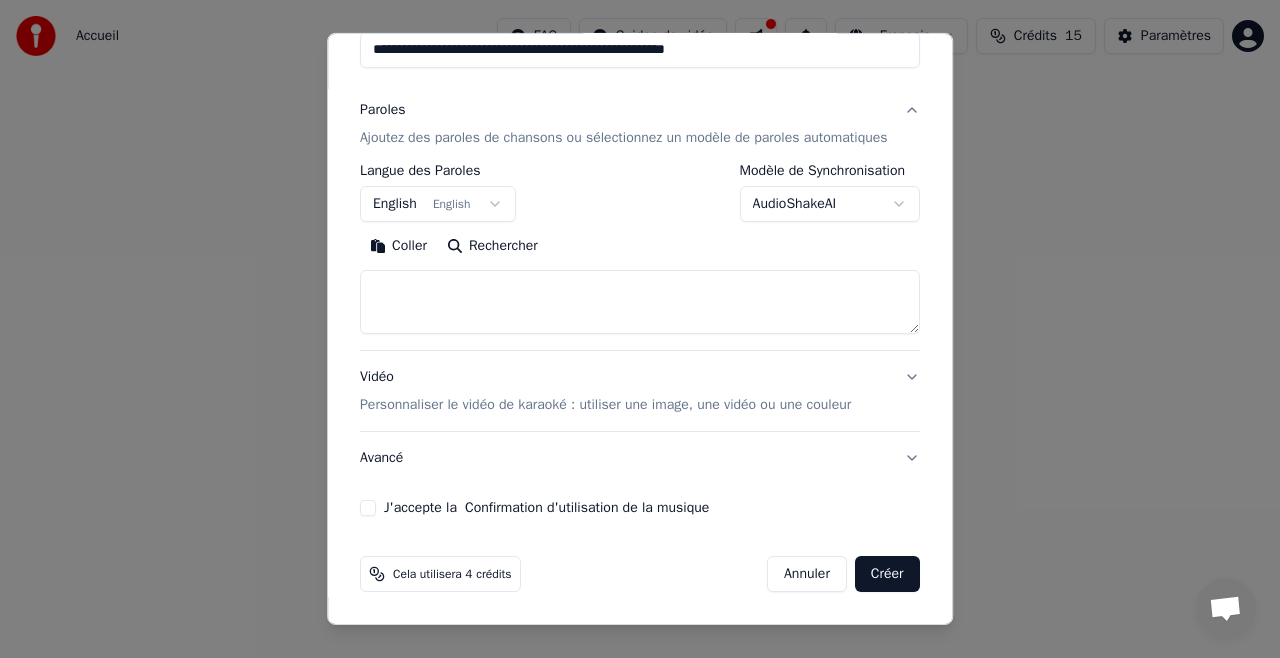 click on "Créer" at bounding box center (887, 574) 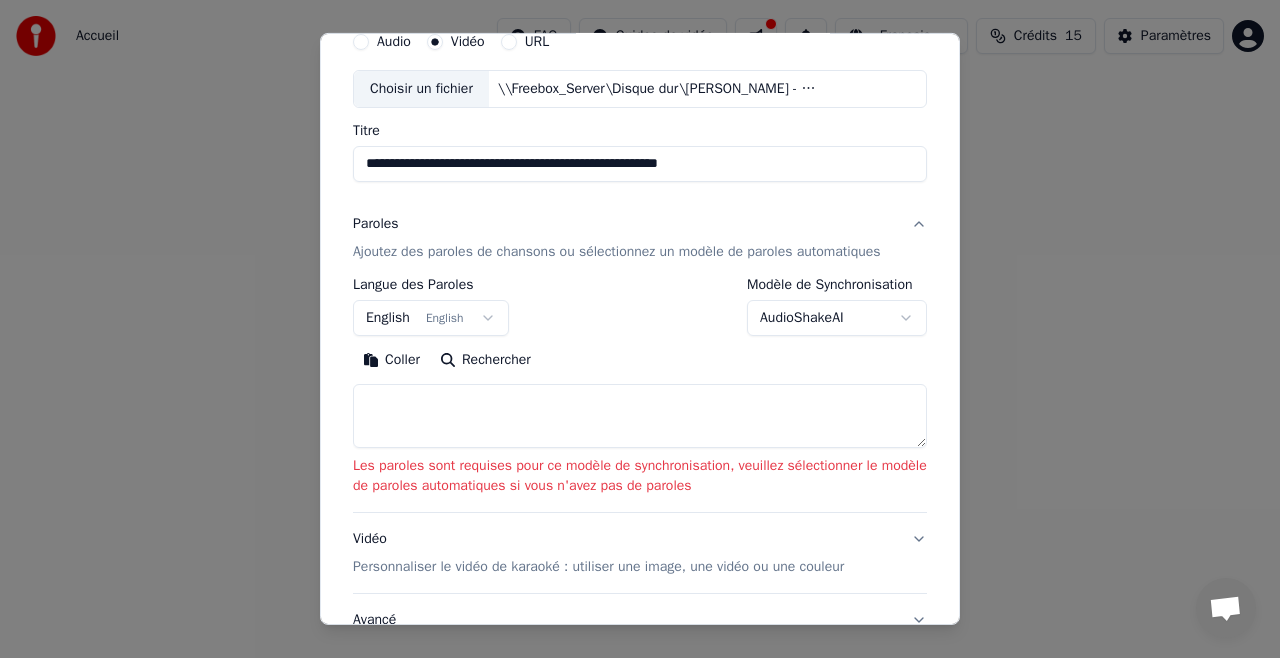scroll, scrollTop: 0, scrollLeft: 0, axis: both 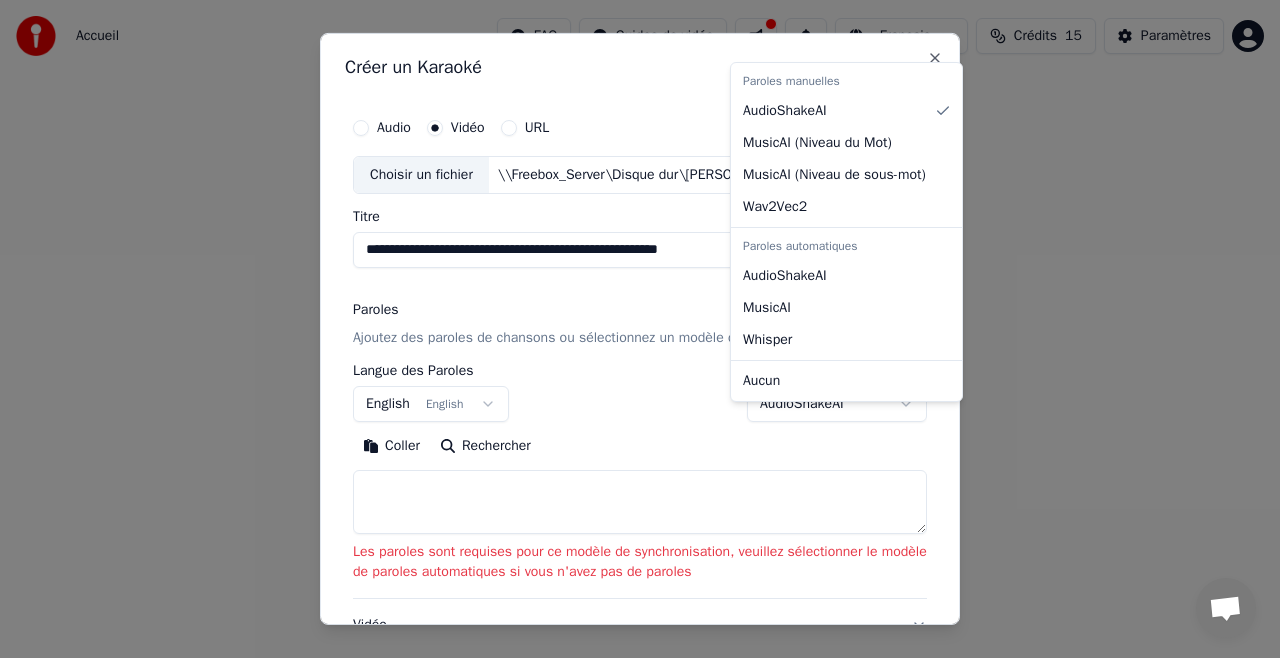click on "**********" at bounding box center (640, 300) 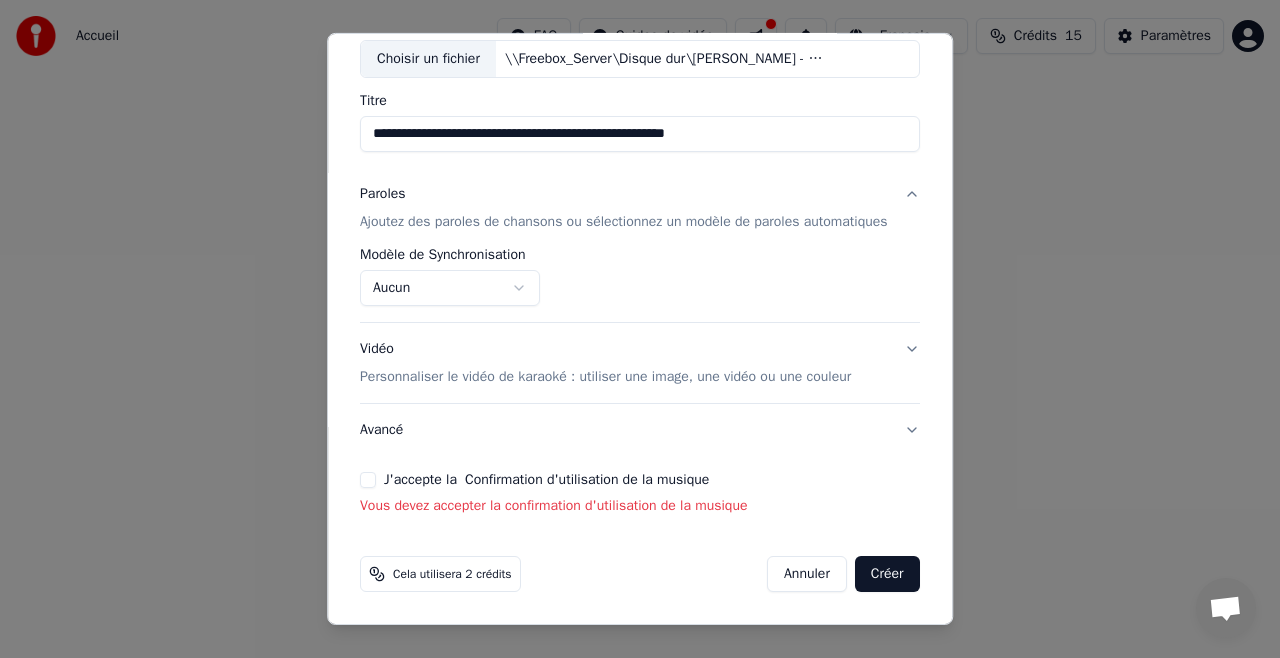 scroll, scrollTop: 136, scrollLeft: 0, axis: vertical 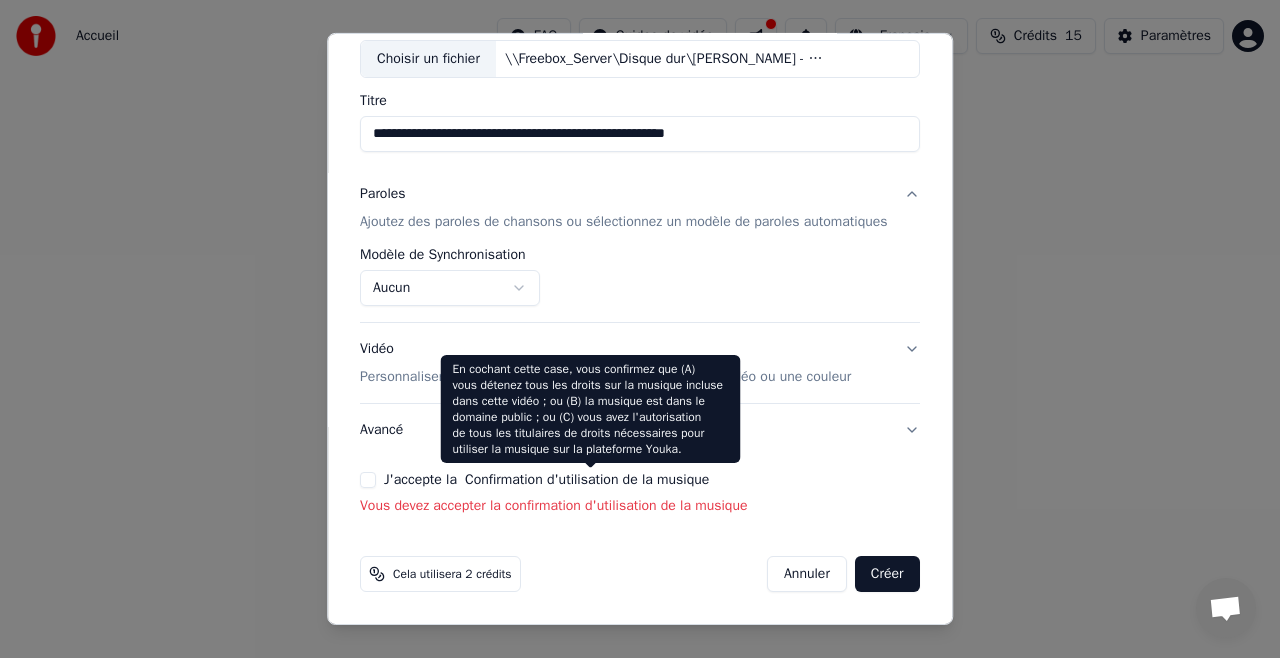click on "J'accepte la   Confirmation d'utilisation de la musique" at bounding box center (640, 480) 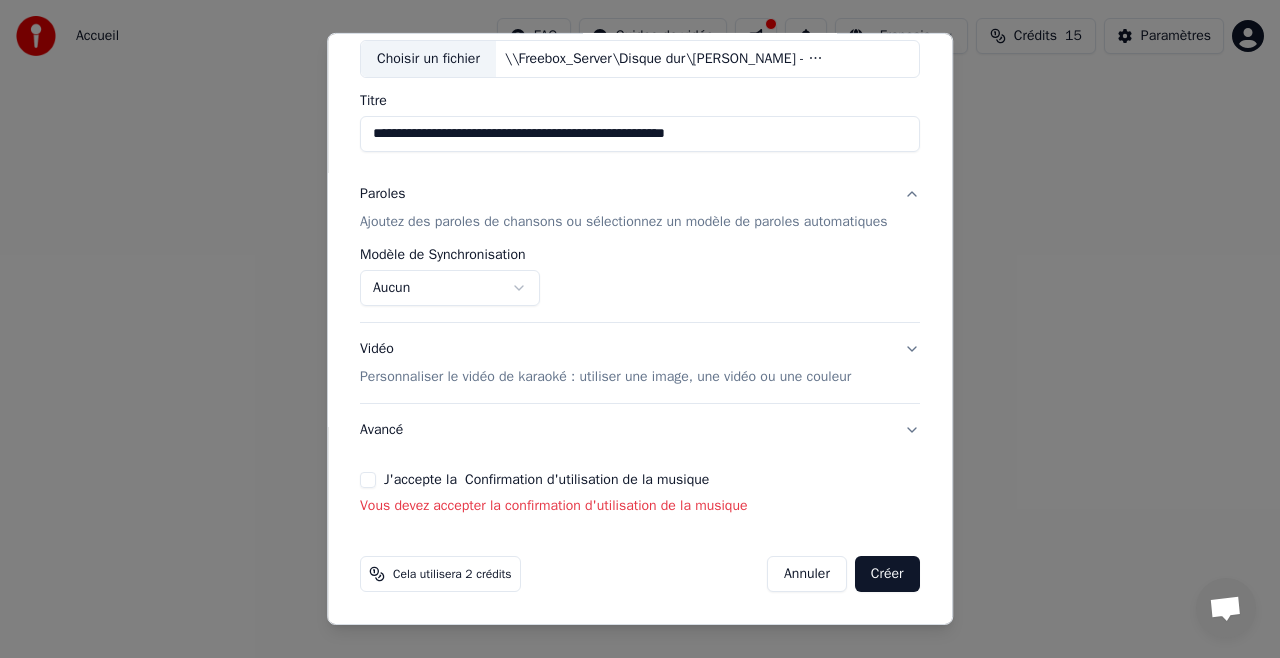 click on "J'accepte la   Confirmation d'utilisation de la musique" at bounding box center (368, 480) 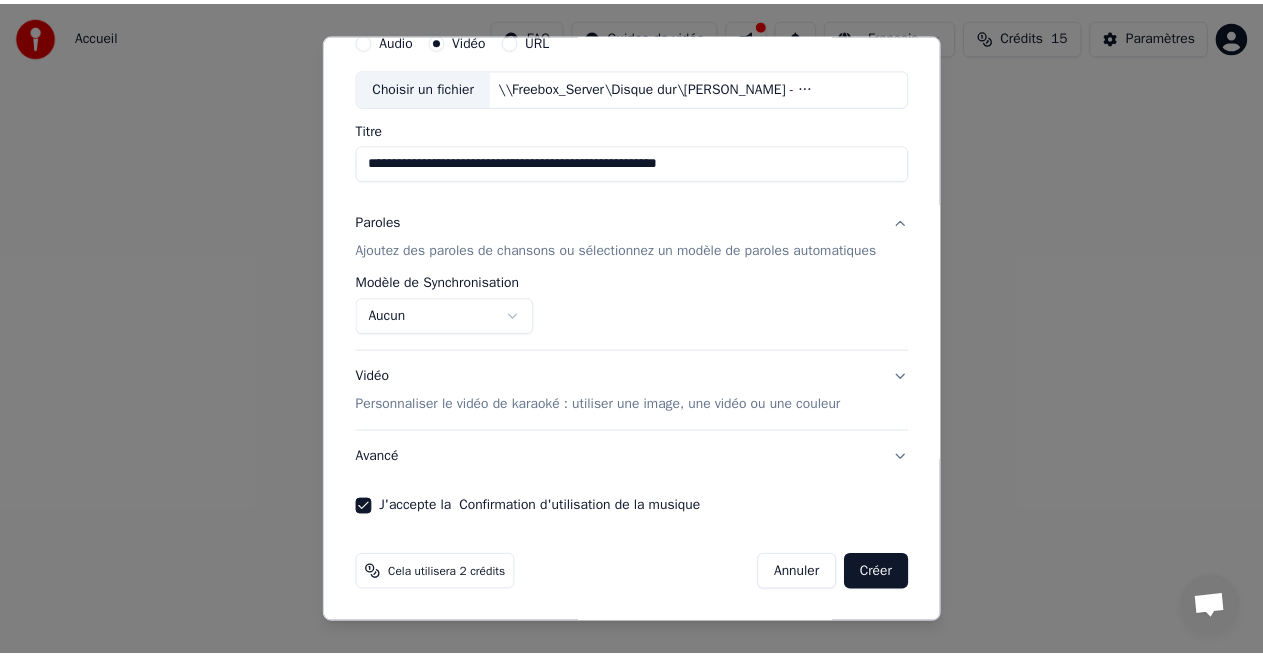 scroll, scrollTop: 108, scrollLeft: 0, axis: vertical 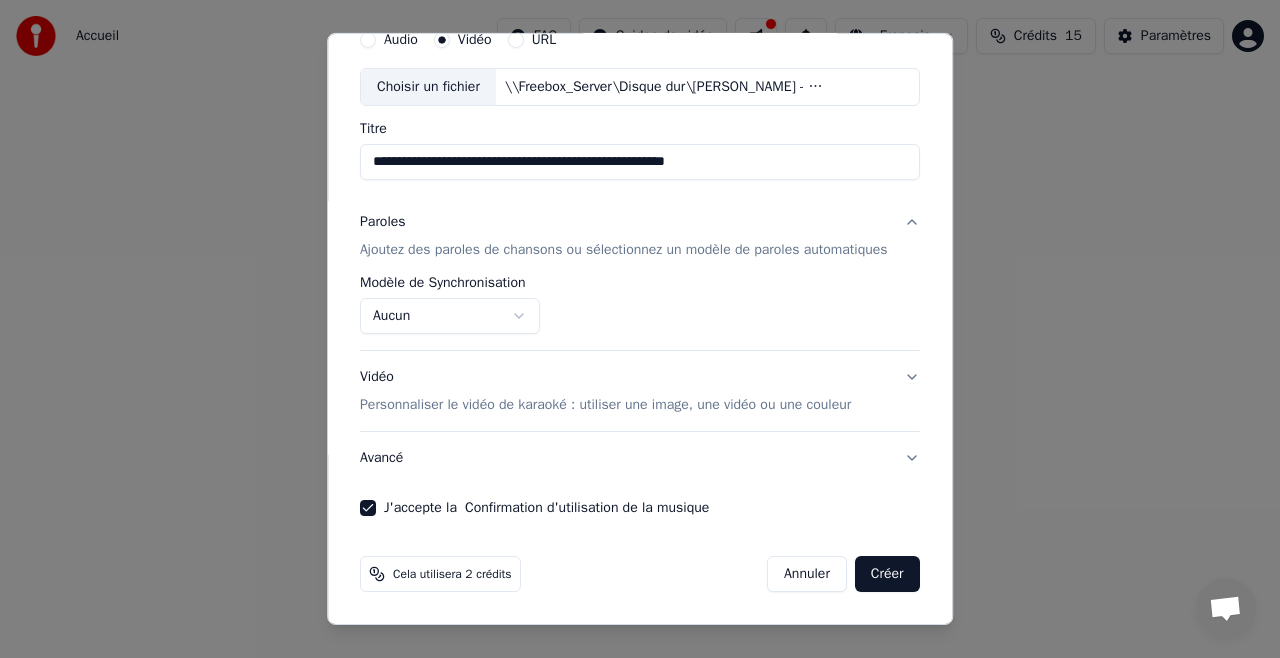 click on "Créer" at bounding box center (887, 574) 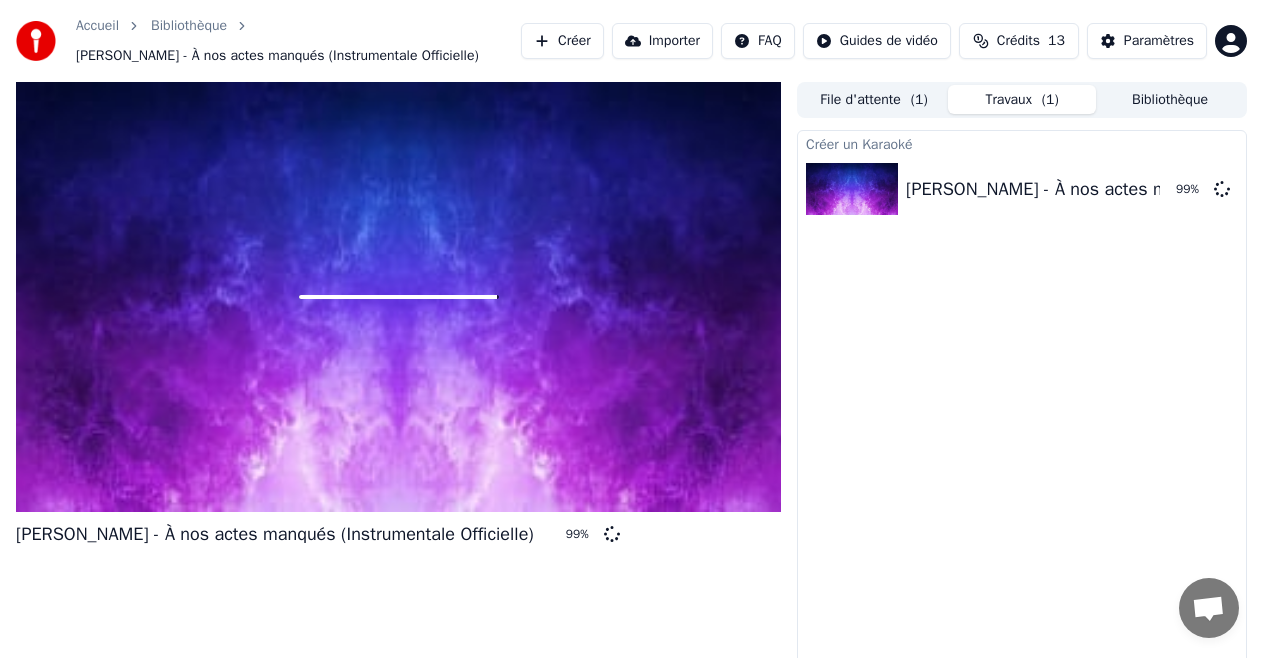 click on "Créer un Karaoké [PERSON_NAME] - À nos actes manqués (Instrumentale Officielle) 99 %" at bounding box center [1022, 409] 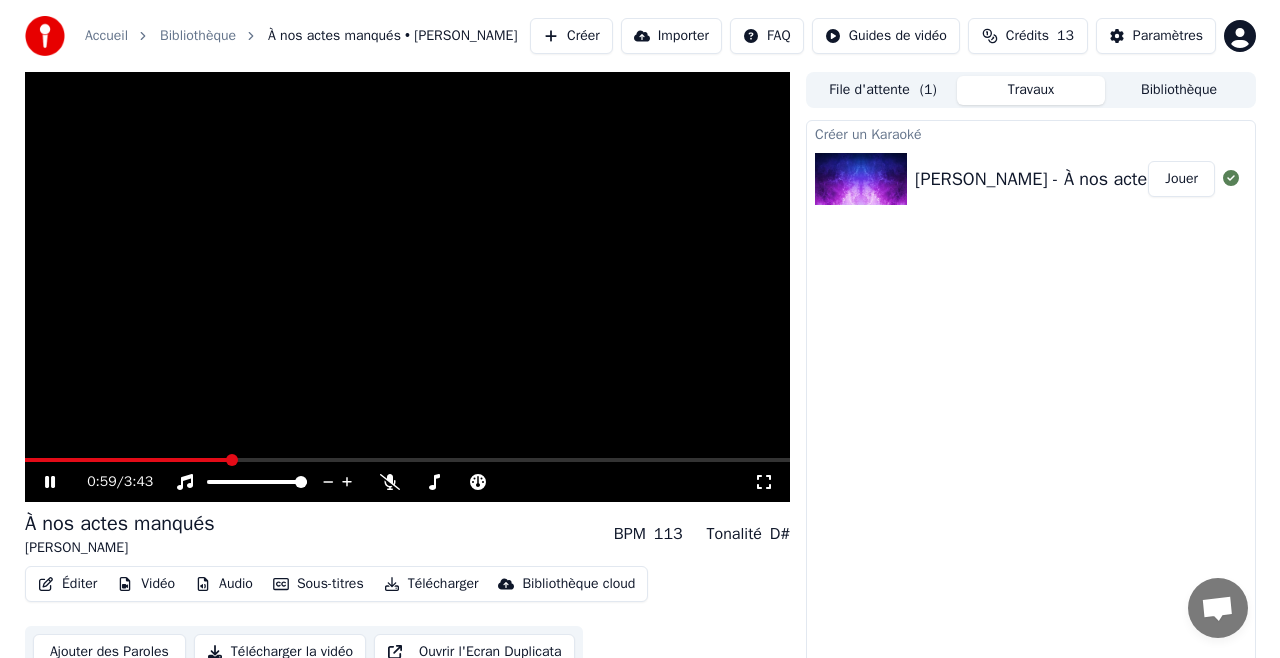 scroll, scrollTop: 21, scrollLeft: 0, axis: vertical 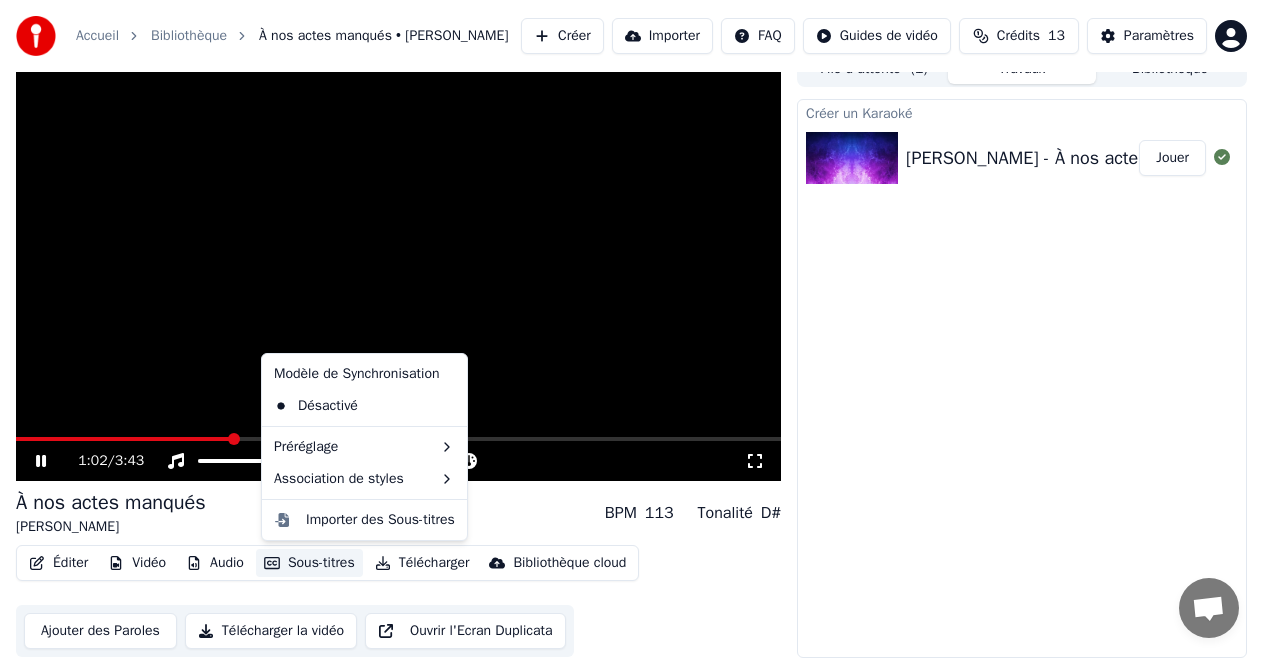 click on "Sous-titres" at bounding box center [309, 563] 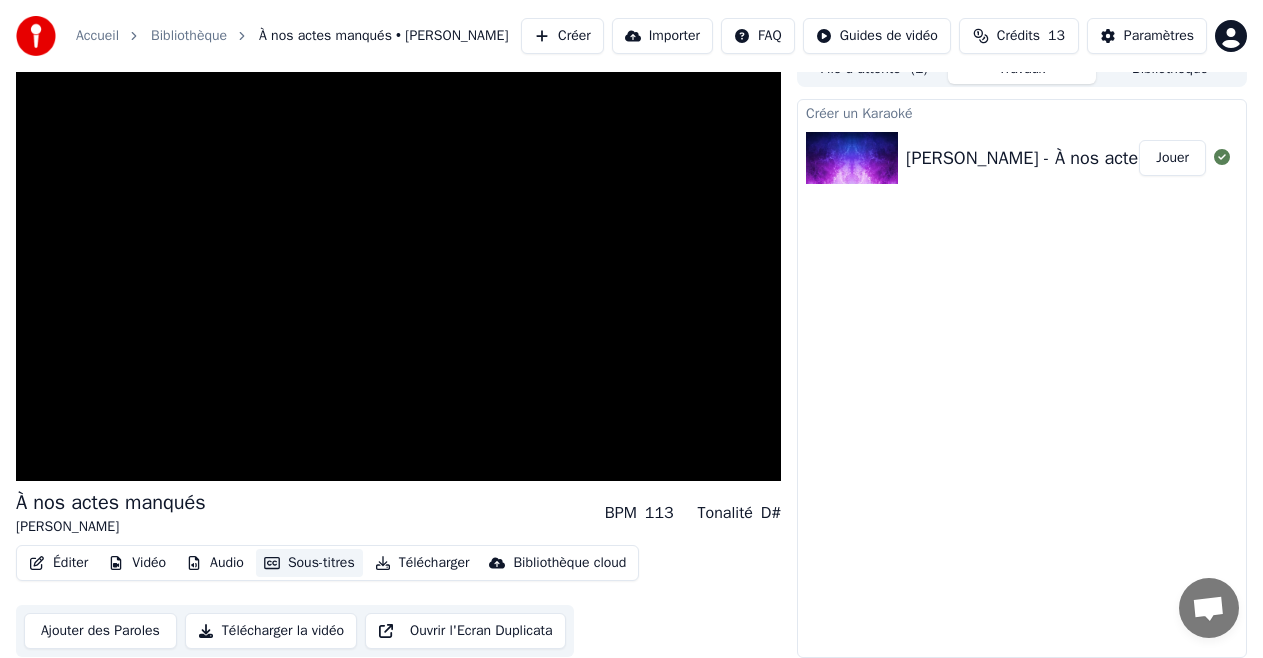 click on "Sous-titres" at bounding box center (309, 563) 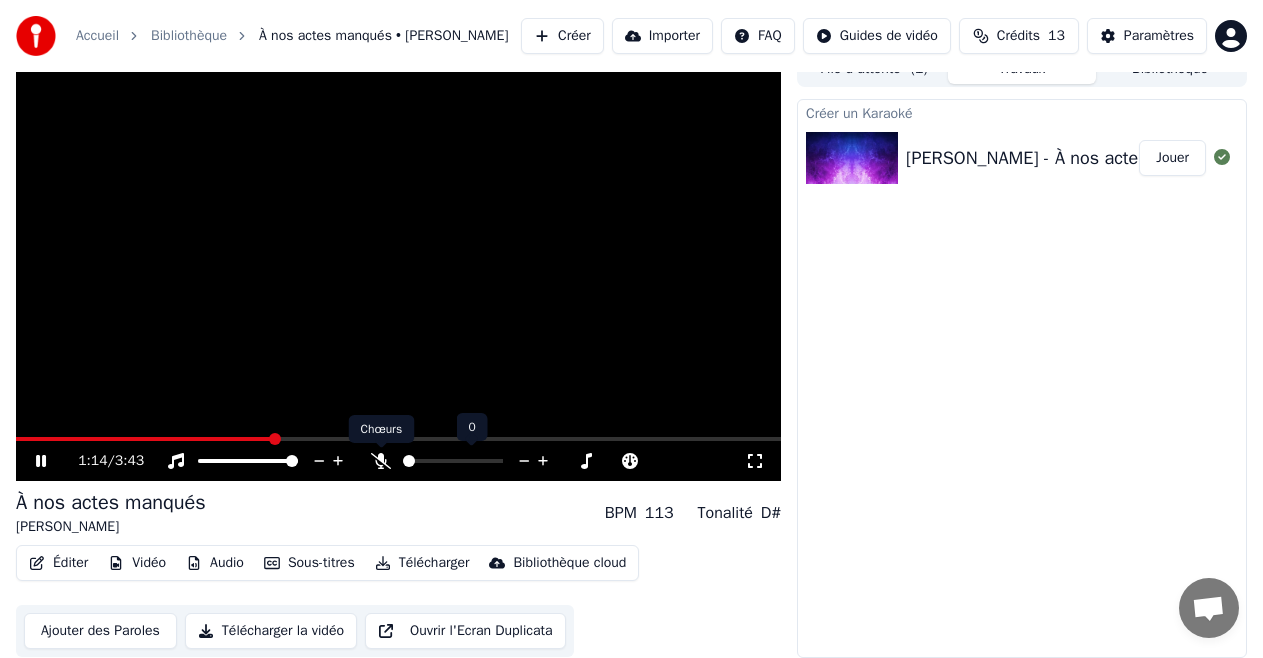 click 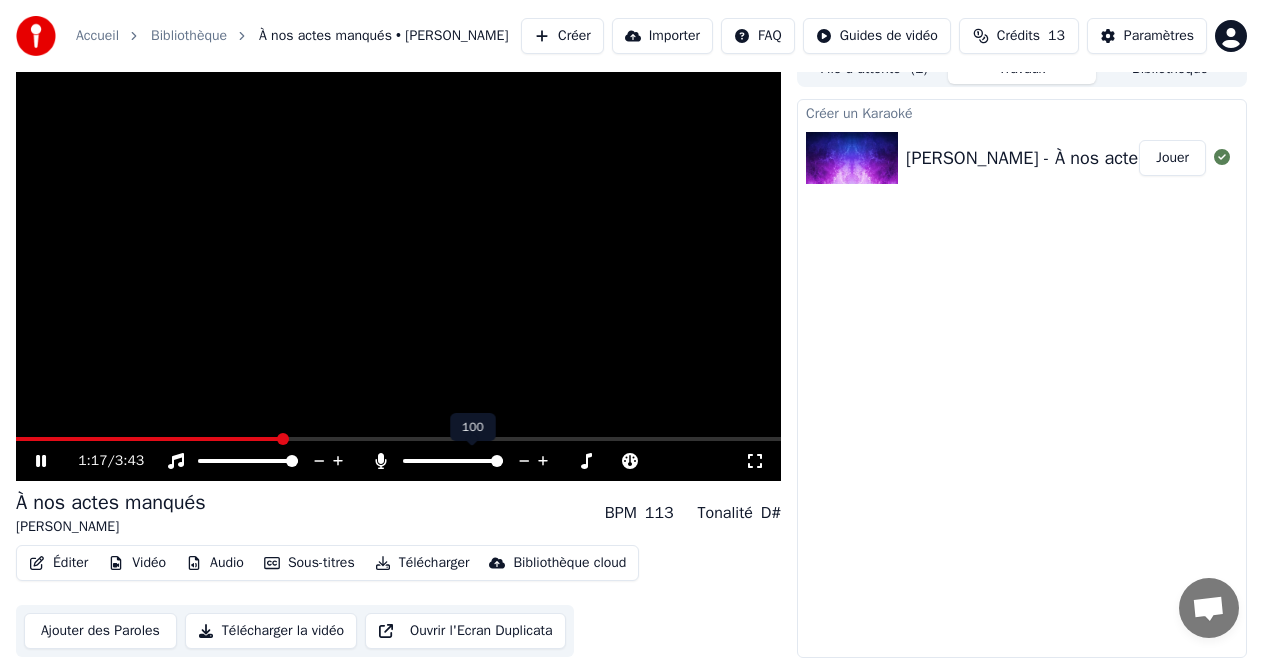 click 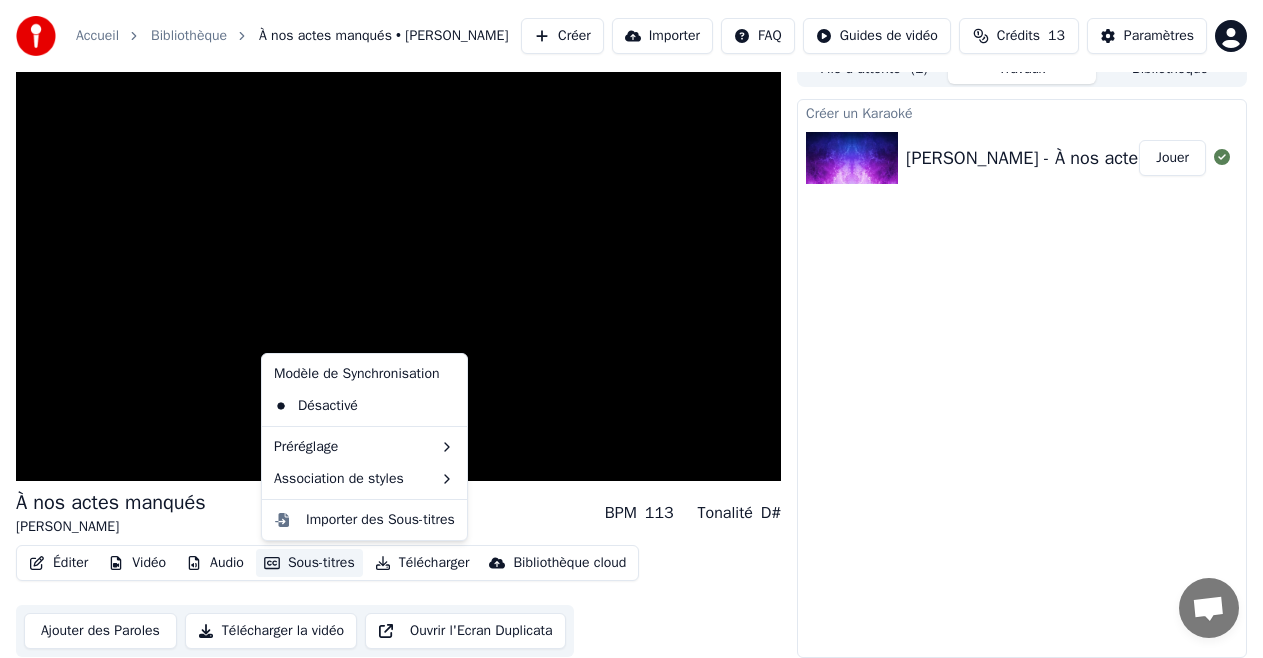 click on "Sous-titres" at bounding box center [309, 563] 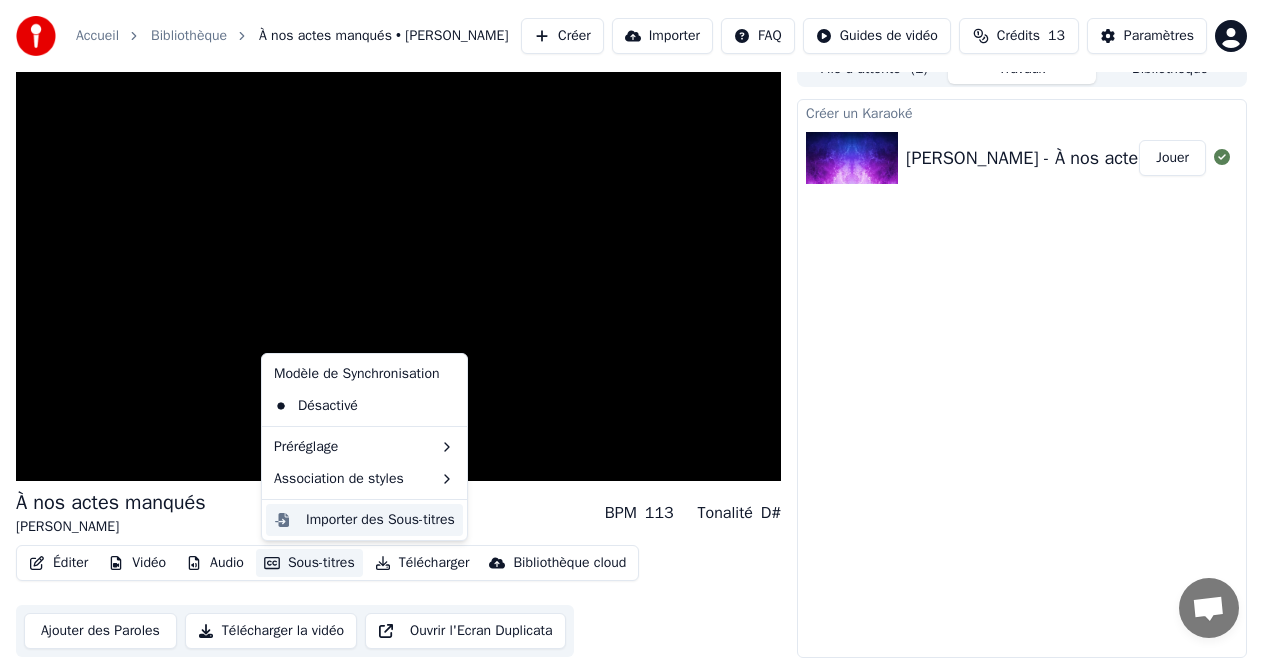 click on "Importer des Sous-titres" at bounding box center [380, 520] 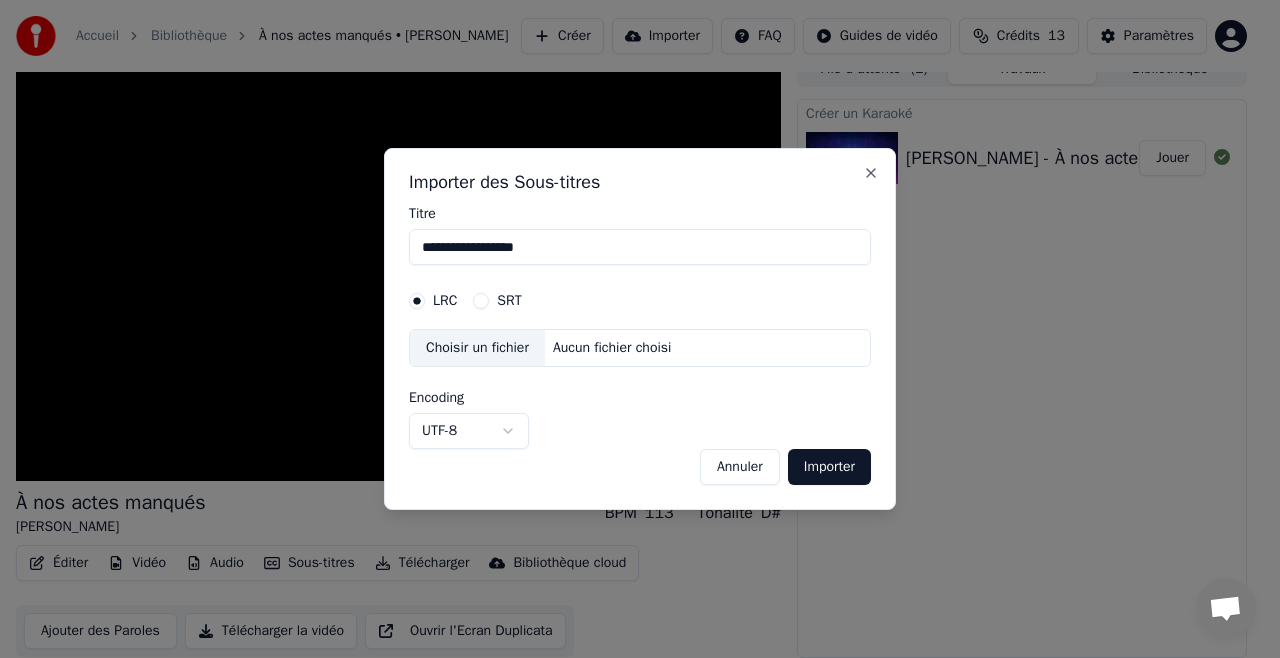 click on "Choisir un fichier" at bounding box center [477, 348] 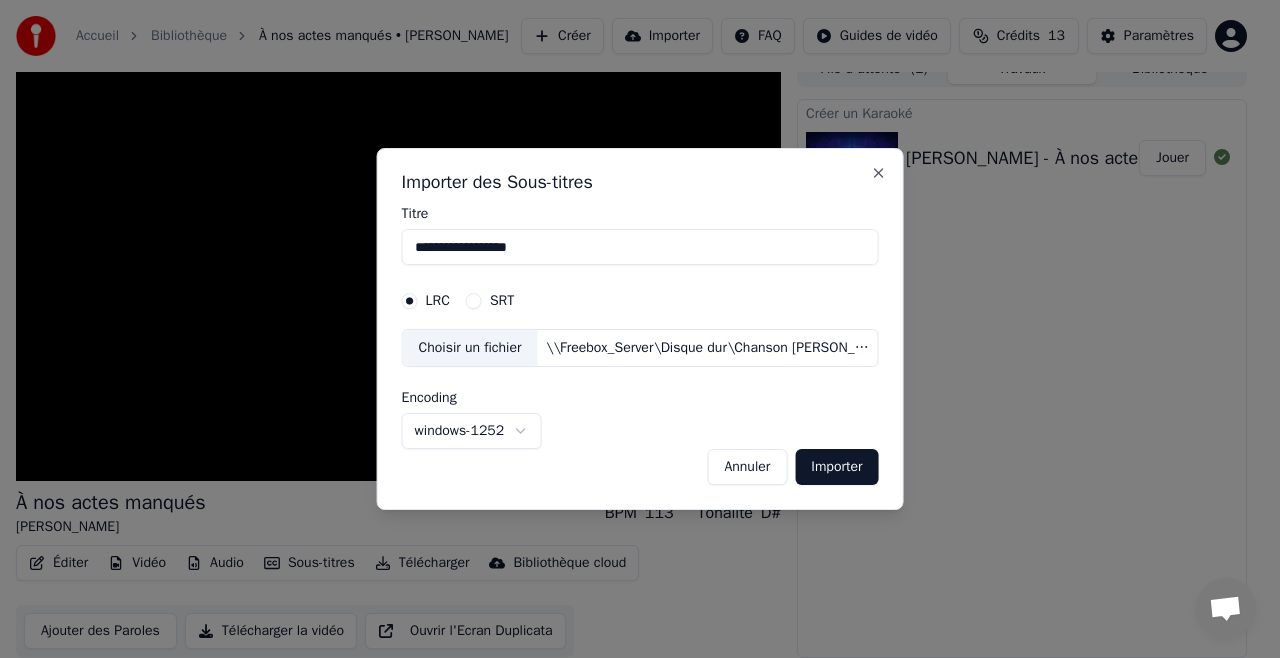 click on "Importer" at bounding box center [836, 467] 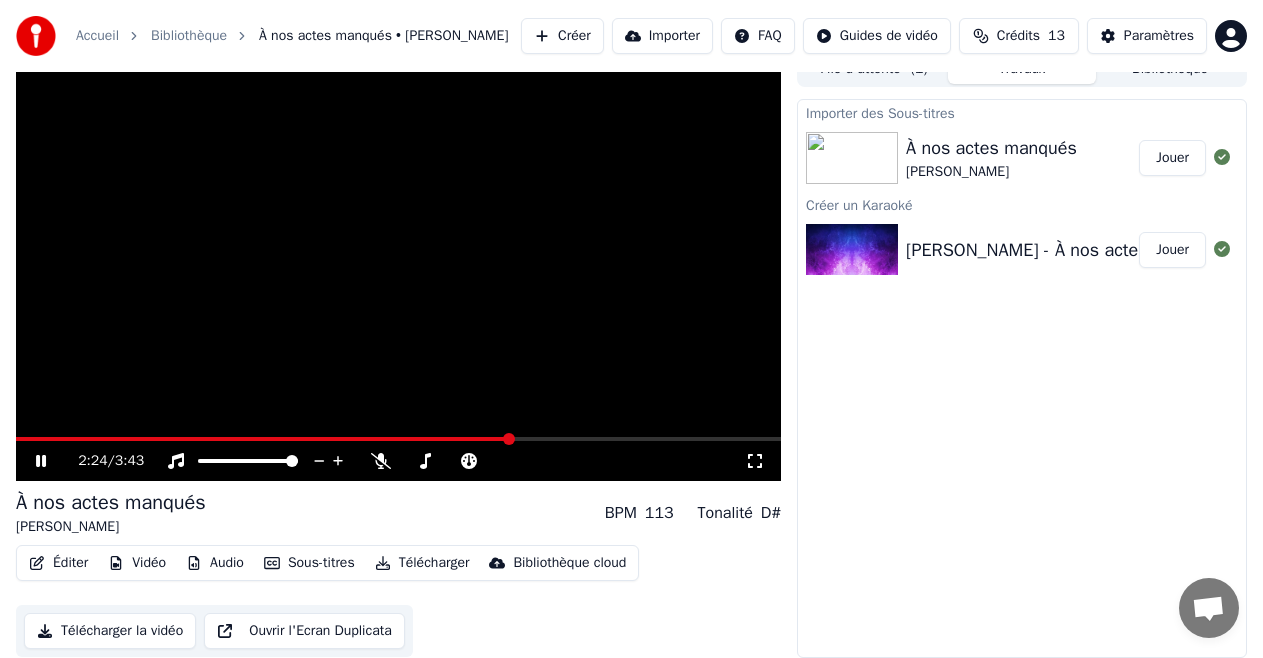 click on "Jouer" at bounding box center [1172, 250] 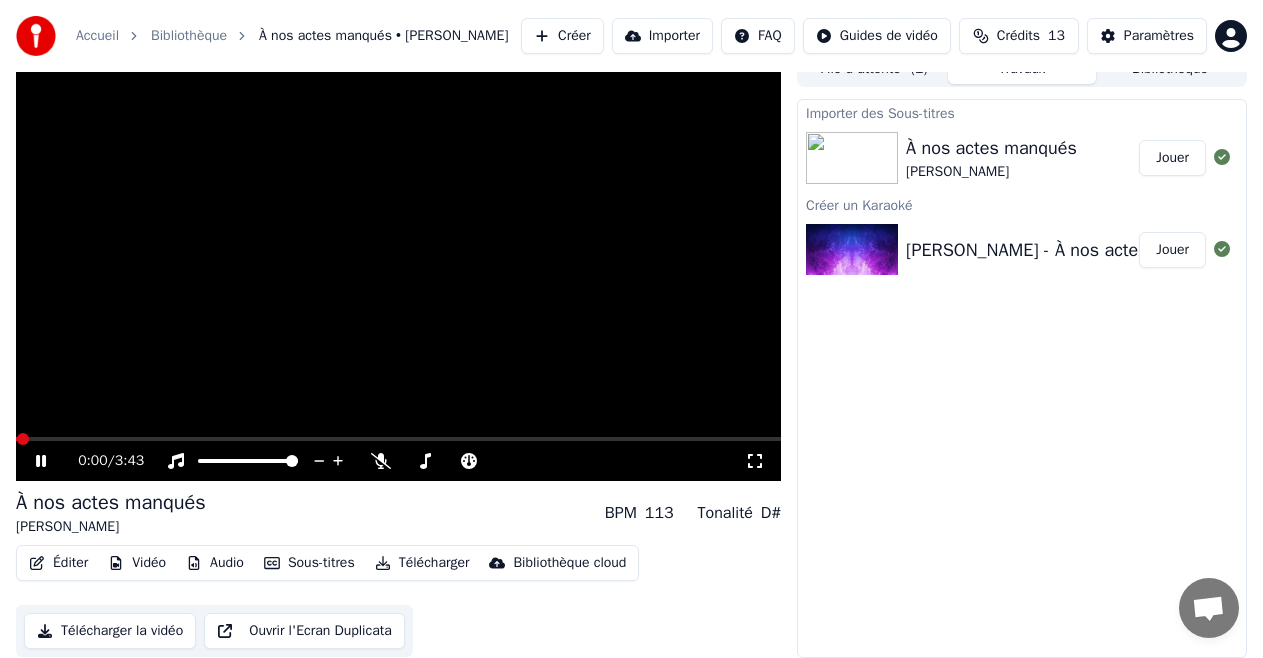click on "0:00  /  3:43" at bounding box center [398, 461] 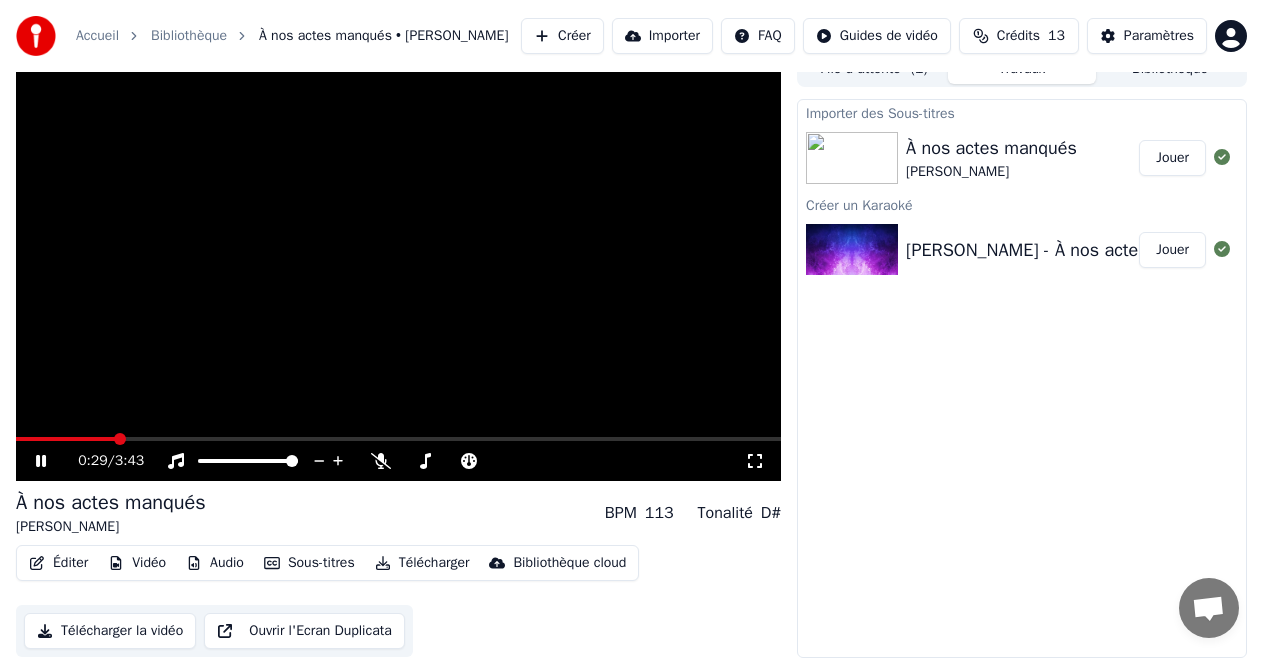 click at bounding box center [398, 439] 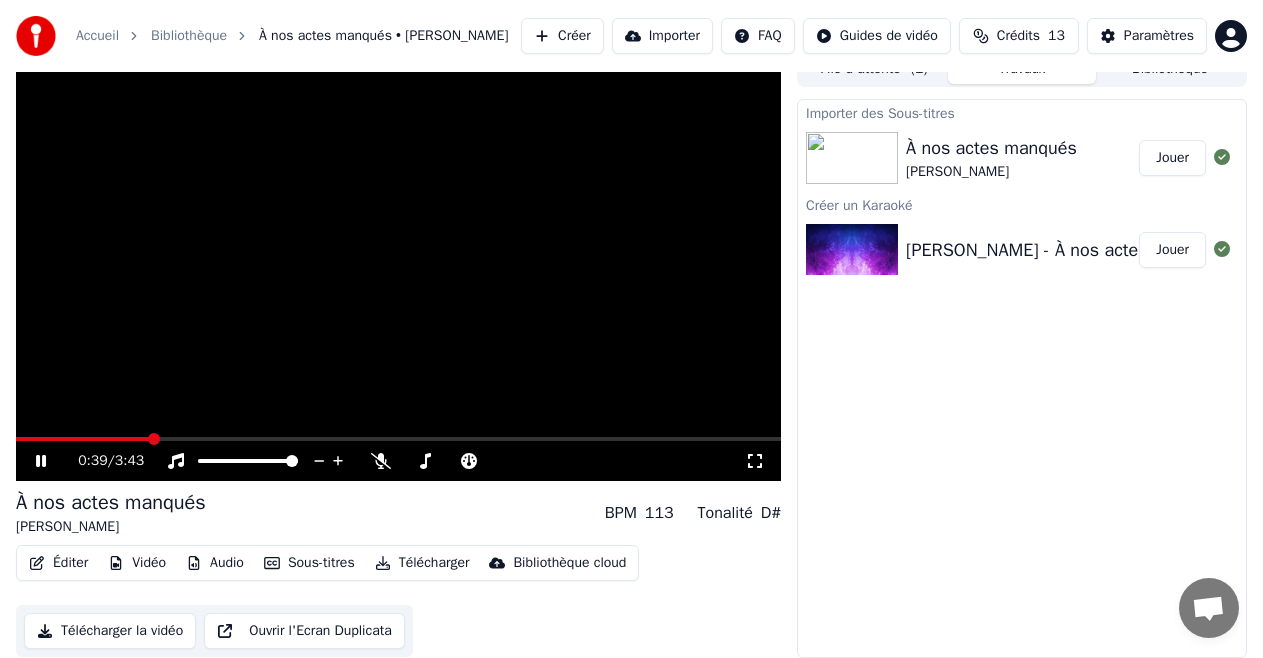 click on "Éditer" at bounding box center [58, 563] 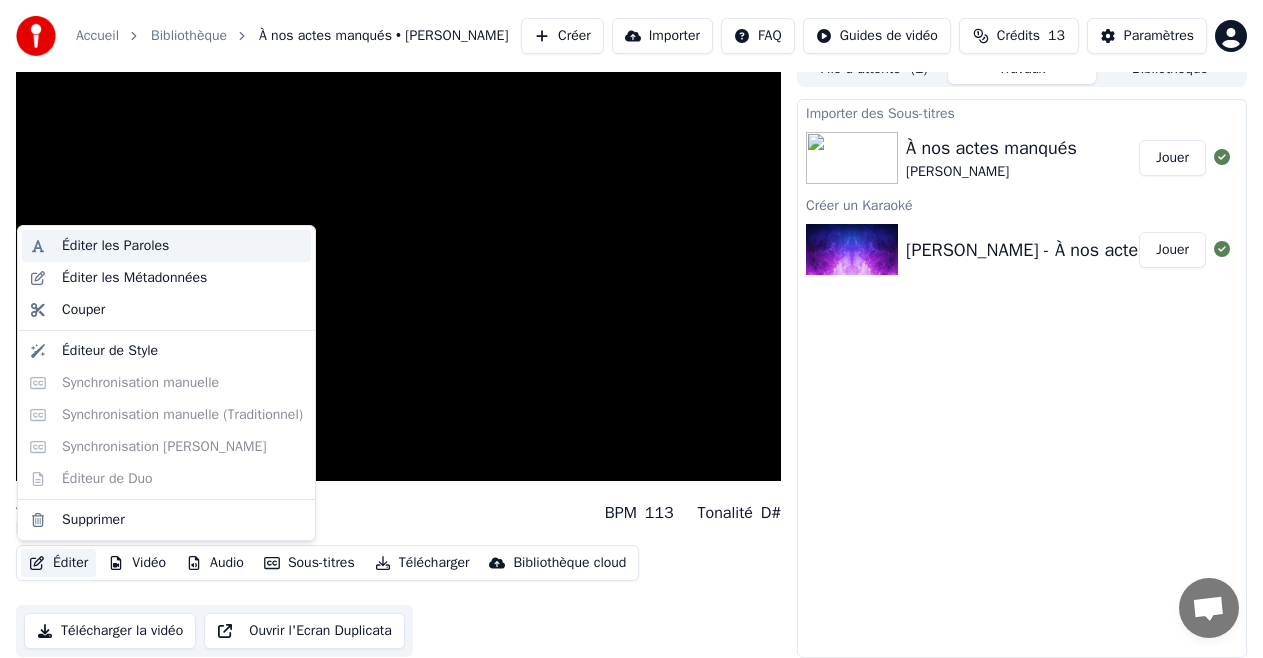 click on "Éditer les Paroles" at bounding box center [115, 246] 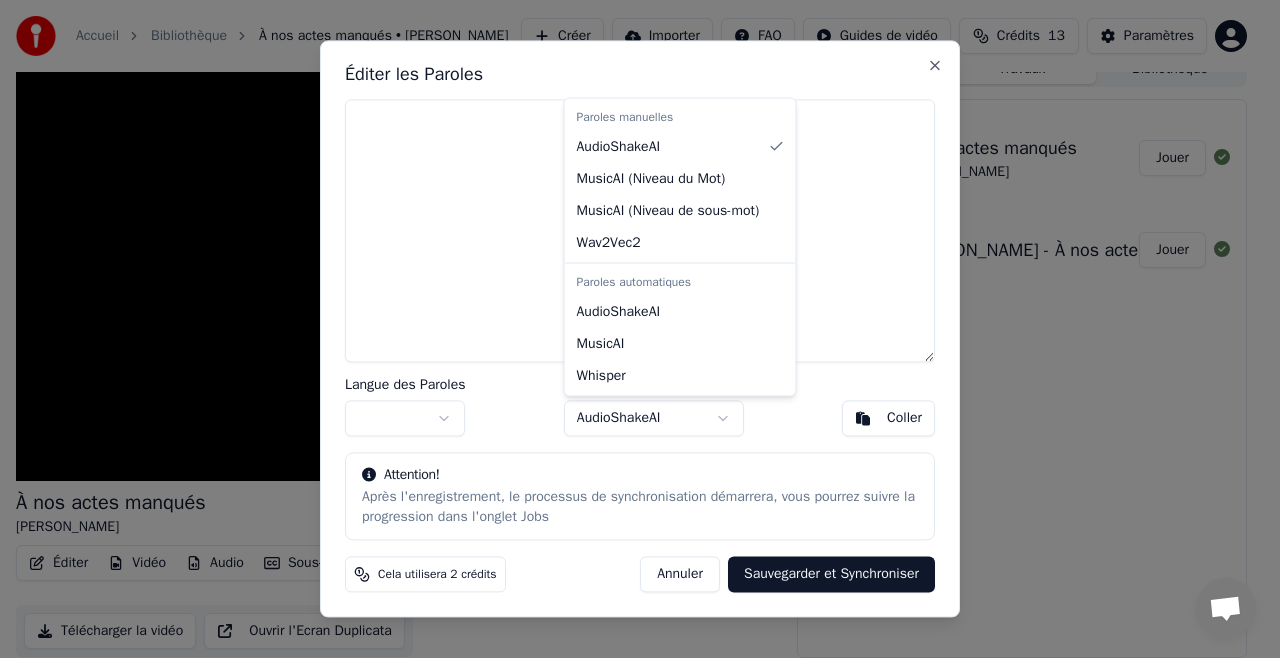click on "Accueil Bibliothèque À nos actes manqués • [PERSON_NAME] Créer Importer FAQ Guides de vidéo Crédits 13 Paramètres À nos actes manqués [PERSON_NAME] BPM 113 Tonalité D# Éditer Vidéo Audio Sous-titres Télécharger Bibliothèque cloud Télécharger la vidéo Ouvrir l'Ecran Duplicata File d'attente ( 1 ) Travaux Bibliothèque Importer des Sous-titres À nos actes manqués [PERSON_NAME] Jouer Créer un Karaoké [PERSON_NAME] - À nos actes manqués (Instrumentale Officielle) Jouer
Éditer les Paroles Langue des Paroles Modèle de Synchronisation AudioShakeAI Coller Attention! Après l'enregistrement, le processus de synchronisation démarrera, vous pourrez suivre la progression dans l'onglet Jobs Cela utilisera 2 crédits Annuler Sauvegarder et Synchroniser Close Paroles manuelles AudioShakeAI MusicAI ( Niveau du Mot ) MusicAI ( Niveau de sous-mot ) Wav2Vec2 Paroles automatiques AudioShakeAI MusicAI Whisper" at bounding box center [631, 308] 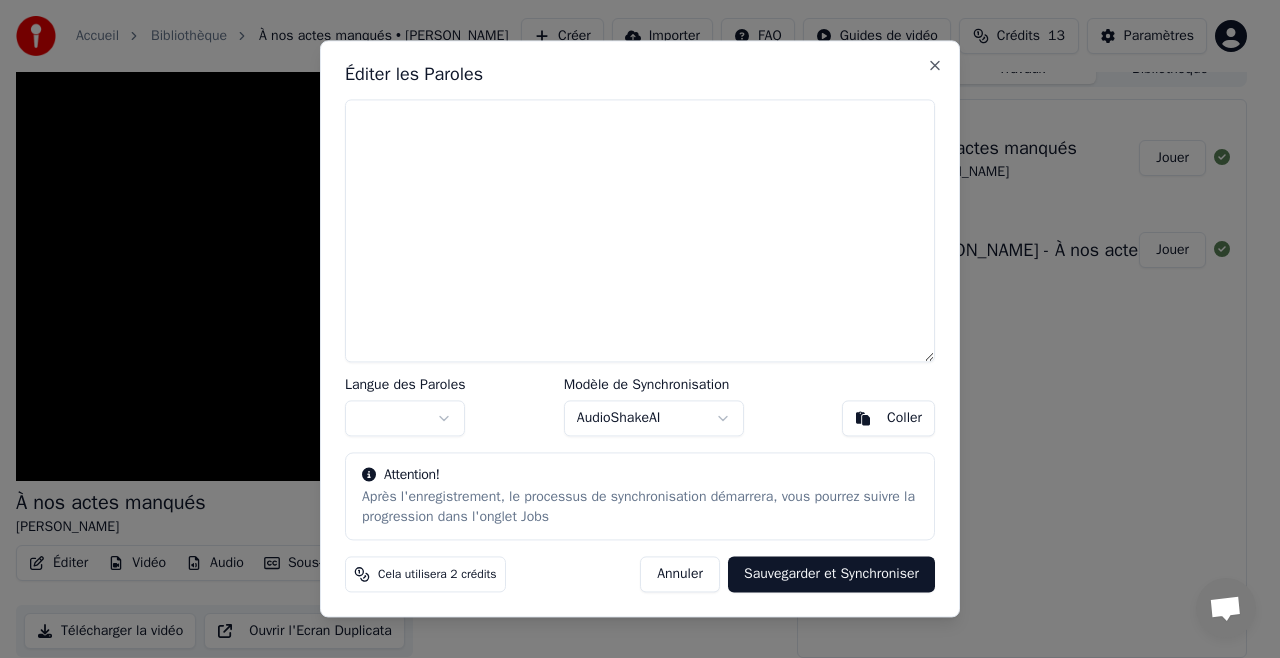 click on "Accueil Bibliothèque À nos actes manqués • [PERSON_NAME] Créer Importer FAQ Guides de vidéo Crédits 13 Paramètres À nos actes manqués [PERSON_NAME] BPM 113 Tonalité D# Éditer Vidéo Audio Sous-titres Télécharger Bibliothèque cloud Télécharger la vidéo Ouvrir l'Ecran Duplicata File d'attente ( 1 ) Travaux Bibliothèque Importer des Sous-titres À nos actes manqués [PERSON_NAME] Jouer Créer un Karaoké [PERSON_NAME] - À nos actes manqués (Instrumentale Officielle) Jouer
Éditer les Paroles Langue des Paroles Modèle de Synchronisation AudioShakeAI Coller Attention! Après l'enregistrement, le processus de synchronisation démarrera, vous pourrez suivre la progression dans l'onglet Jobs Cela utilisera 2 crédits Annuler Sauvegarder et Synchroniser Close" at bounding box center [631, 308] 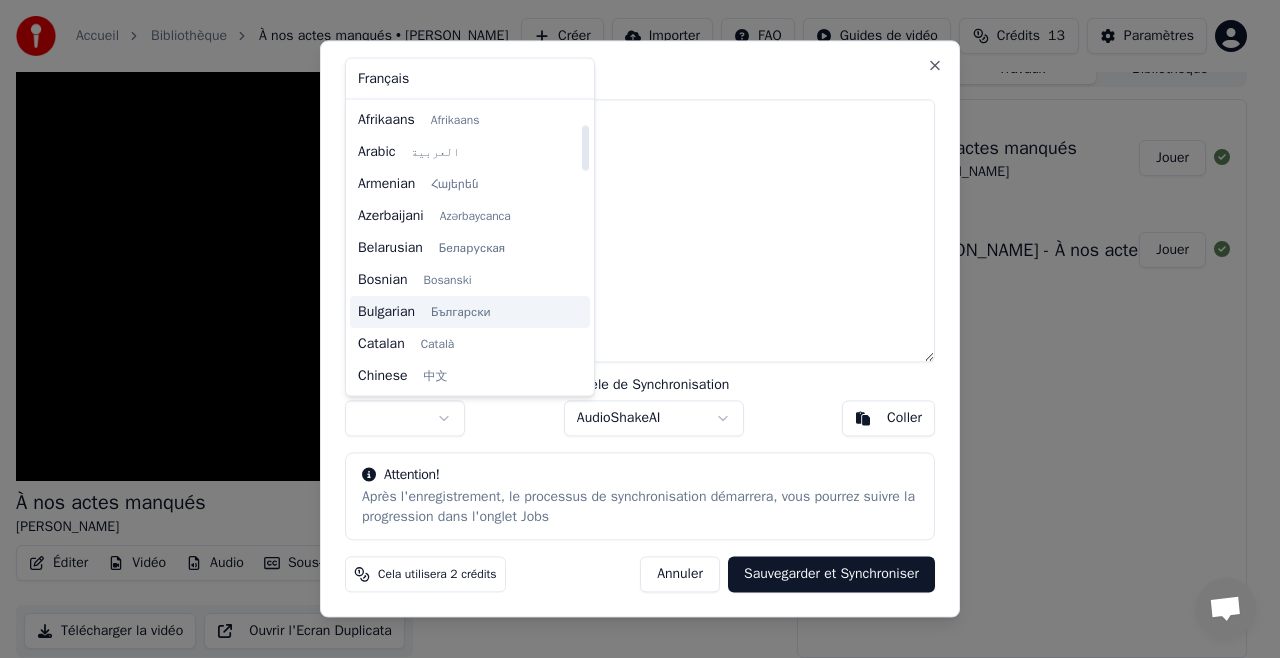 scroll, scrollTop: 133, scrollLeft: 0, axis: vertical 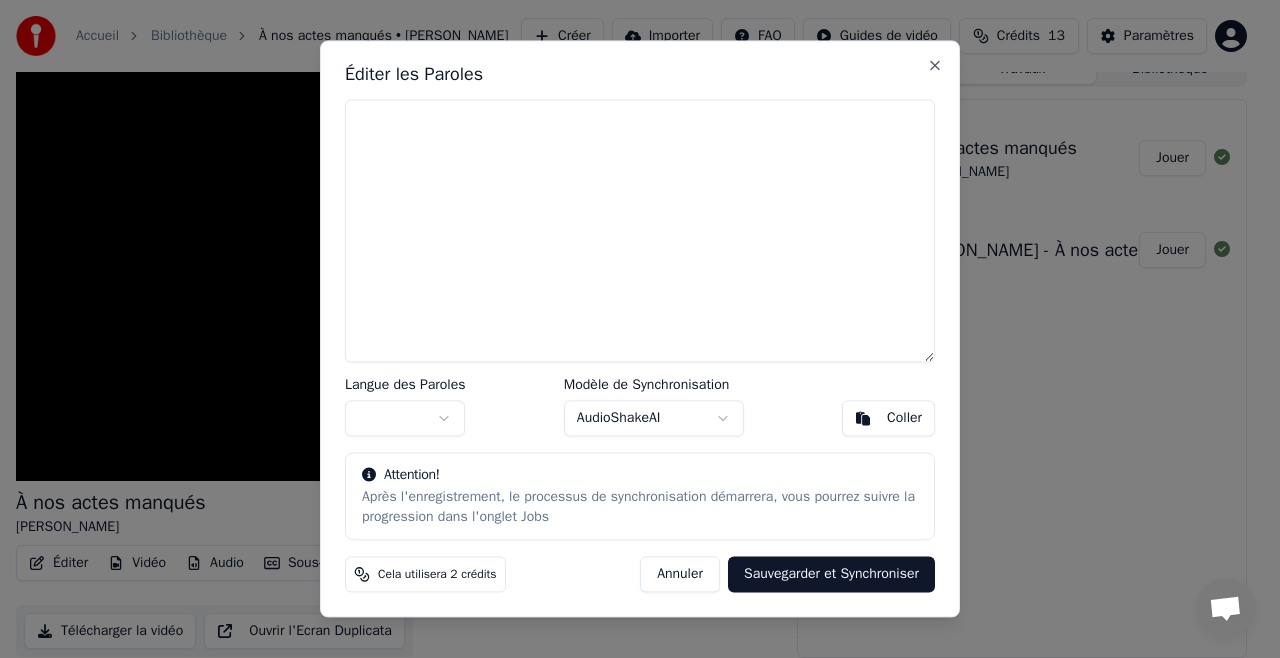 click at bounding box center [640, 329] 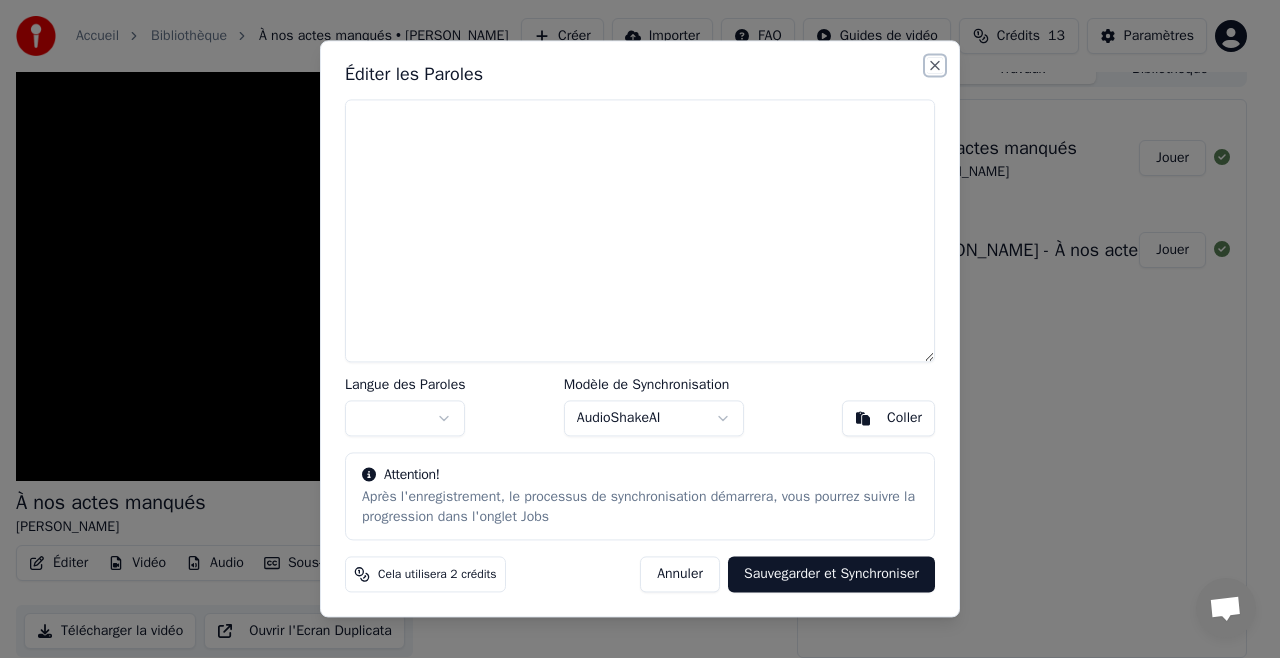 click on "Close" at bounding box center [935, 65] 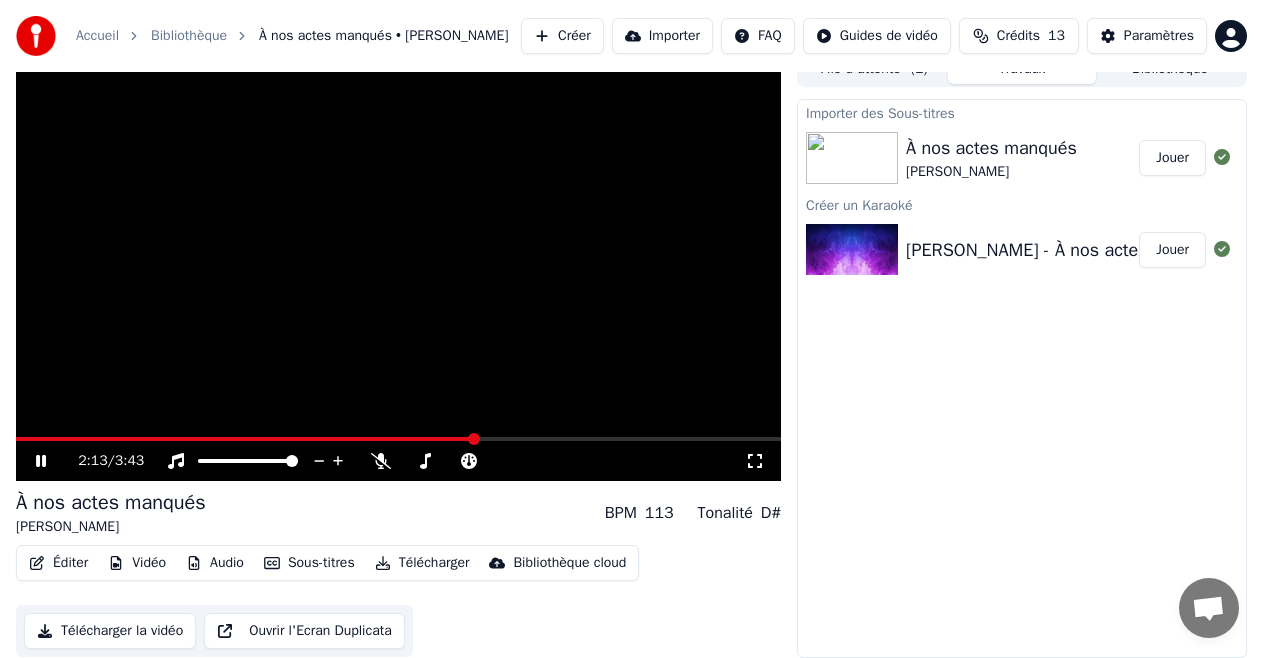 drag, startPoint x: 753, startPoint y: 463, endPoint x: 756, endPoint y: 488, distance: 25.179358 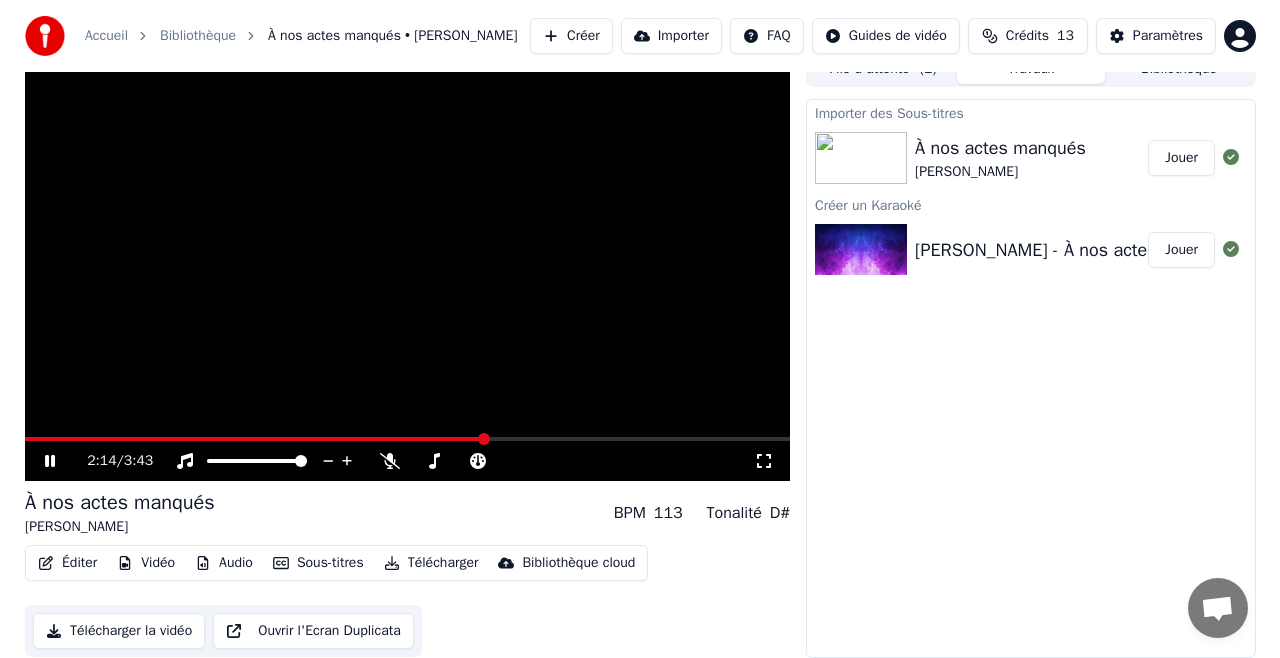scroll, scrollTop: 12, scrollLeft: 0, axis: vertical 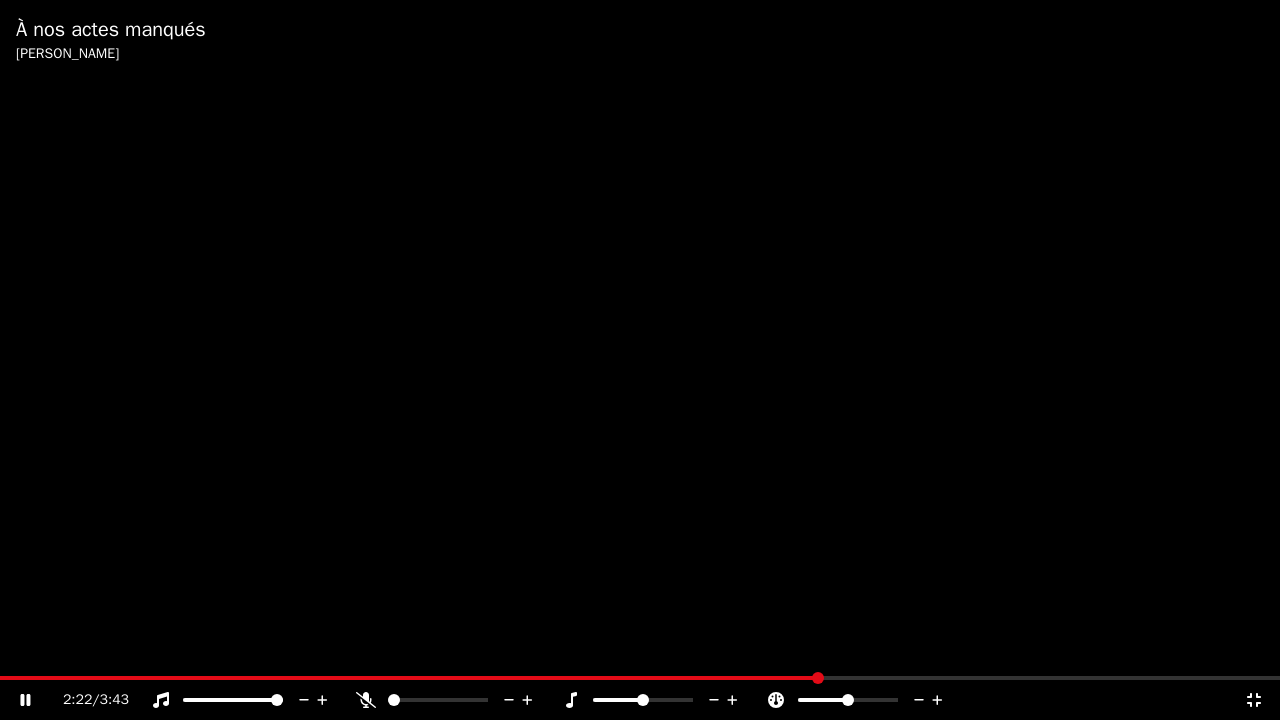 click 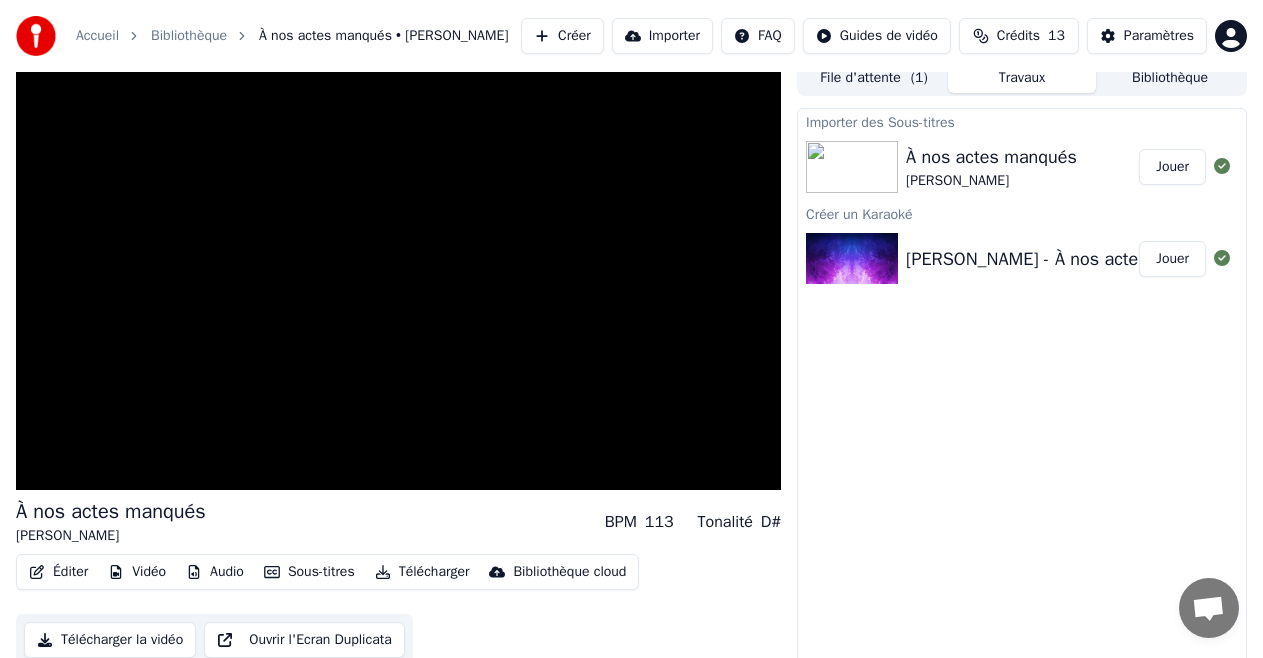 click at bounding box center (852, 167) 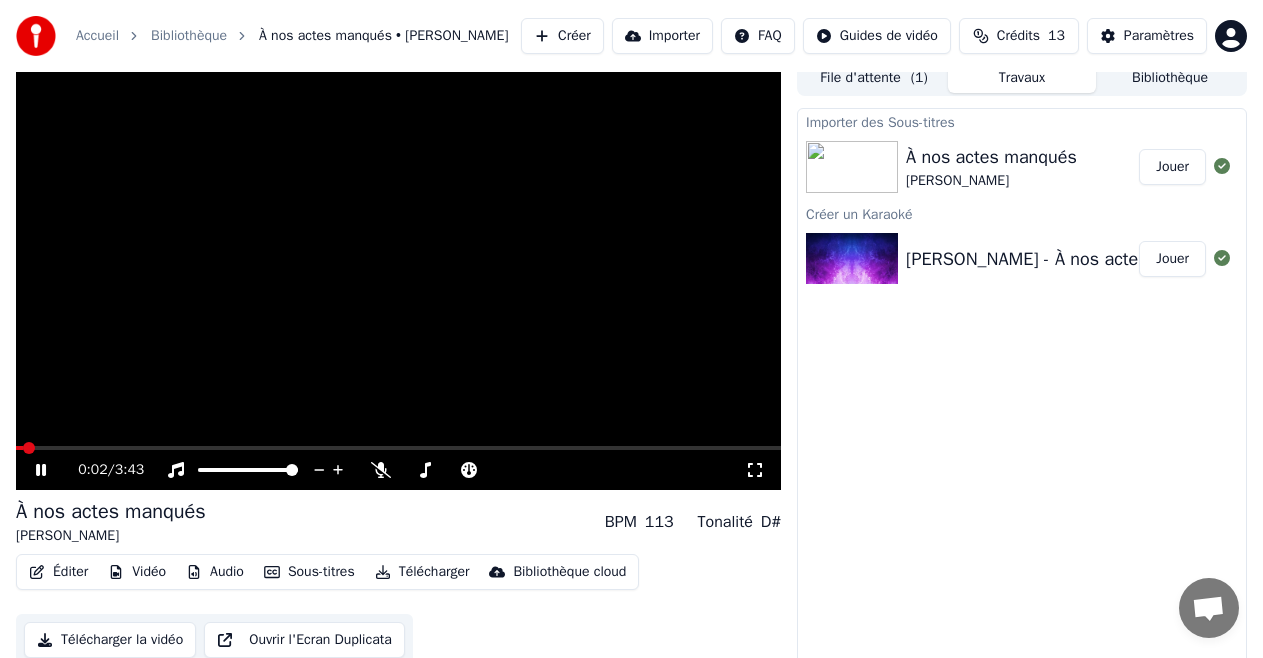 click at bounding box center (398, 448) 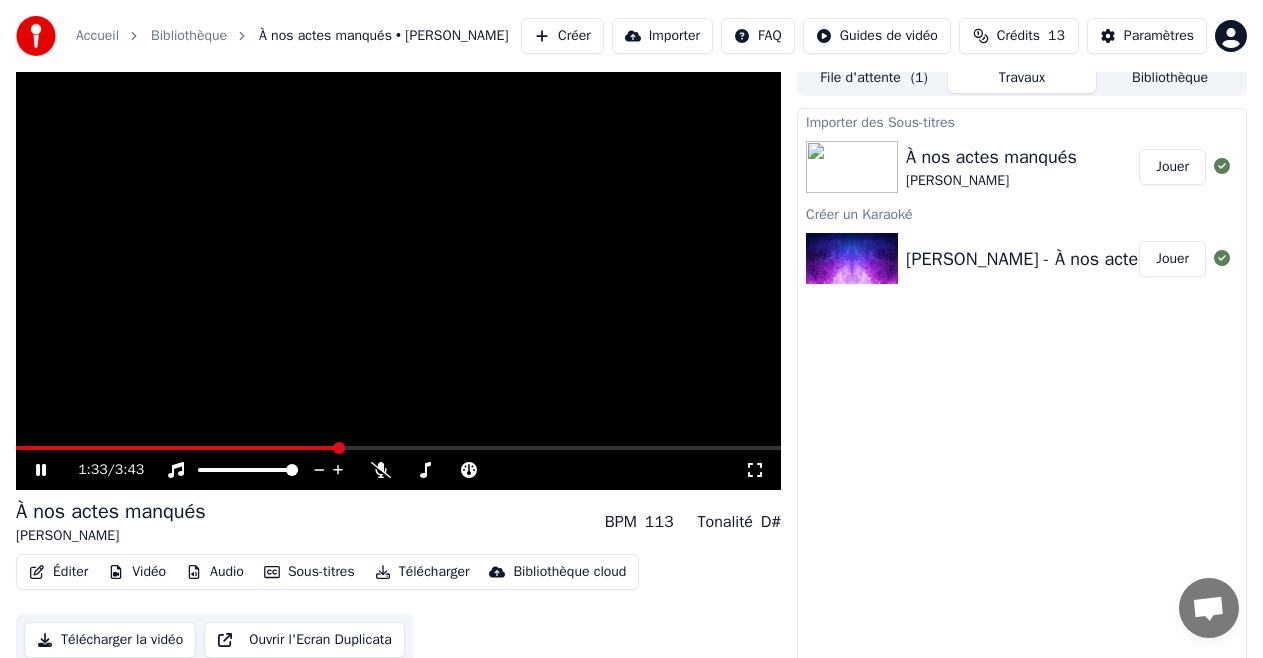 click 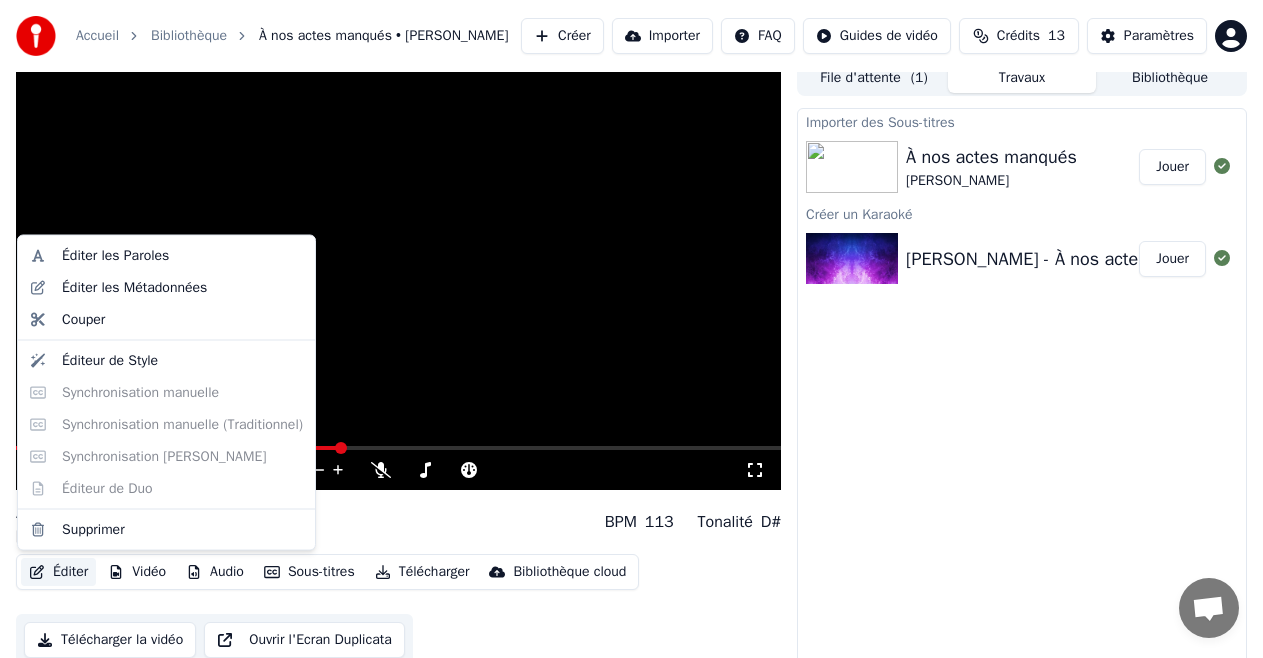 click on "Éditer" at bounding box center (58, 572) 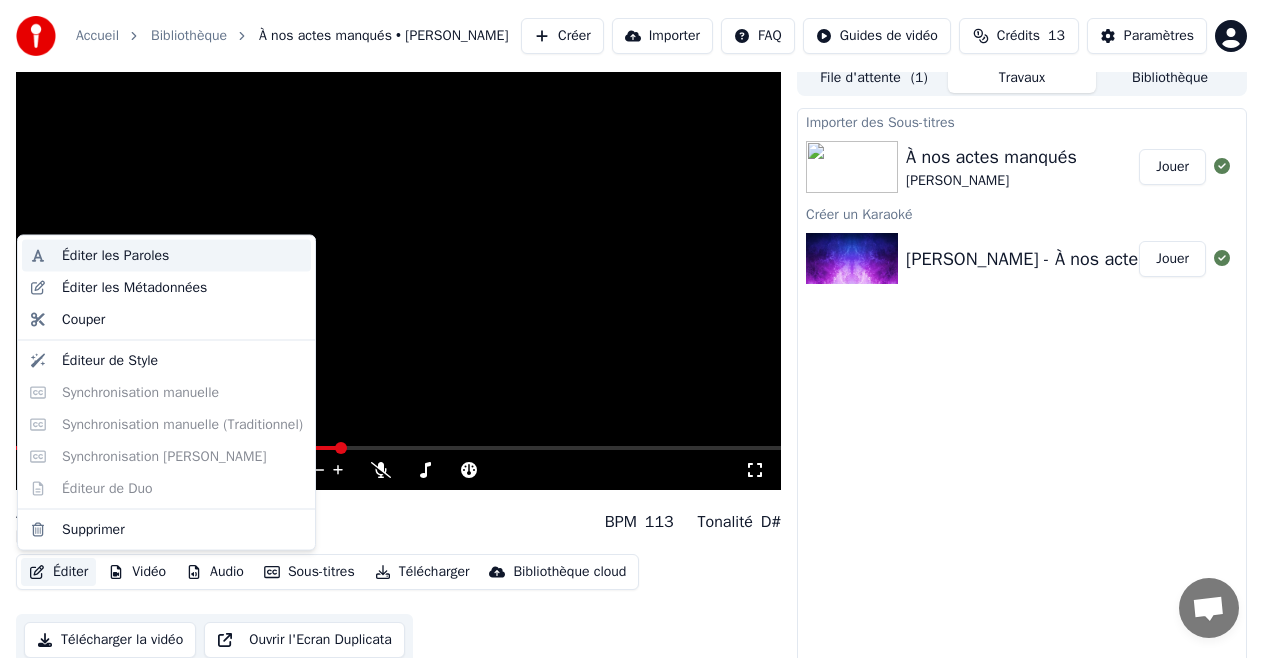 click on "Éditer les Paroles" at bounding box center [115, 256] 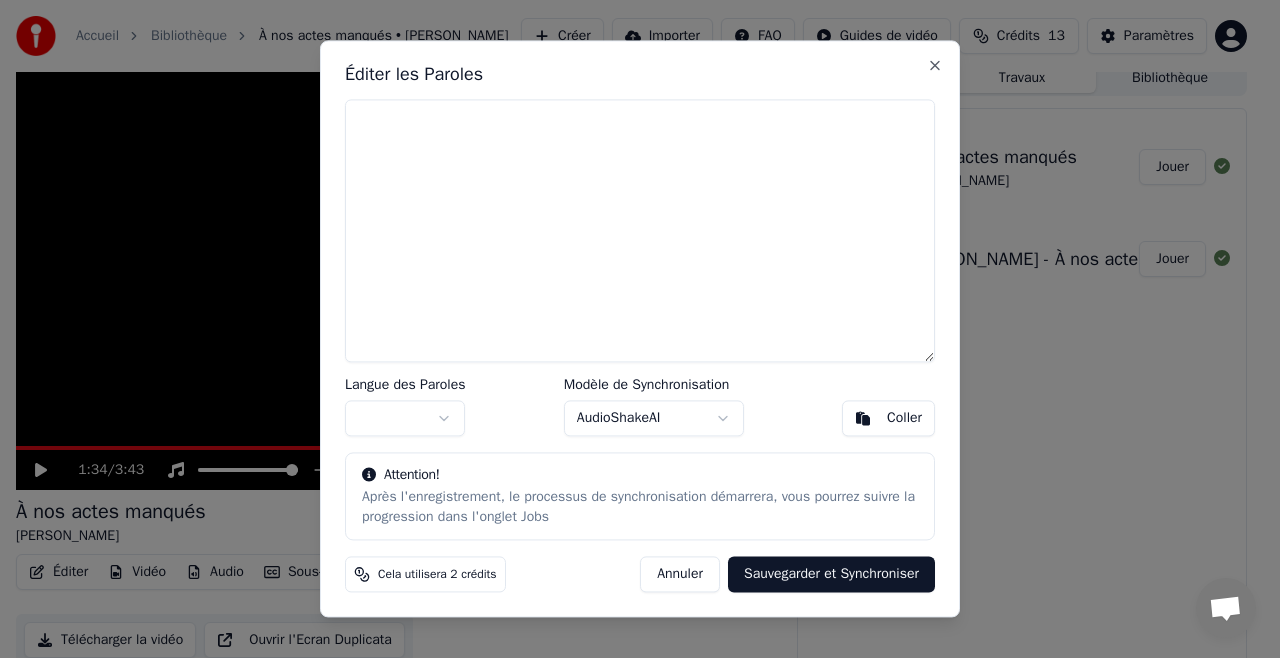 click at bounding box center [640, 230] 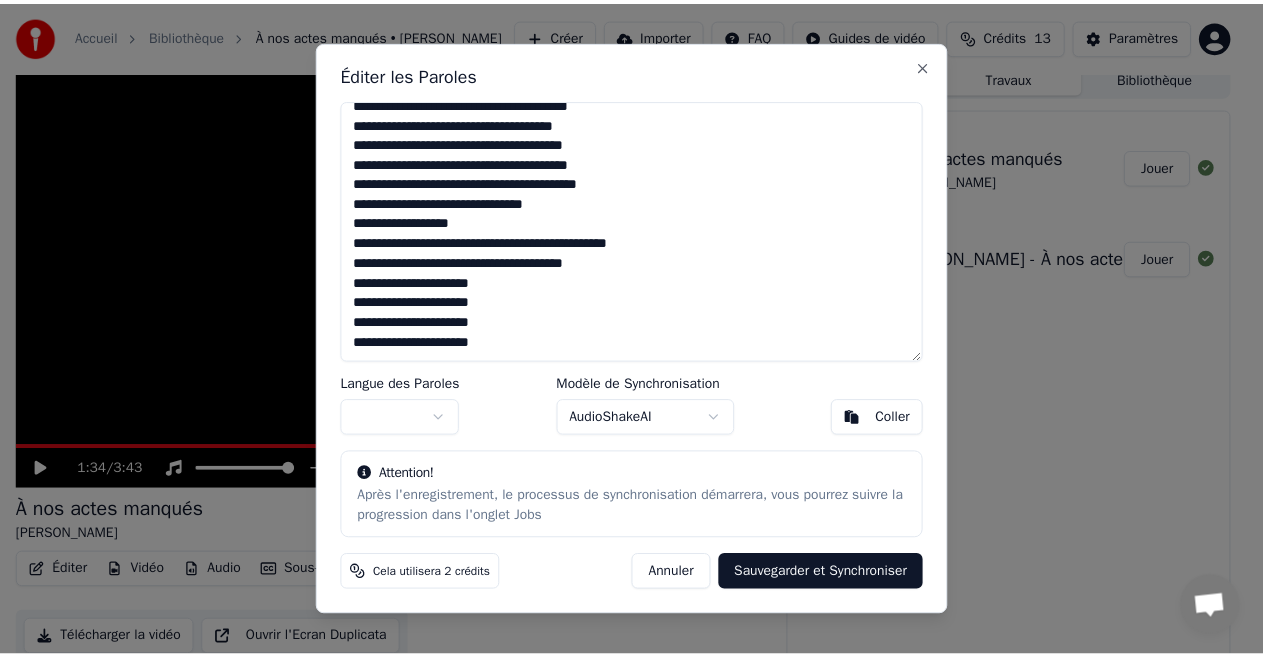 scroll, scrollTop: 594, scrollLeft: 0, axis: vertical 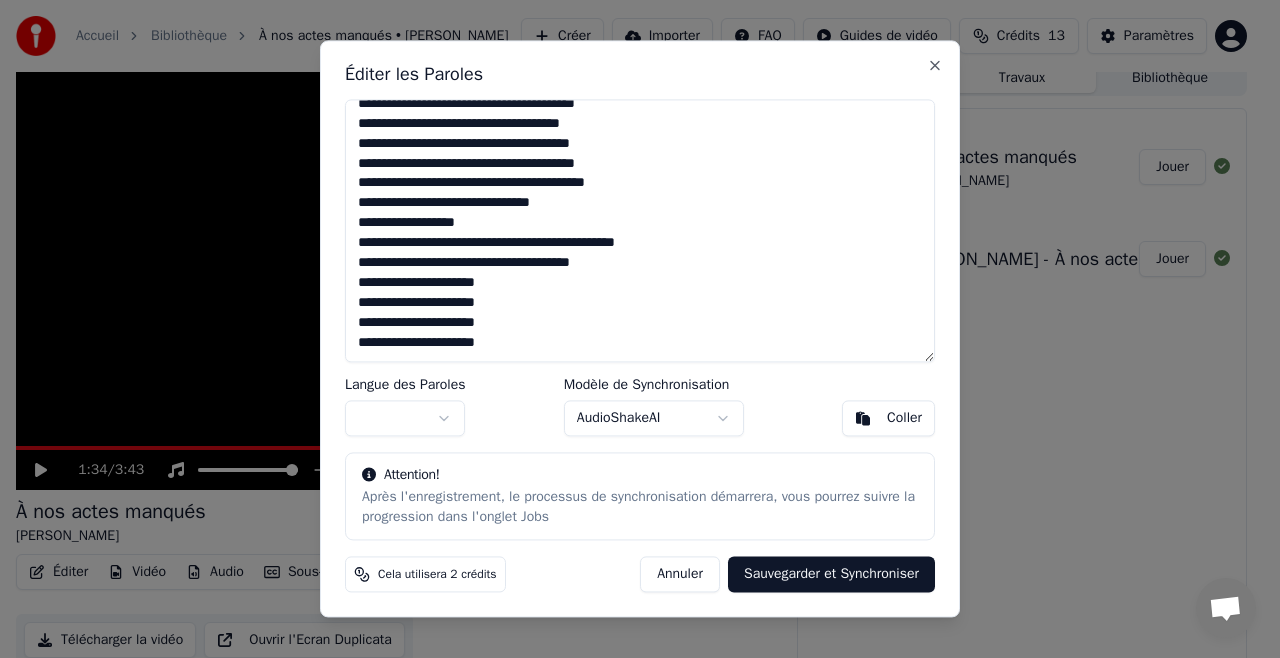 type on "**********" 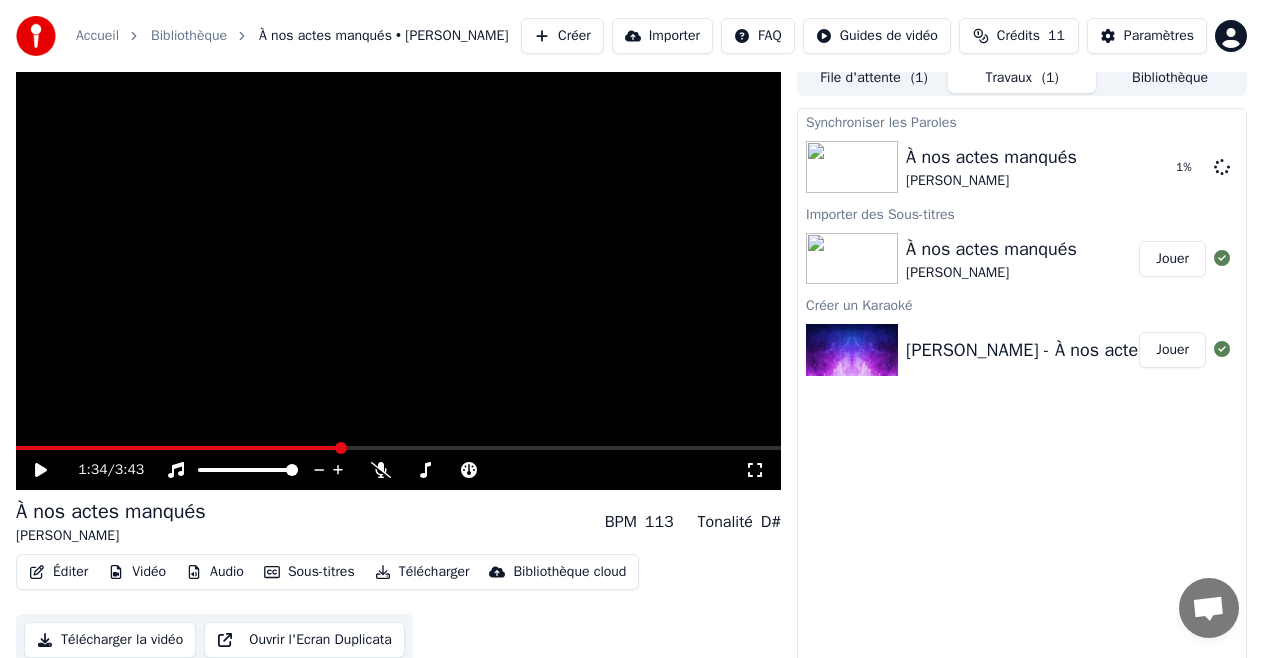 click on "Jouer" at bounding box center [1172, 350] 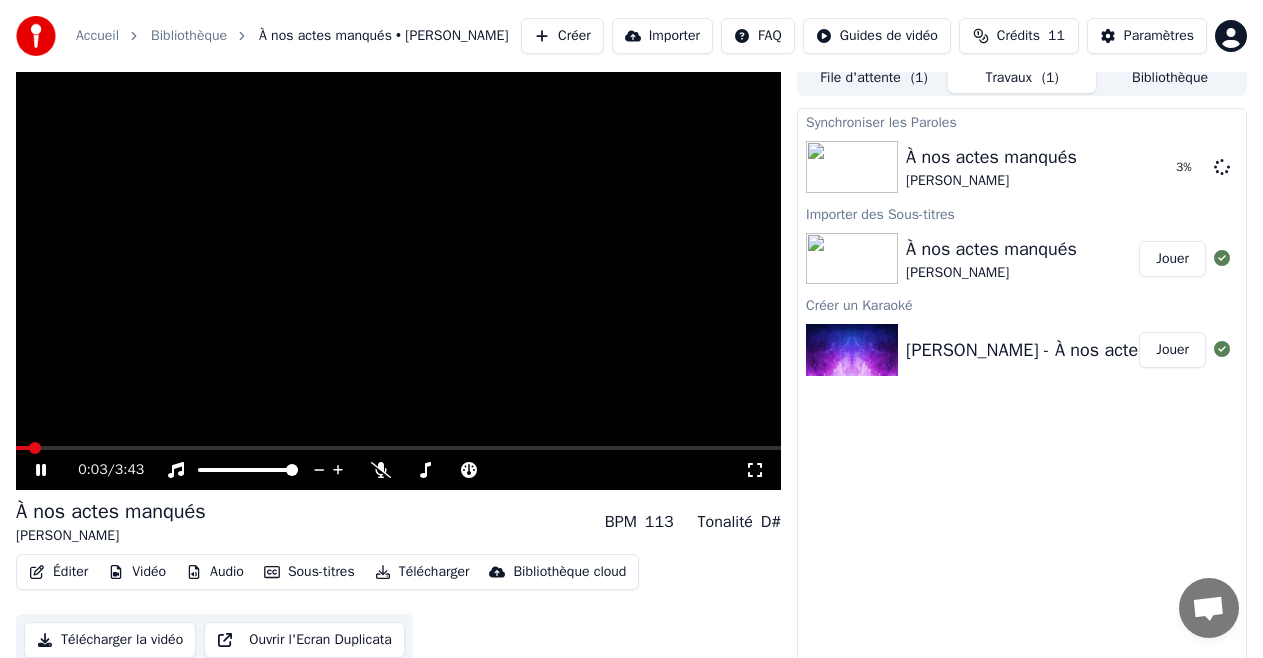 click at bounding box center [398, 275] 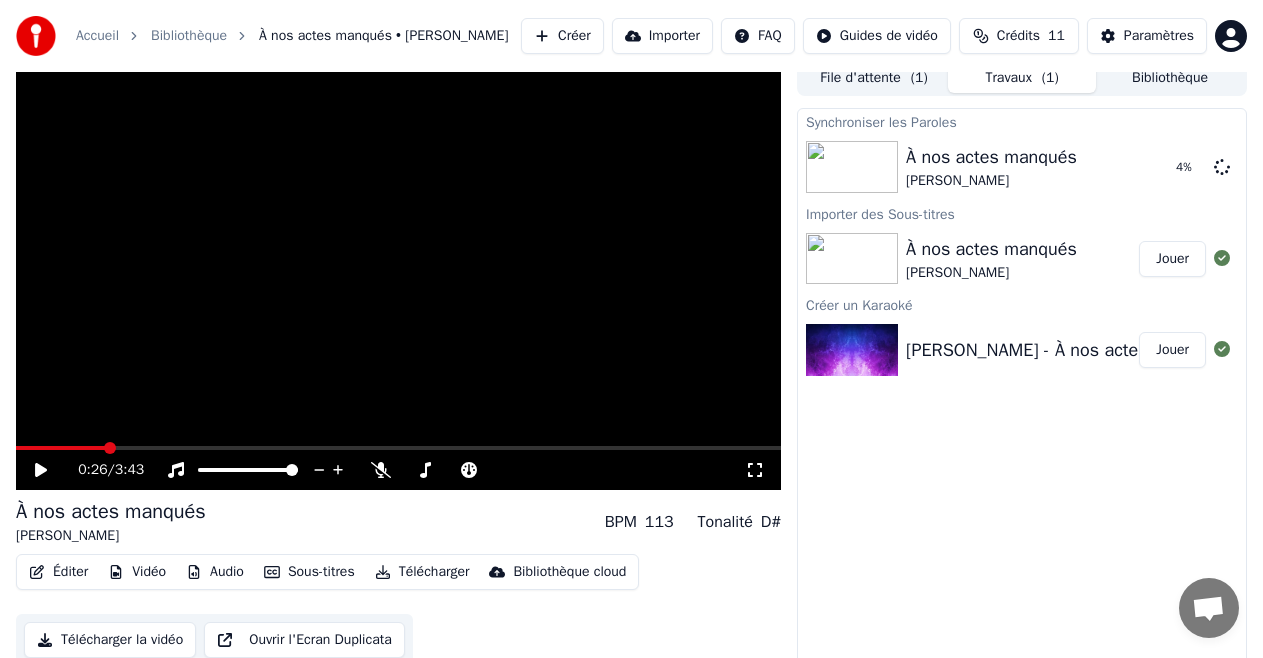 click at bounding box center (398, 448) 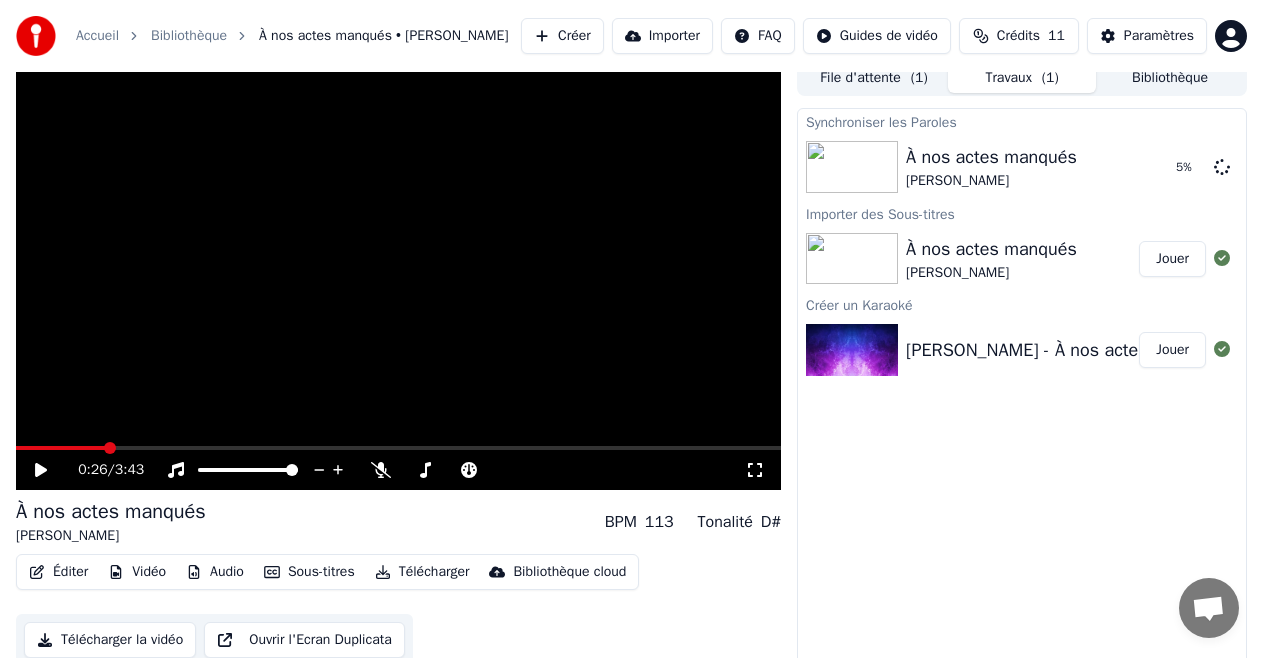 click 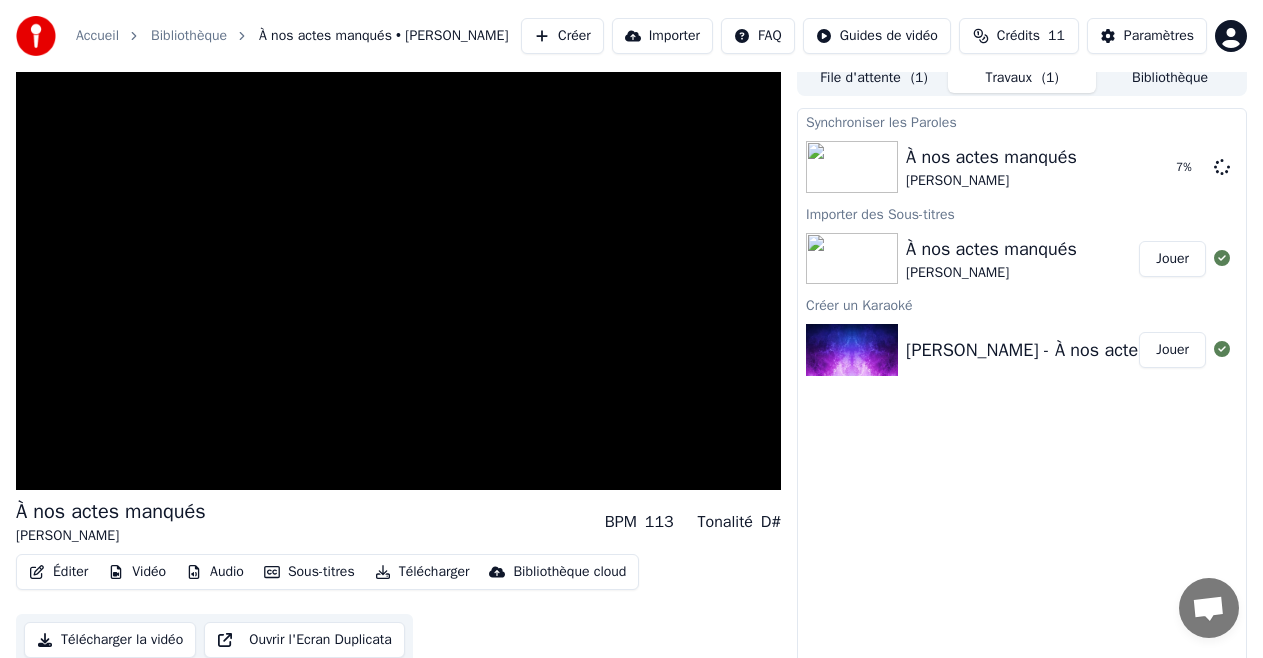 click on "Synchroniser les Paroles À nos actes manqués [PERSON_NAME] 7 % Importer des Sous-titres À nos actes manqués [PERSON_NAME] Jouer Créer un Karaoké [PERSON_NAME] - À nos actes manqués (Instrumentale Officielle) Jouer" at bounding box center (1022, 387) 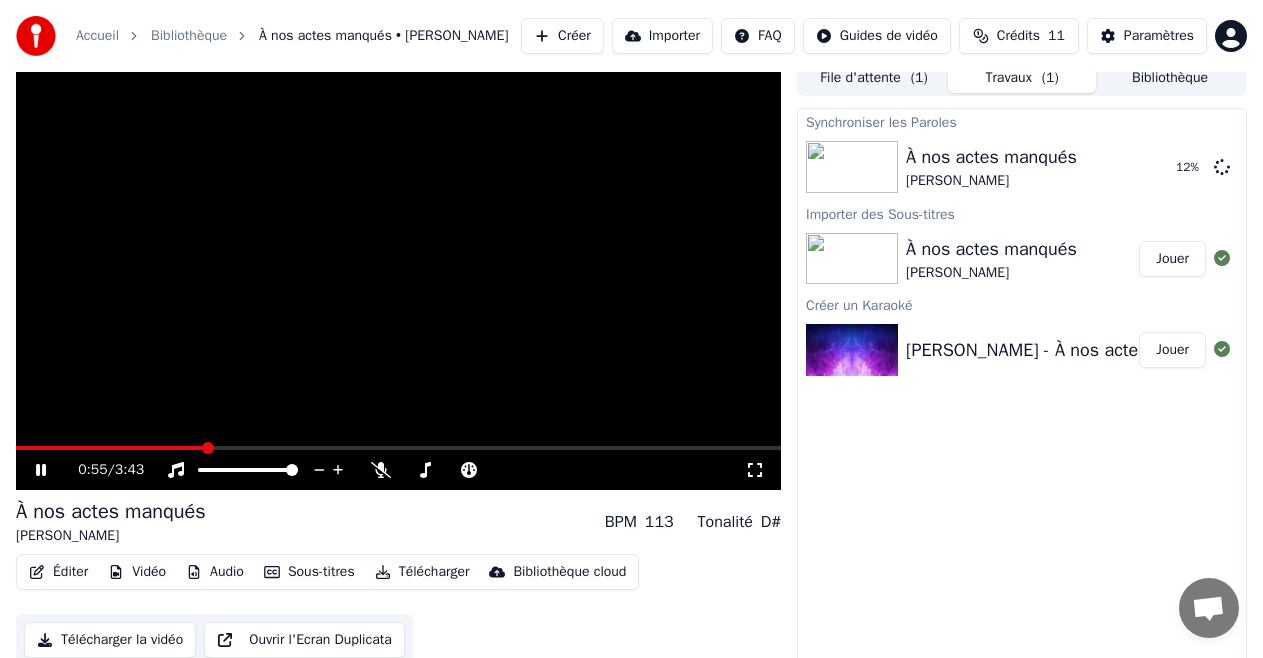 click 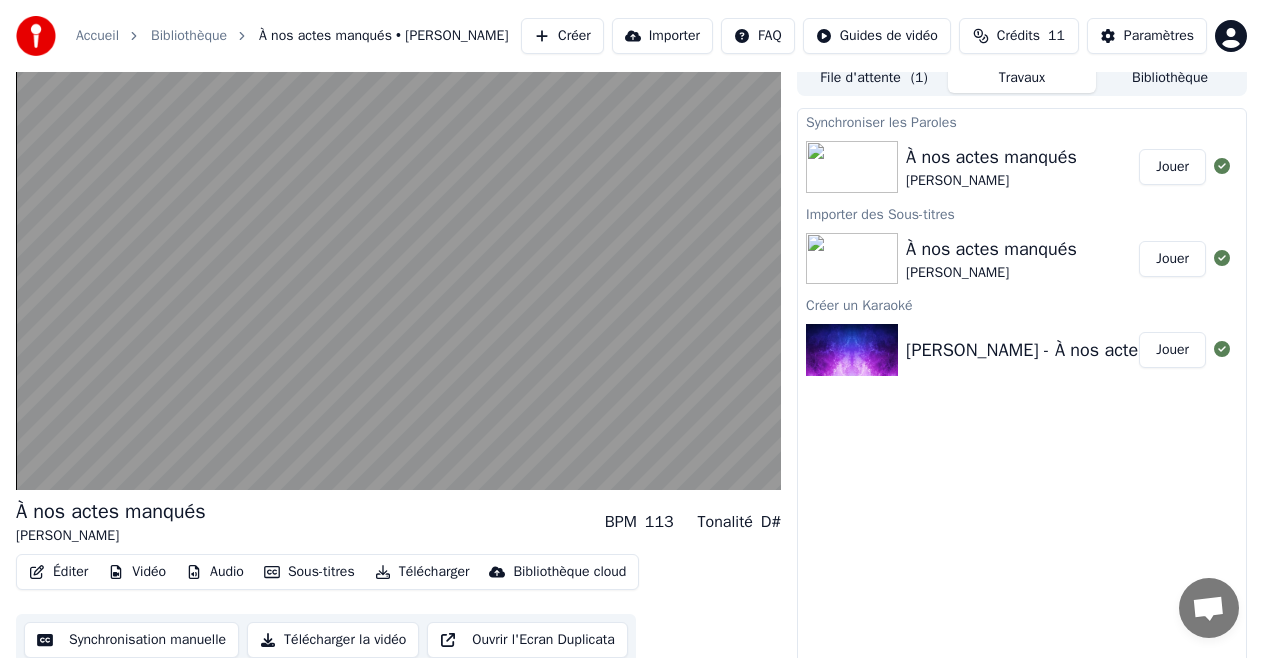 click on "Jouer" at bounding box center [1172, 167] 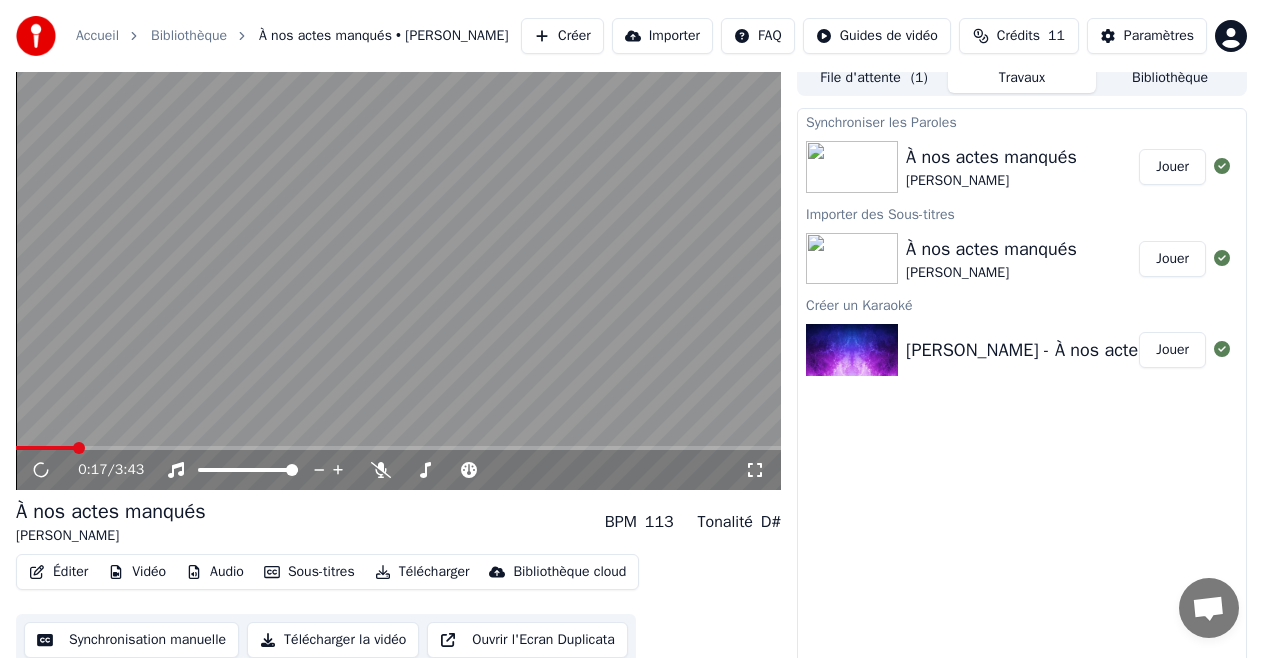 click at bounding box center (398, 448) 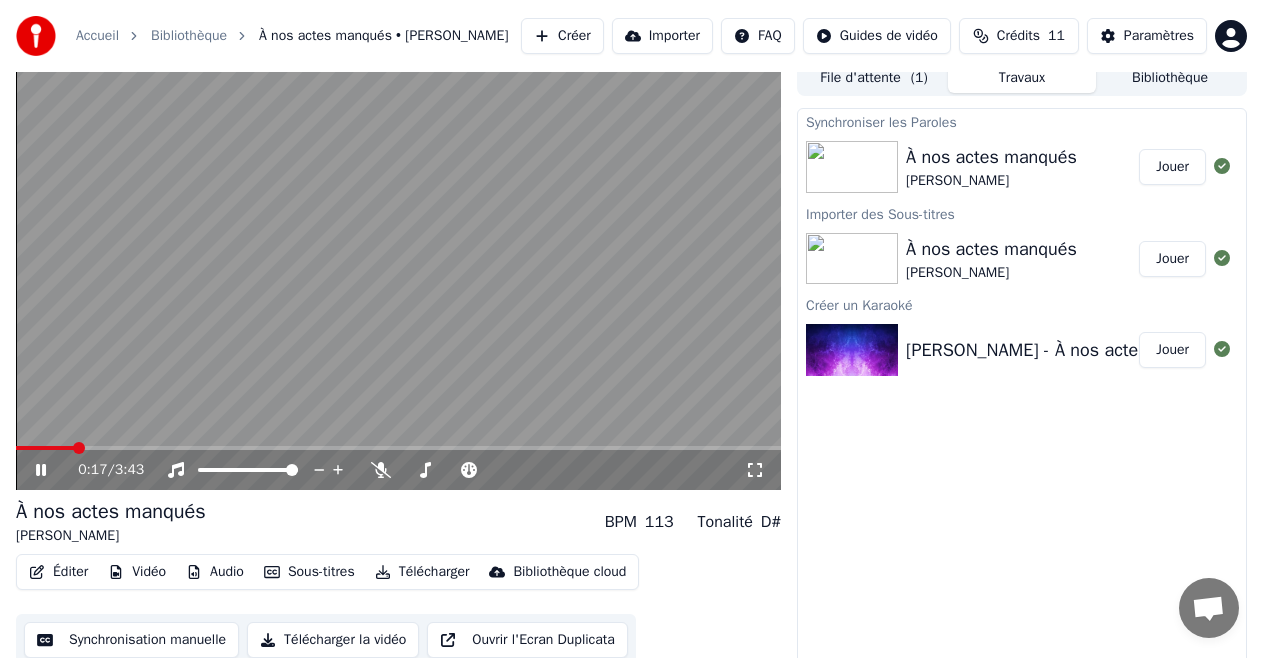 click at bounding box center [398, 448] 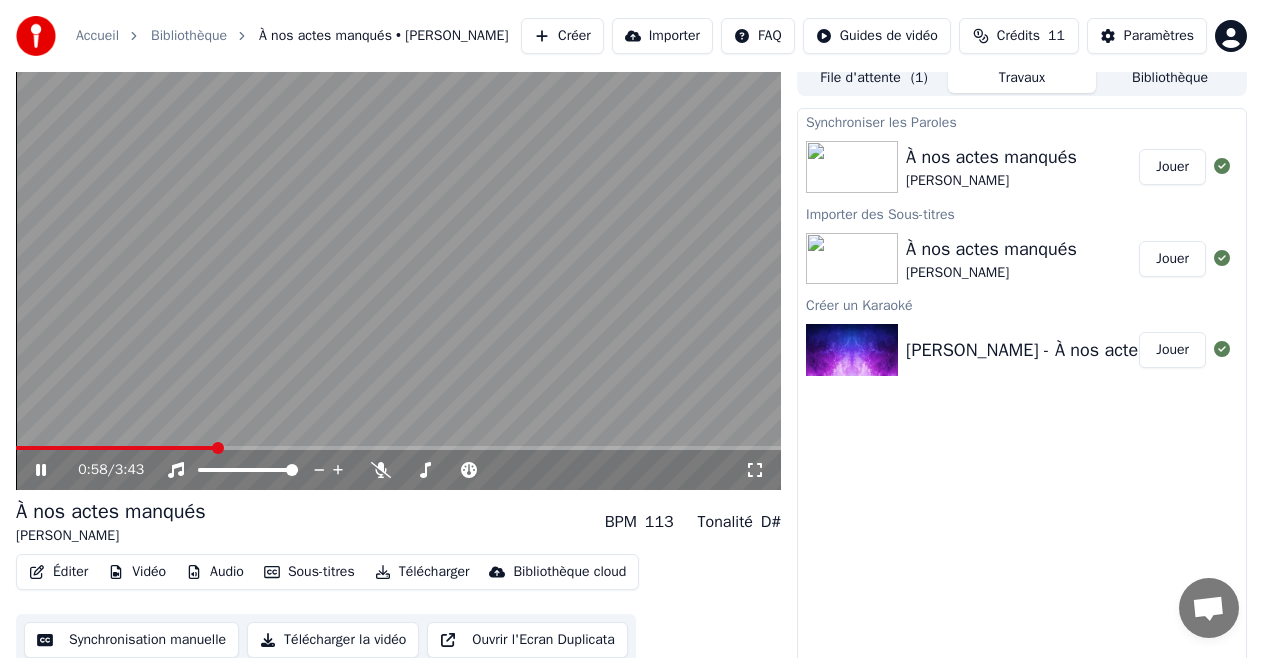 click at bounding box center [398, 448] 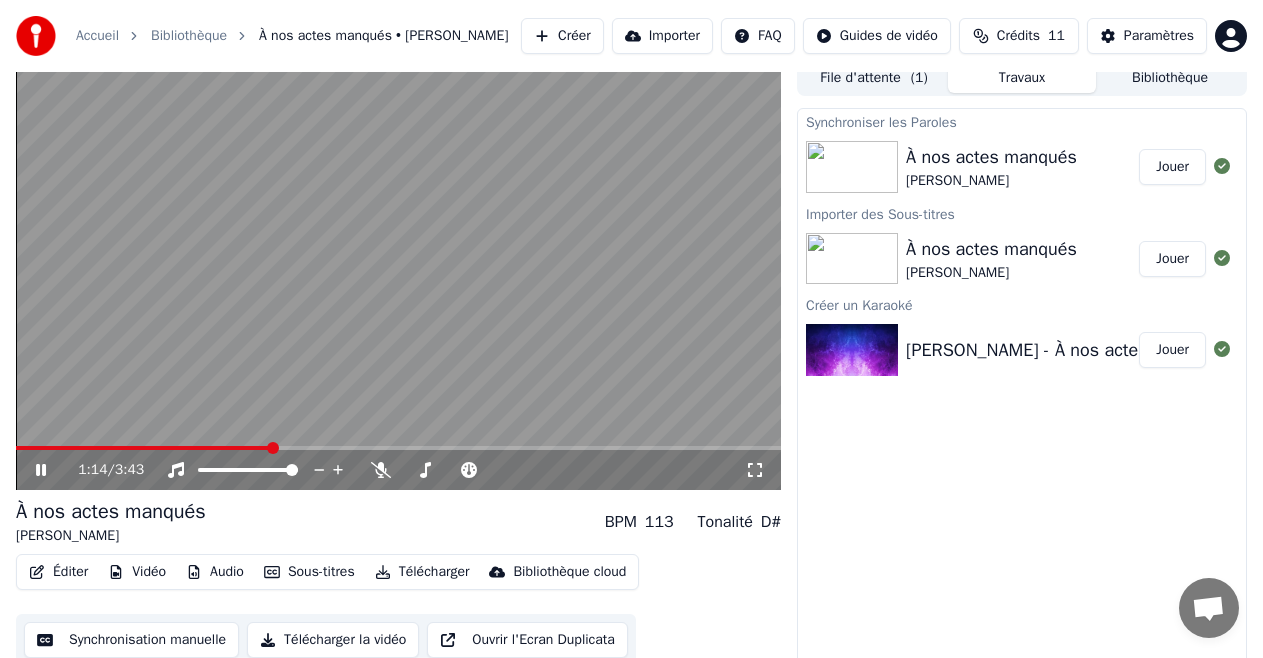 click at bounding box center [398, 275] 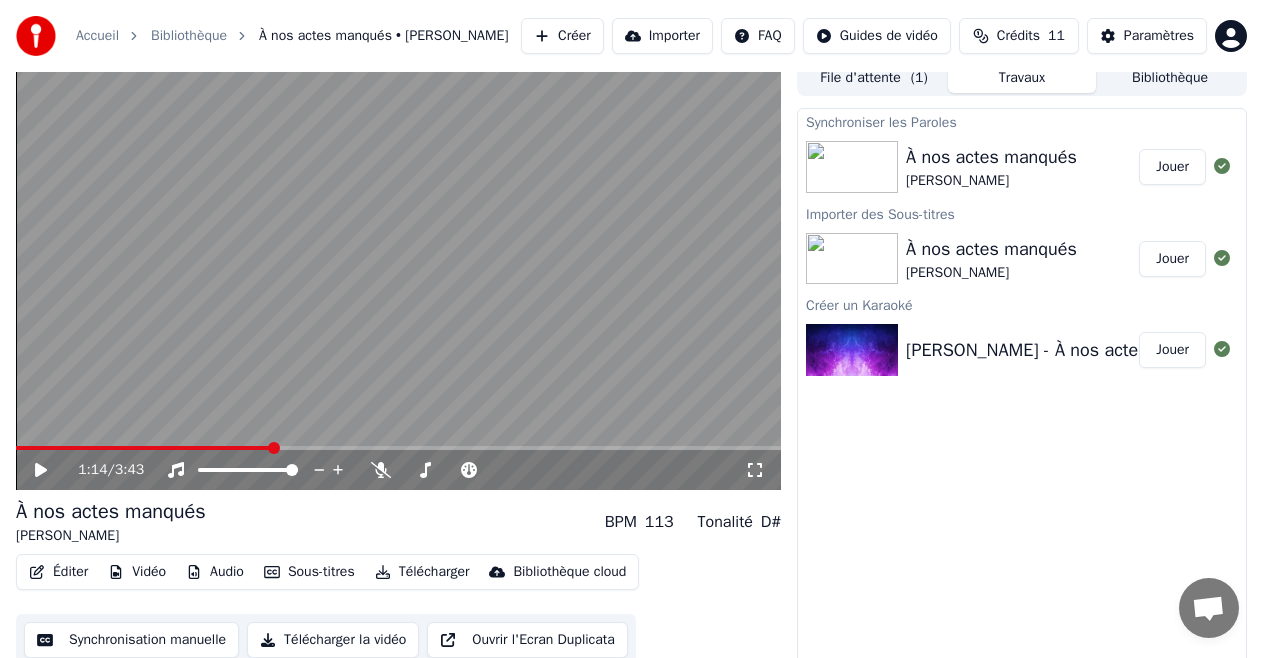 click 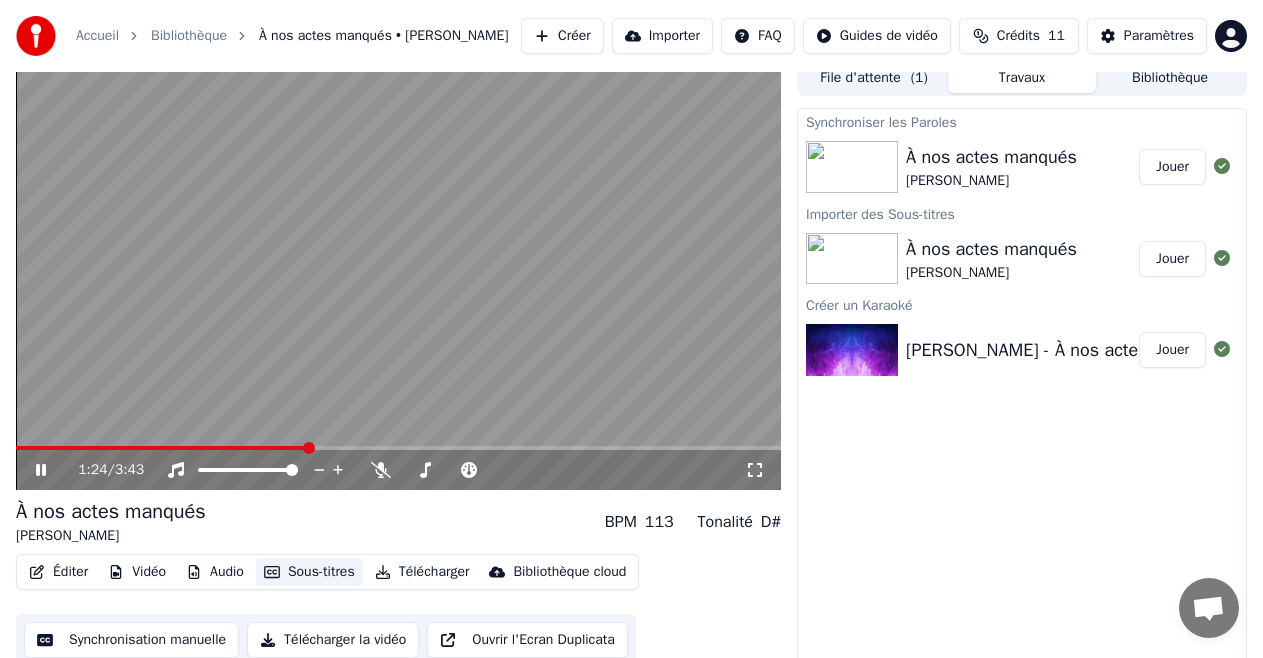 click on "Sous-titres" at bounding box center (309, 572) 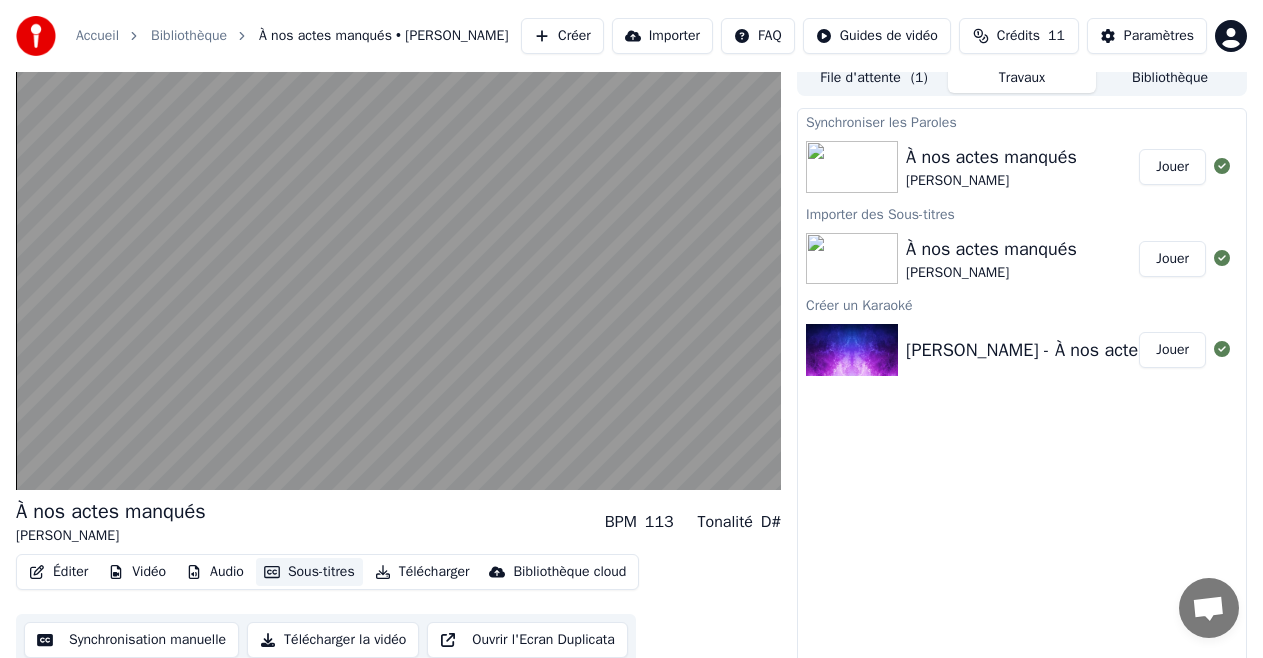 click 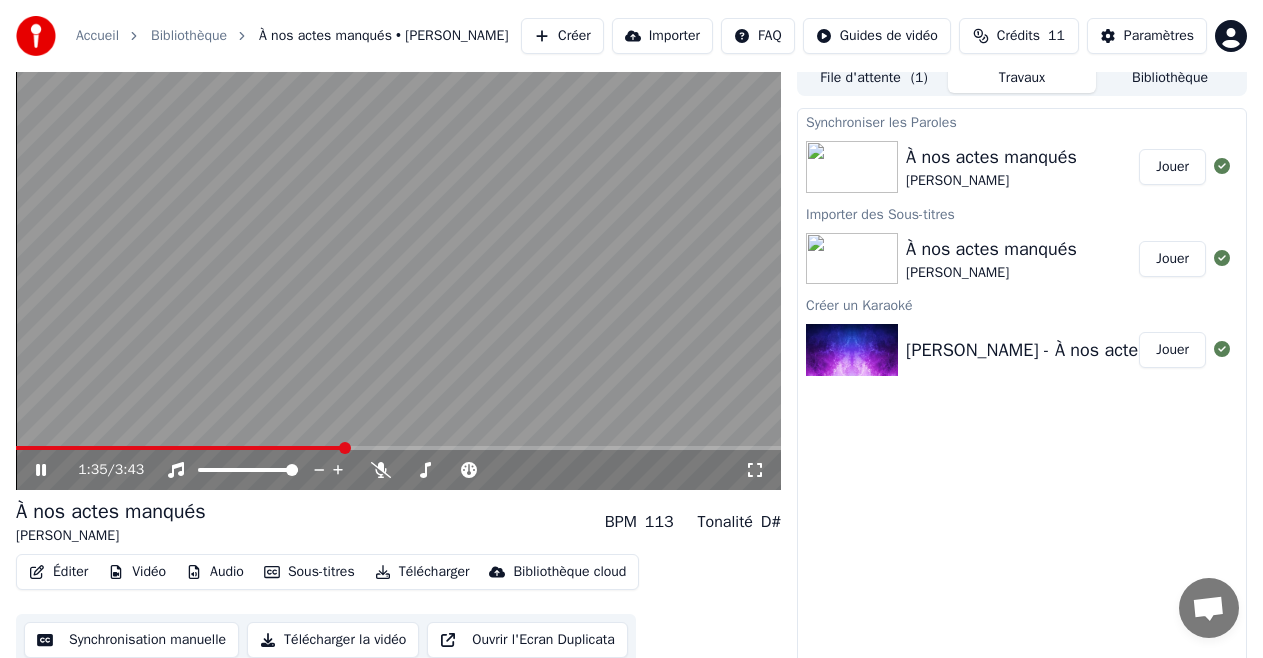 click 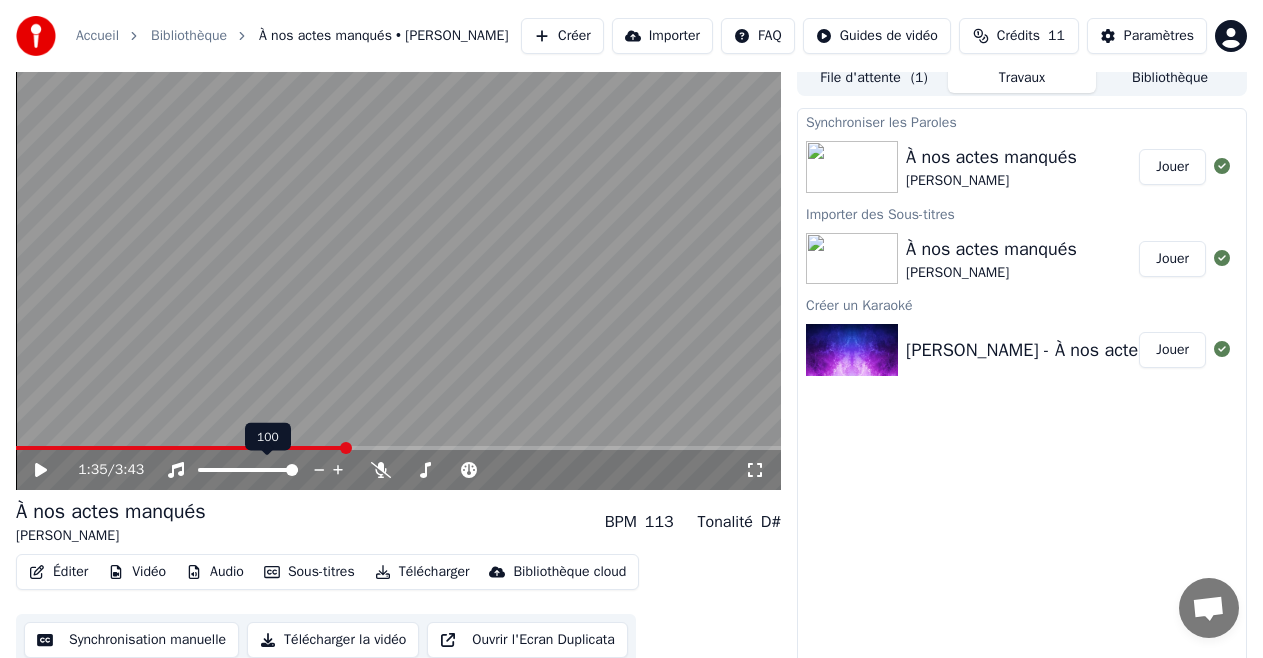 scroll, scrollTop: 21, scrollLeft: 0, axis: vertical 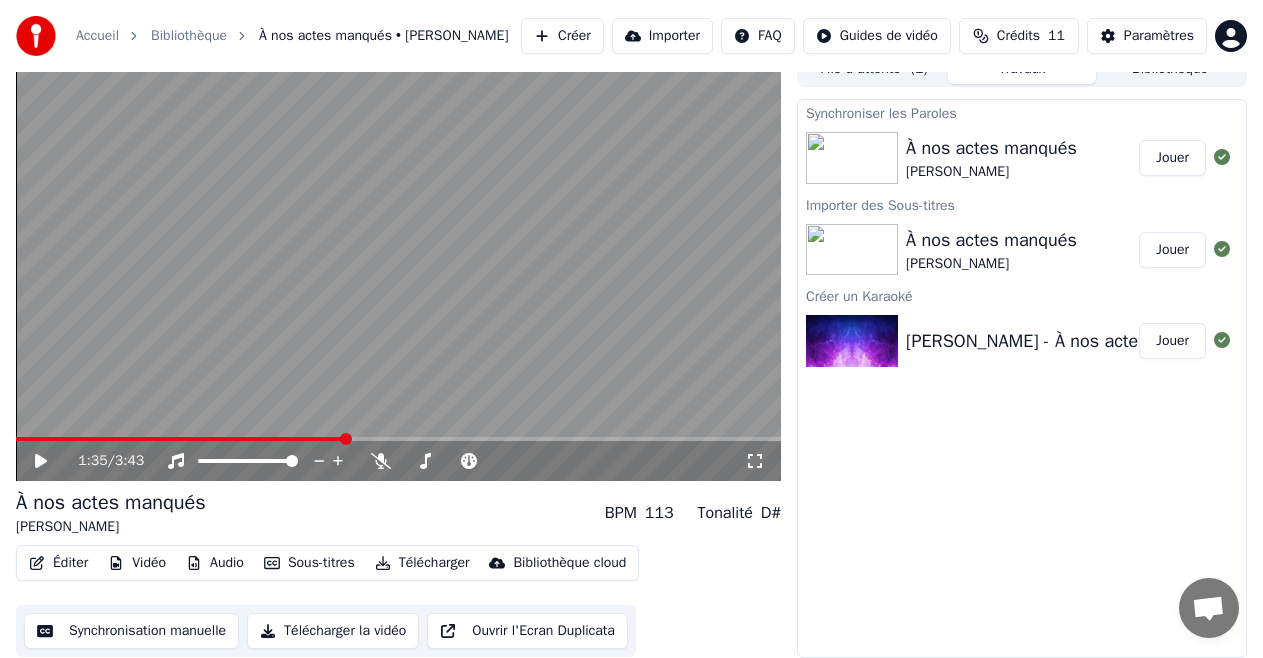 click on "Audio" at bounding box center [215, 563] 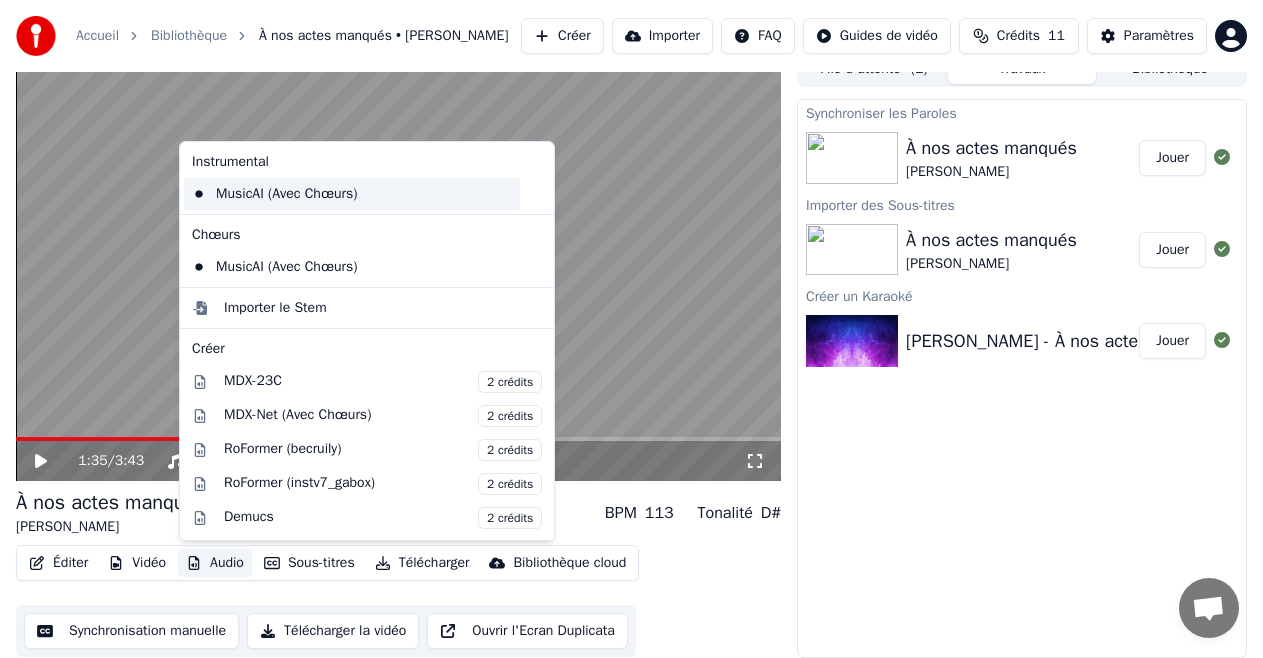 click on "MusicAI (Avec Chœurs)" at bounding box center (352, 194) 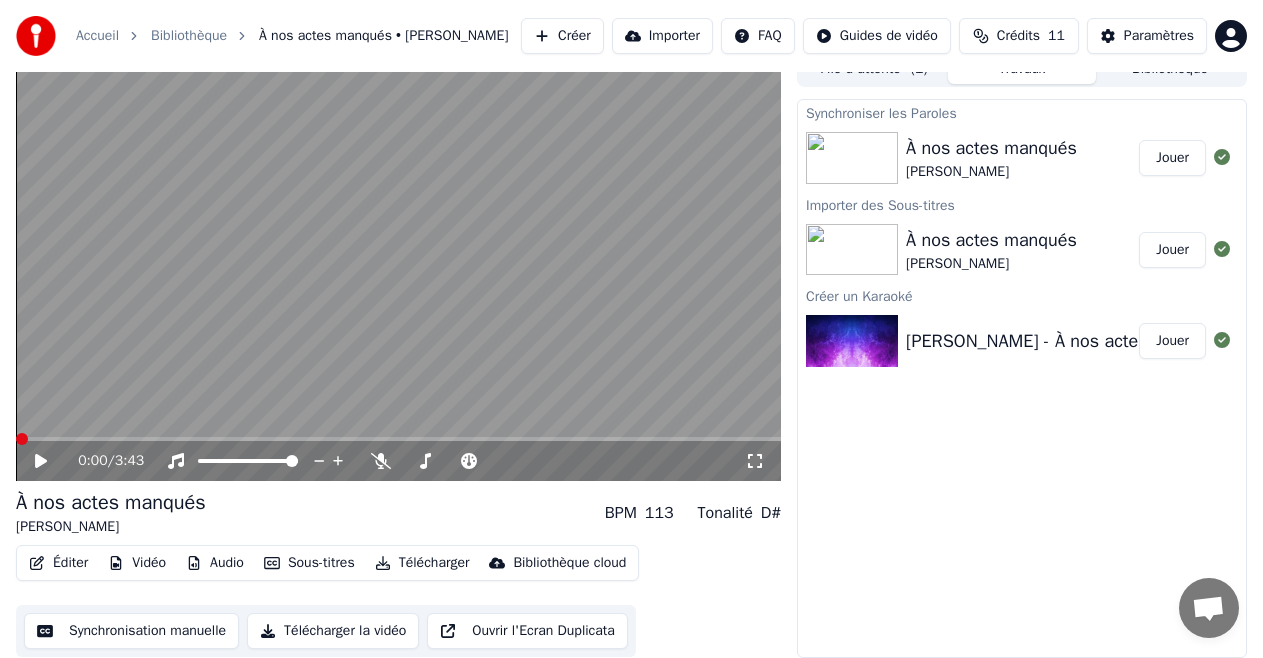 click 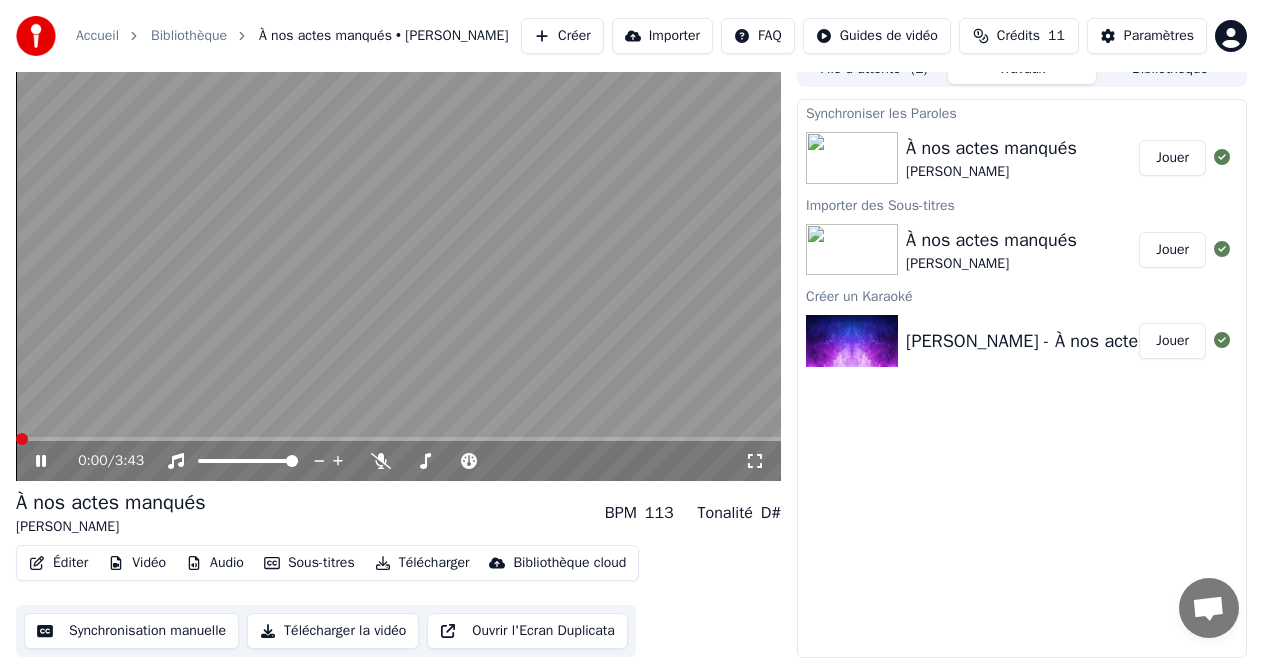 click at bounding box center (22, 439) 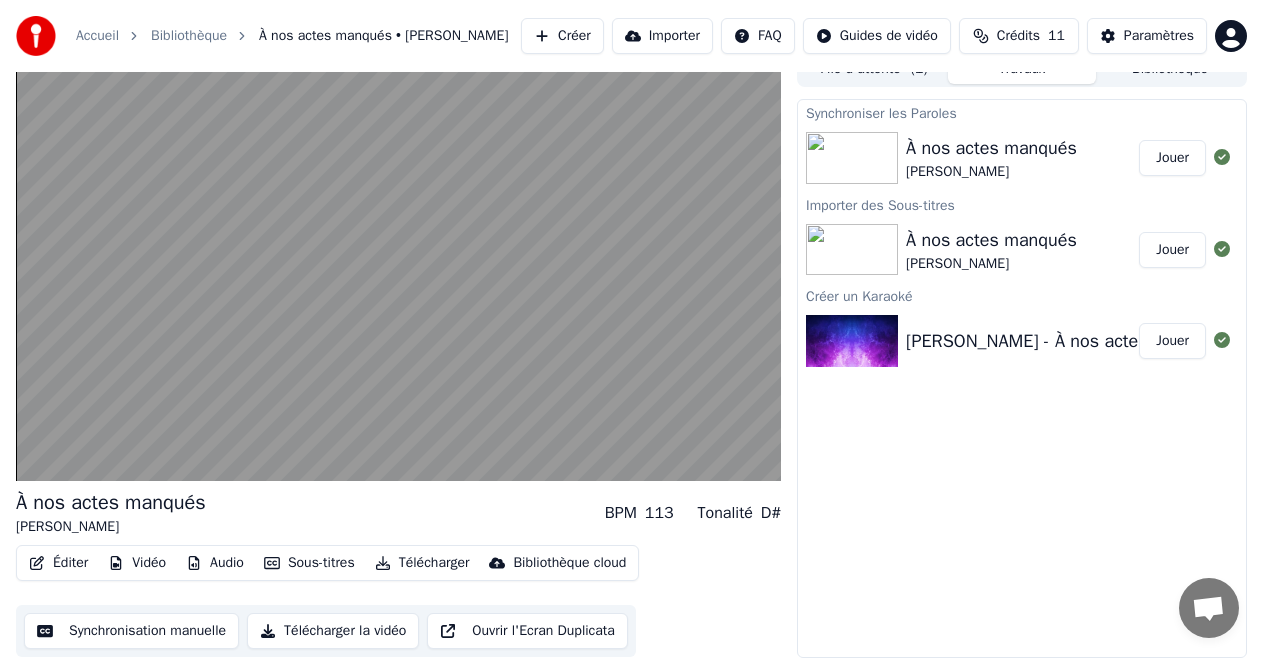 click on "Synchronisation manuelle" at bounding box center (131, 631) 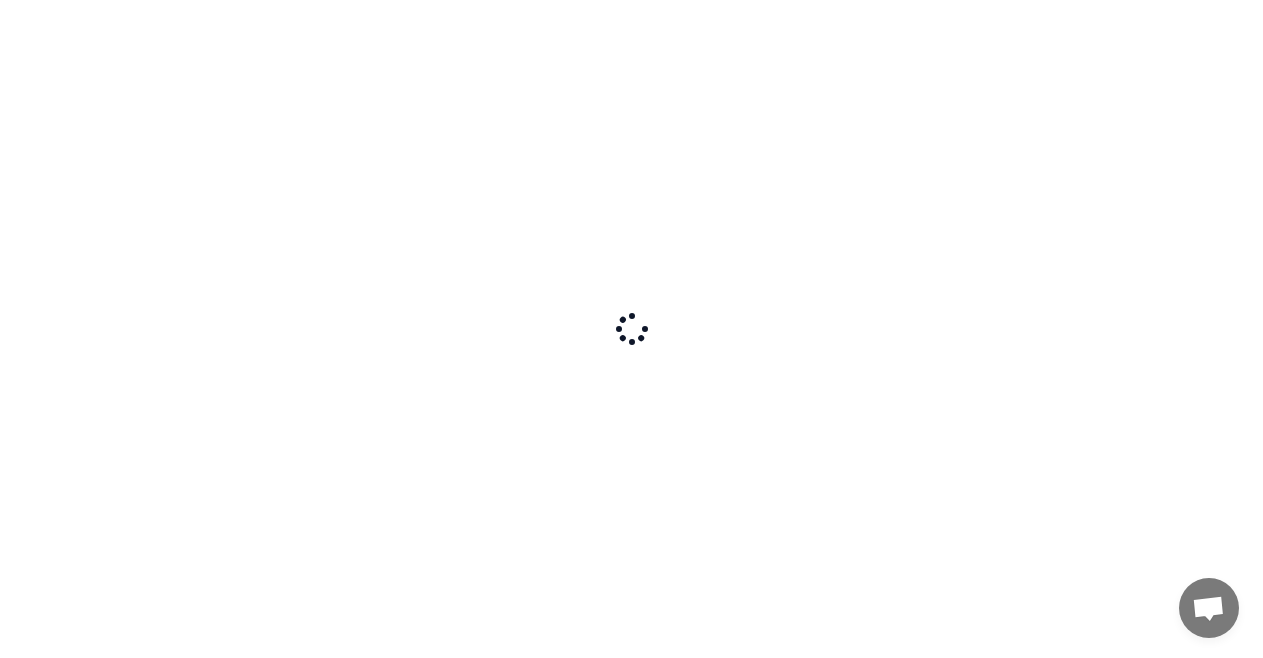 scroll, scrollTop: 0, scrollLeft: 0, axis: both 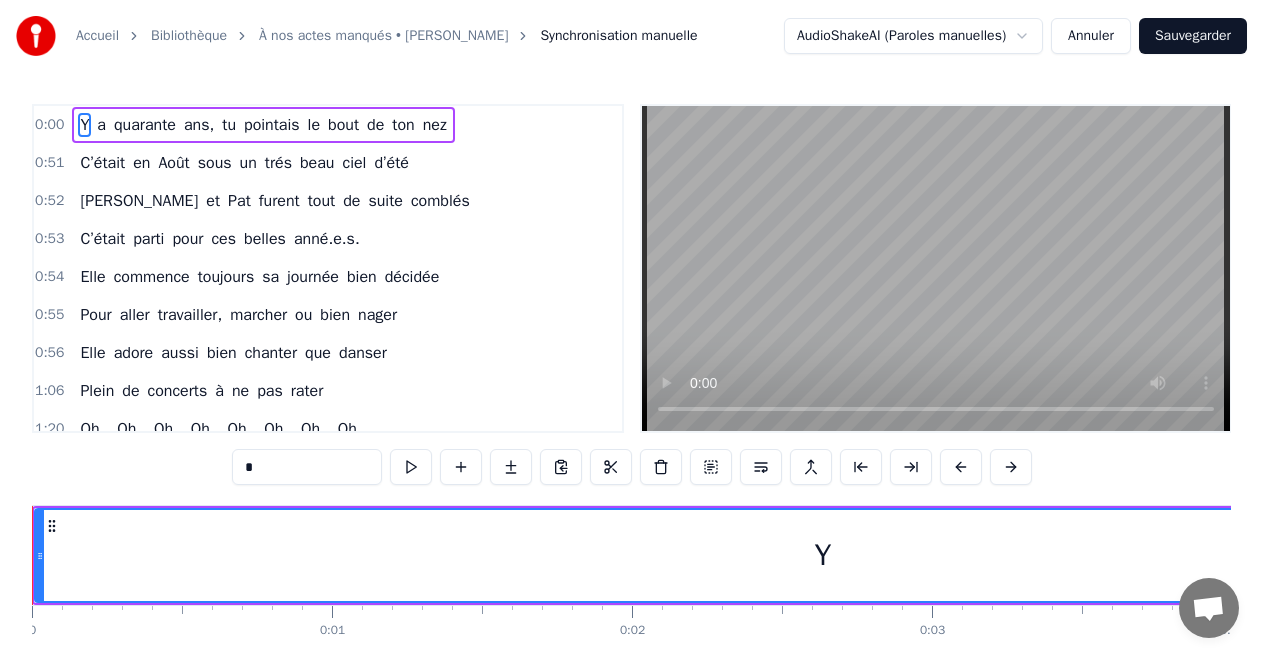 type 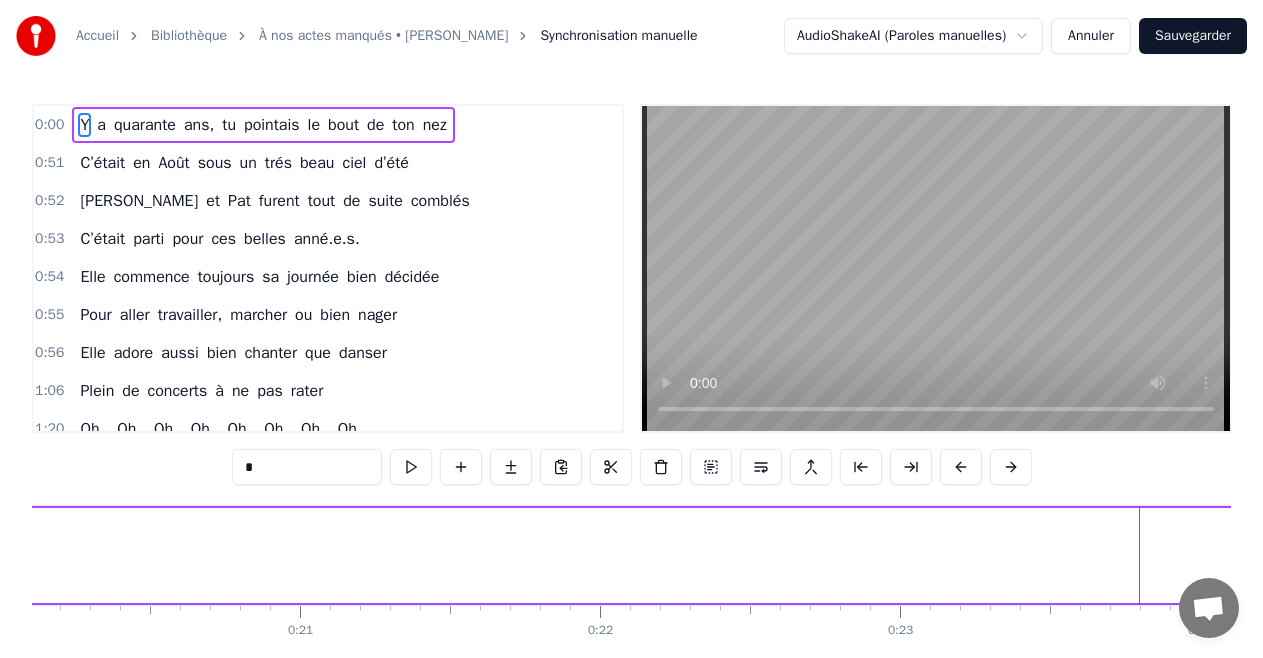scroll, scrollTop: 0, scrollLeft: 7039, axis: horizontal 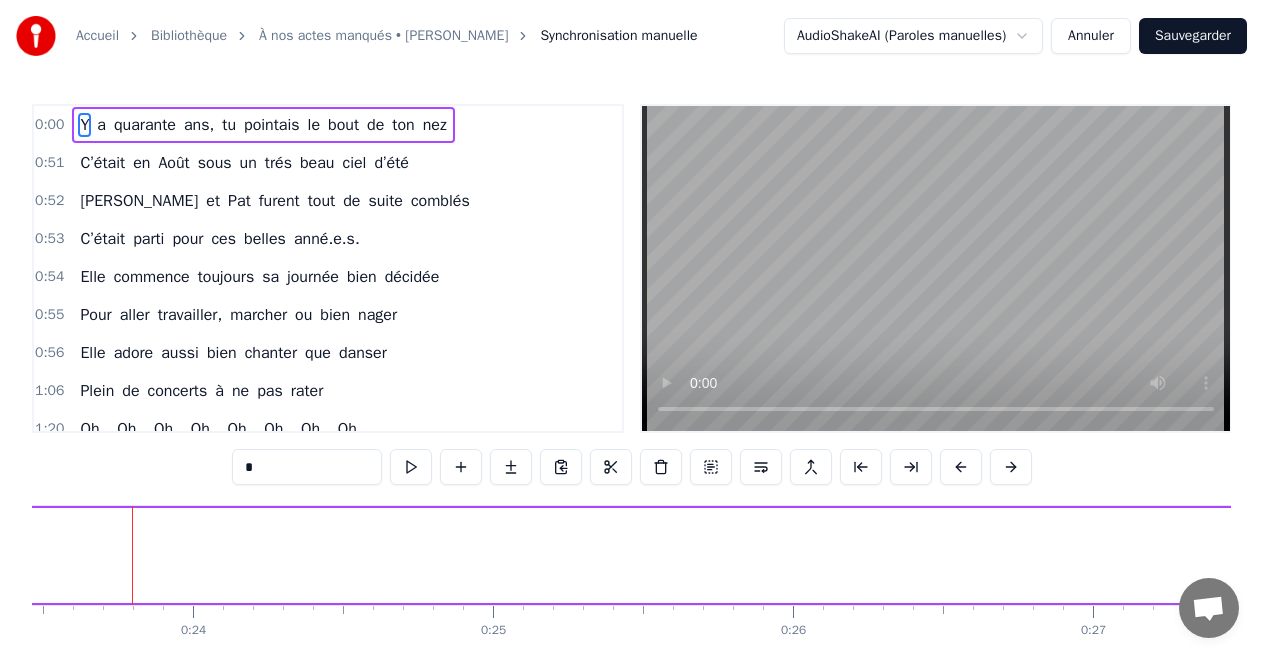 click on "0:00" at bounding box center [49, 125] 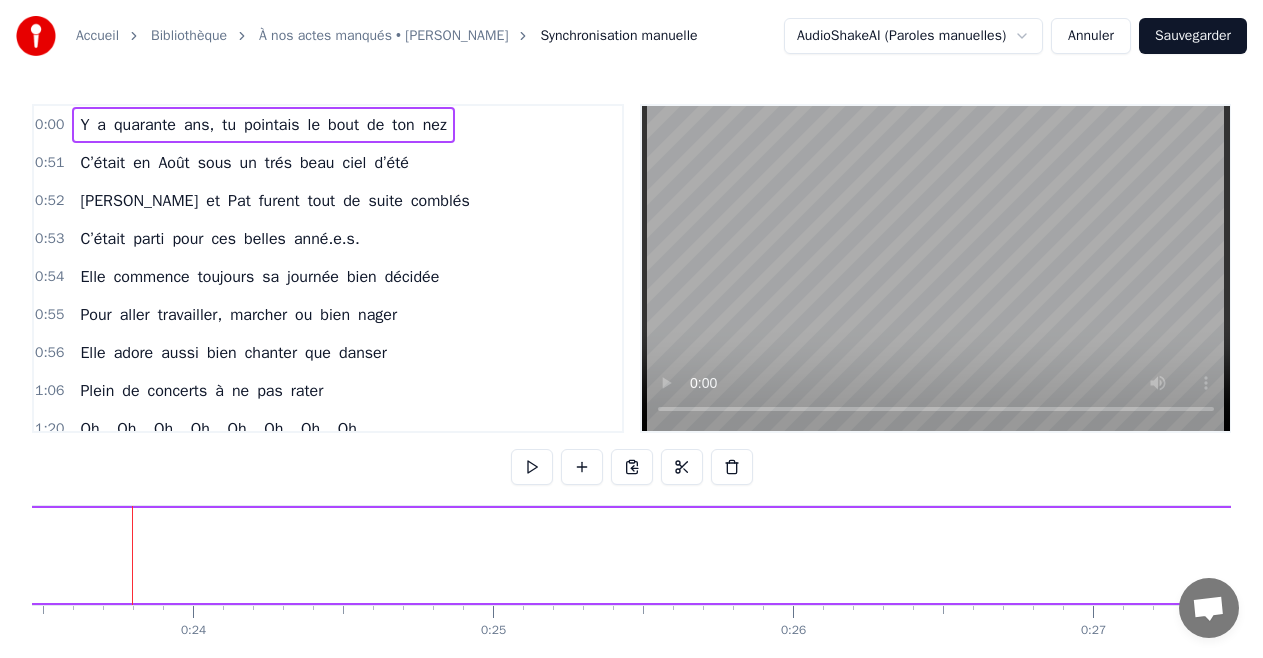 click on "quarante" at bounding box center [145, 125] 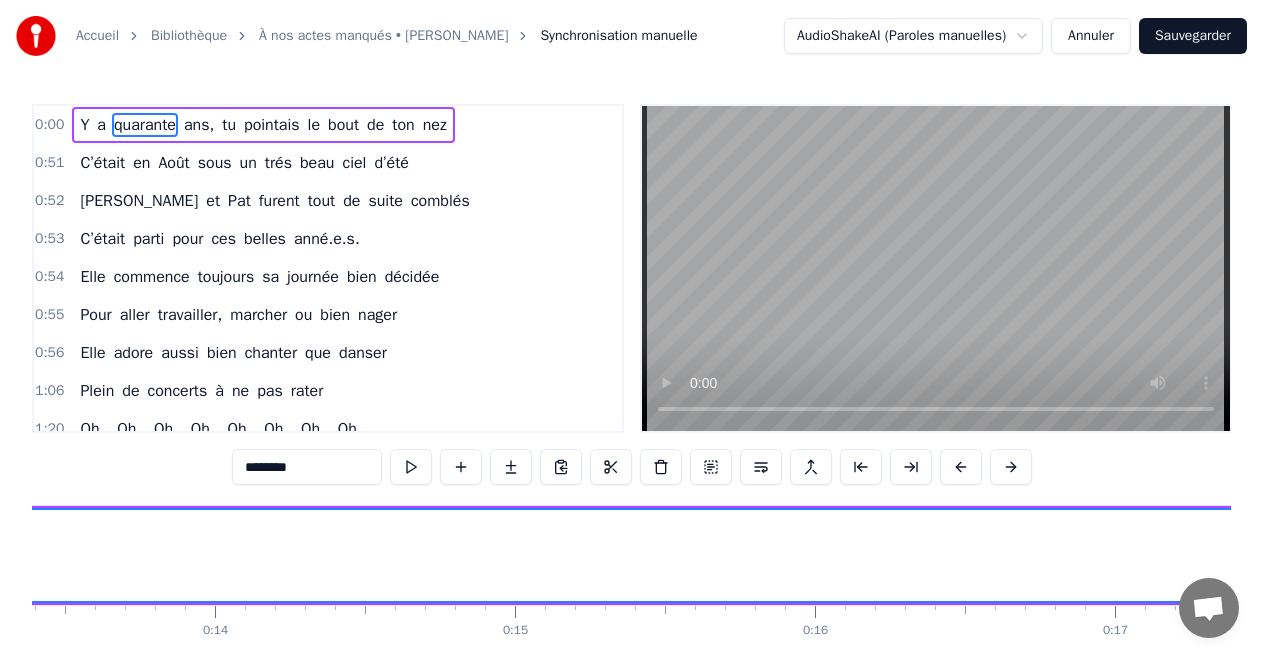 scroll, scrollTop: 0, scrollLeft: 2456, axis: horizontal 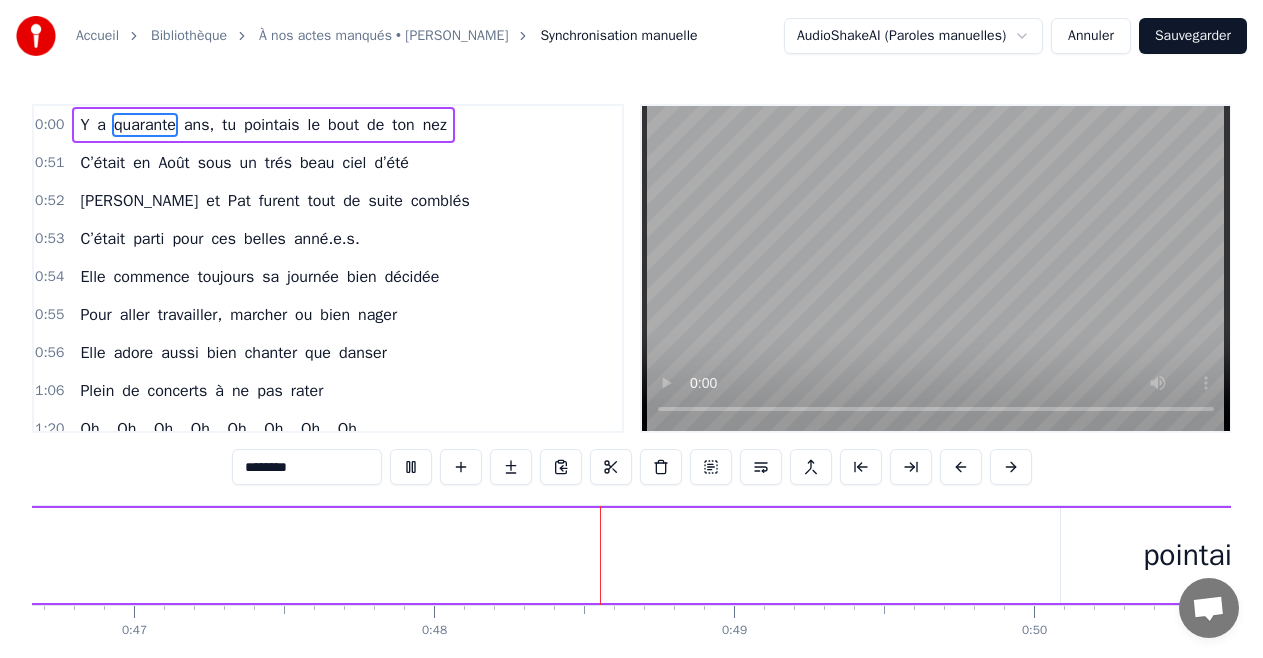 click on "ans," at bounding box center [199, 125] 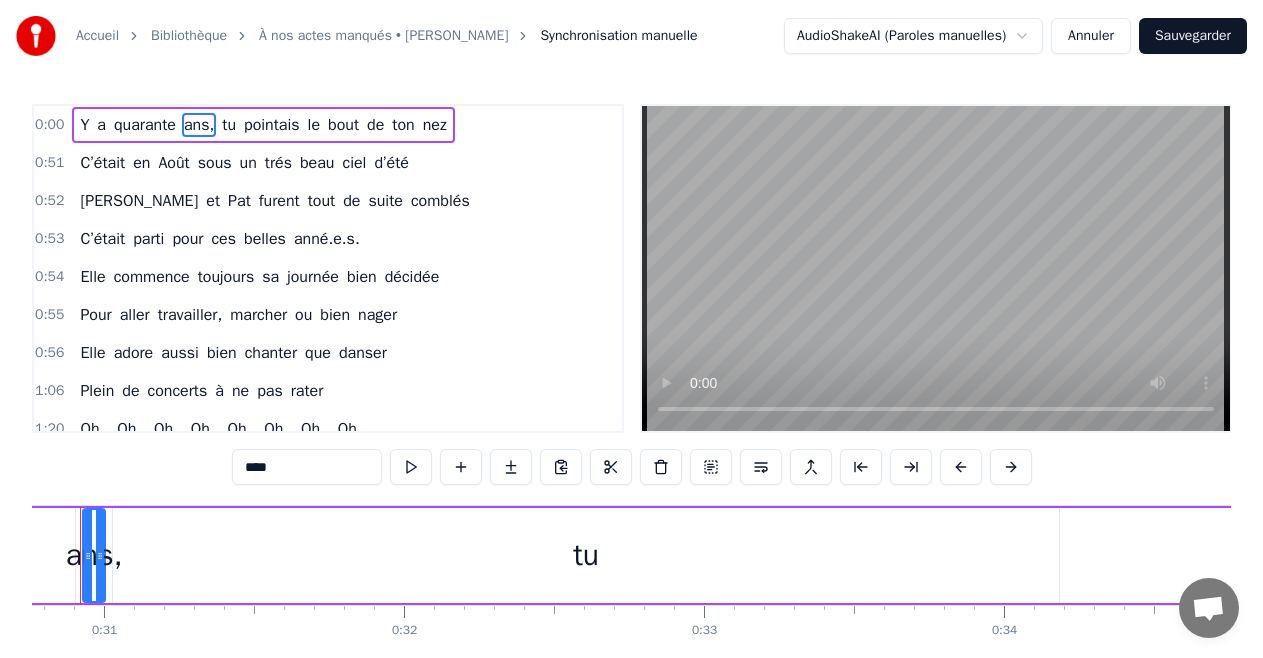 click on "tu" at bounding box center (229, 125) 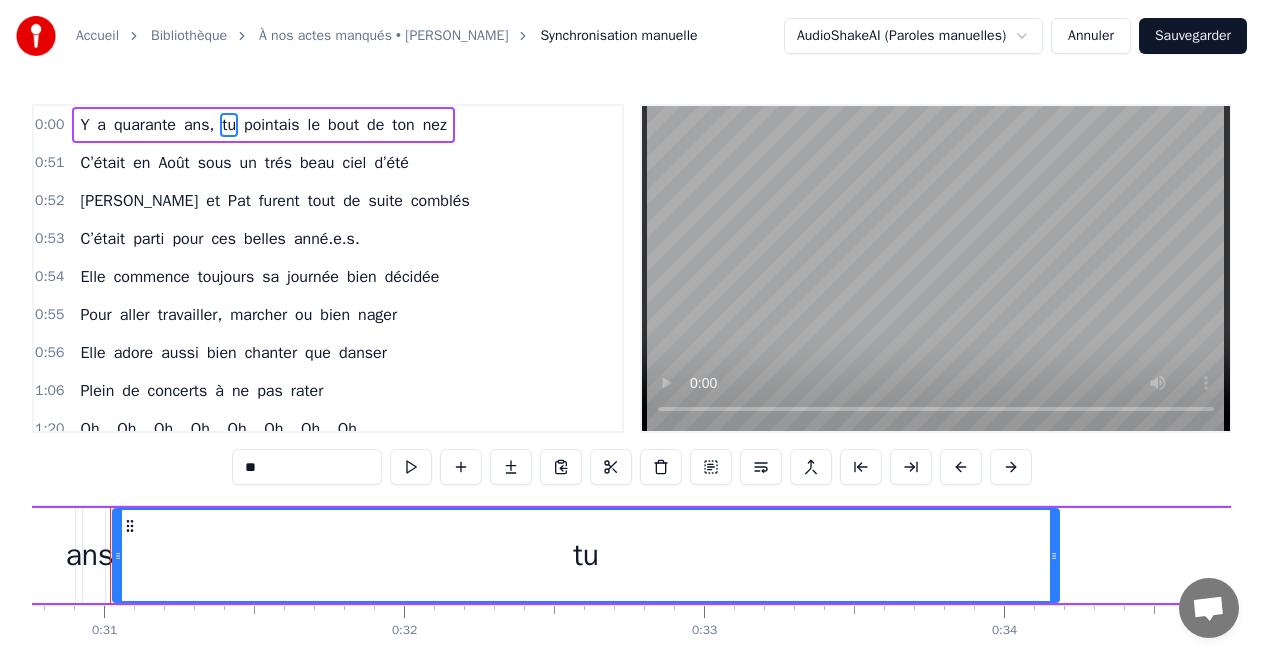 scroll, scrollTop: 0, scrollLeft: 9176, axis: horizontal 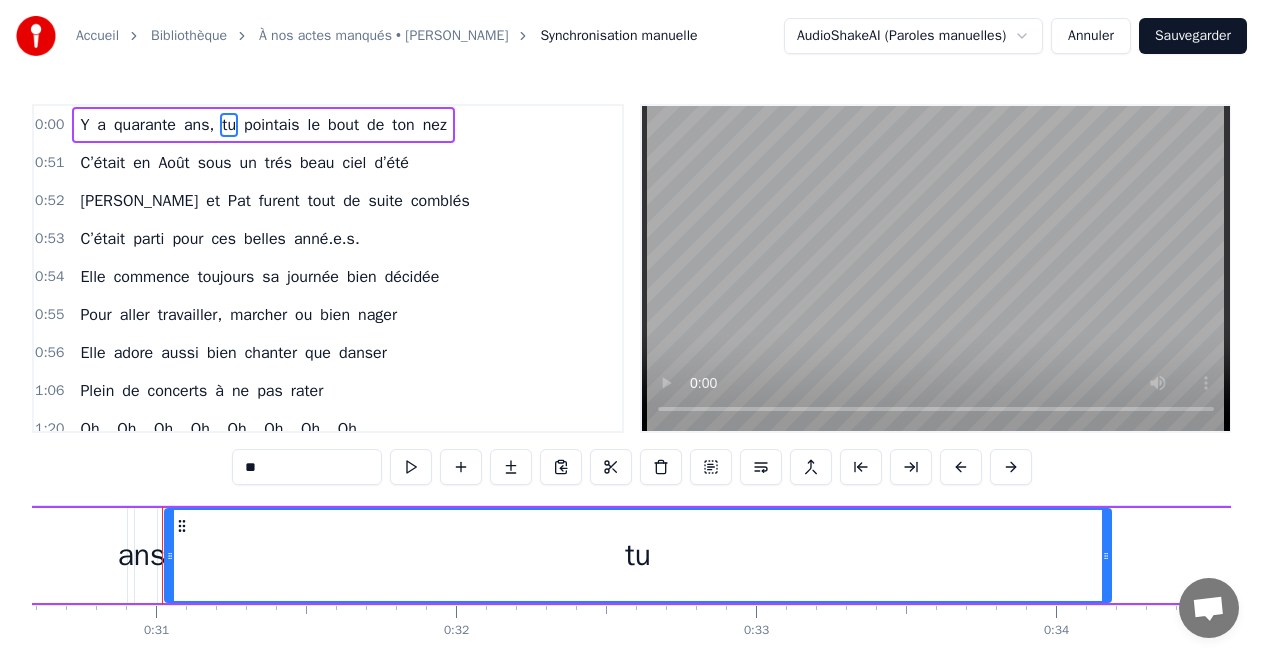 drag, startPoint x: 640, startPoint y: 561, endPoint x: 607, endPoint y: 556, distance: 33.37664 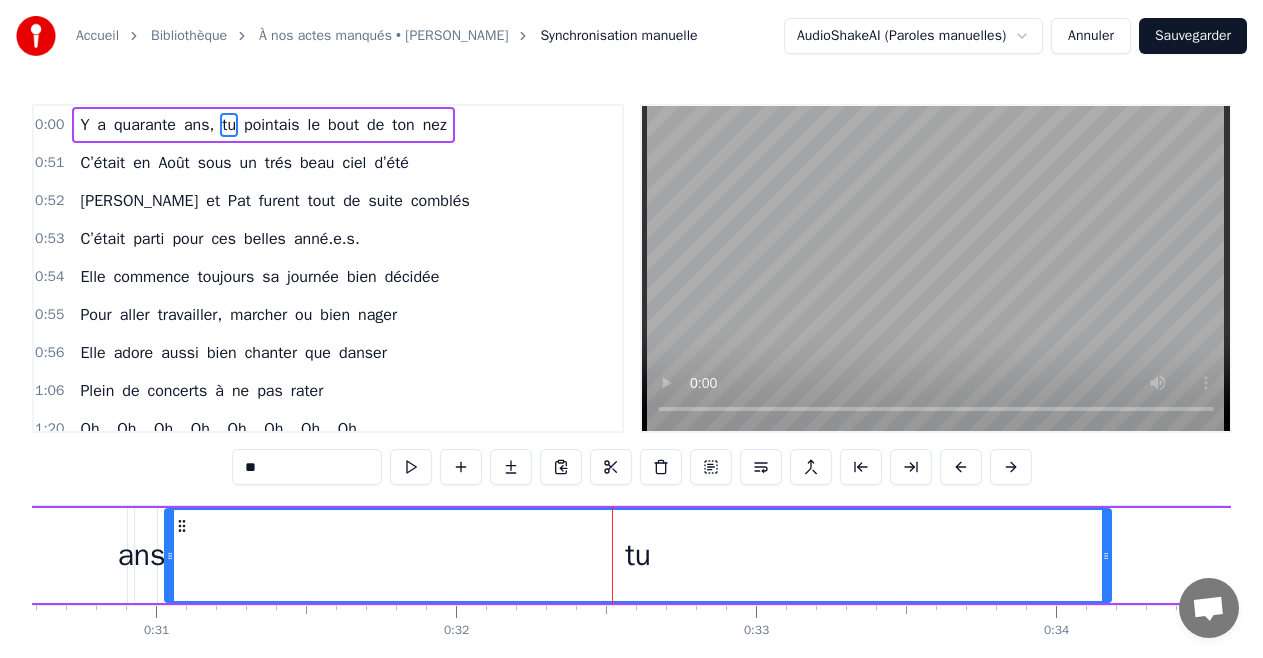 drag, startPoint x: 607, startPoint y: 556, endPoint x: 720, endPoint y: 549, distance: 113.216606 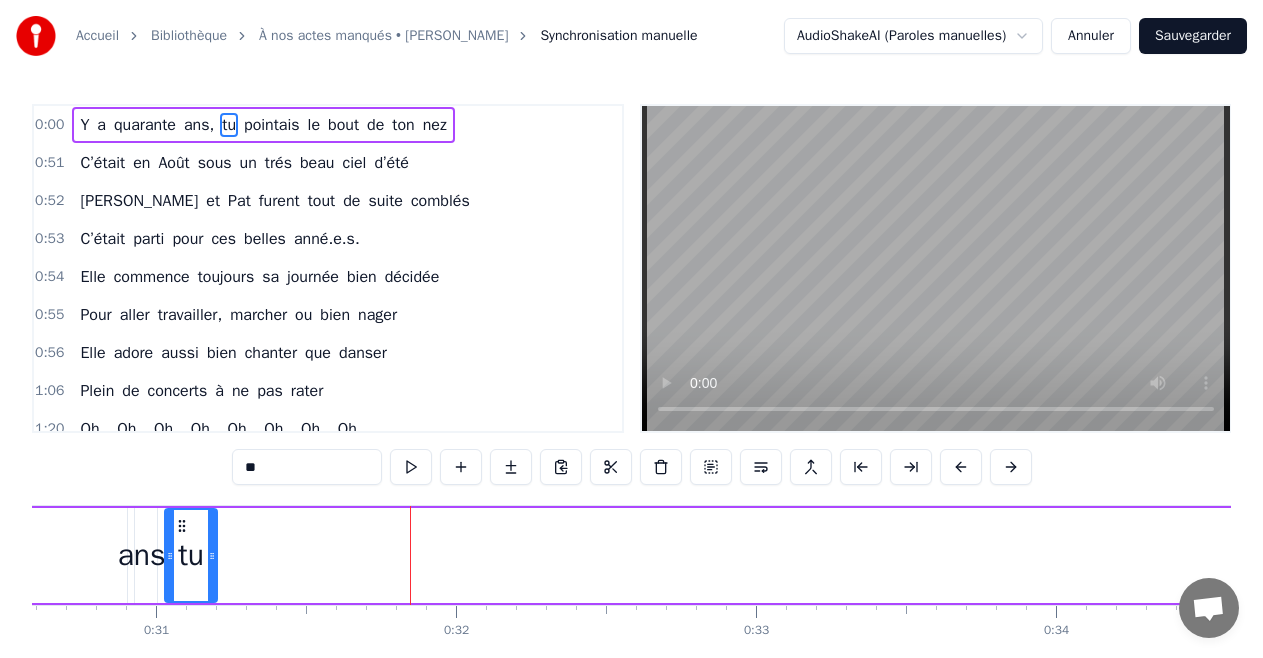 drag, startPoint x: 1109, startPoint y: 553, endPoint x: 215, endPoint y: 578, distance: 894.3495 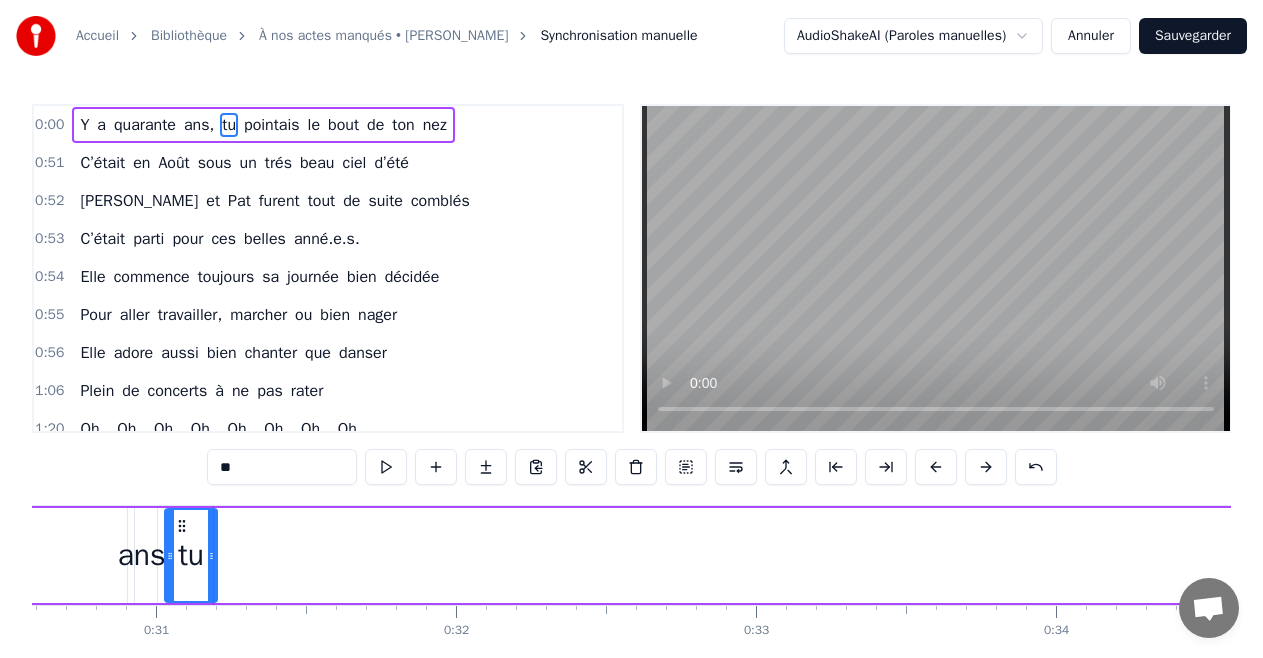 click on "quarante" at bounding box center (-3229, 555) 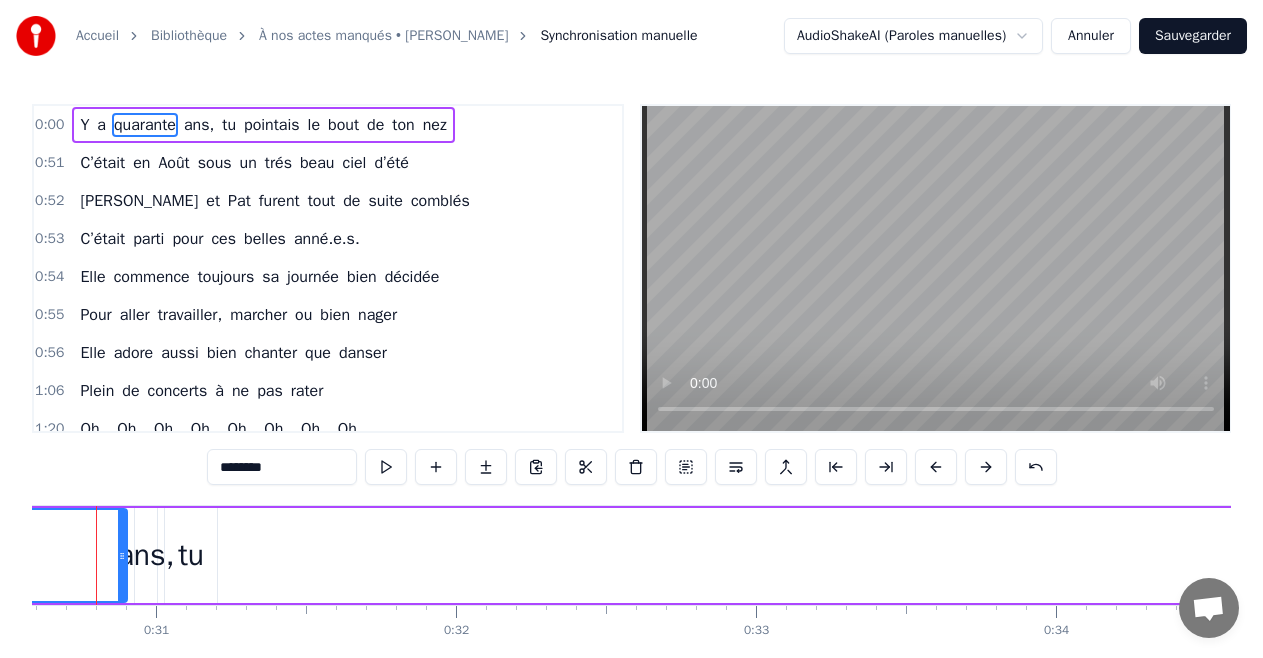 scroll, scrollTop: 0, scrollLeft: 9140, axis: horizontal 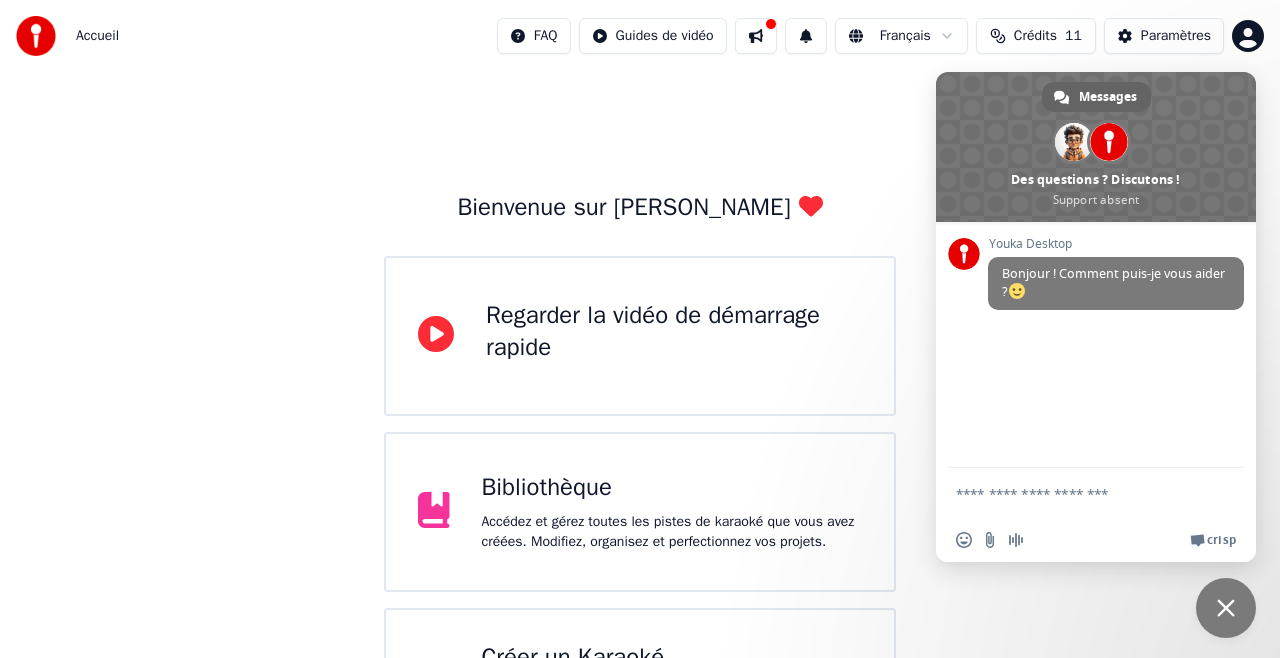click on "Regarder la vidéo de démarrage rapide" at bounding box center (640, 336) 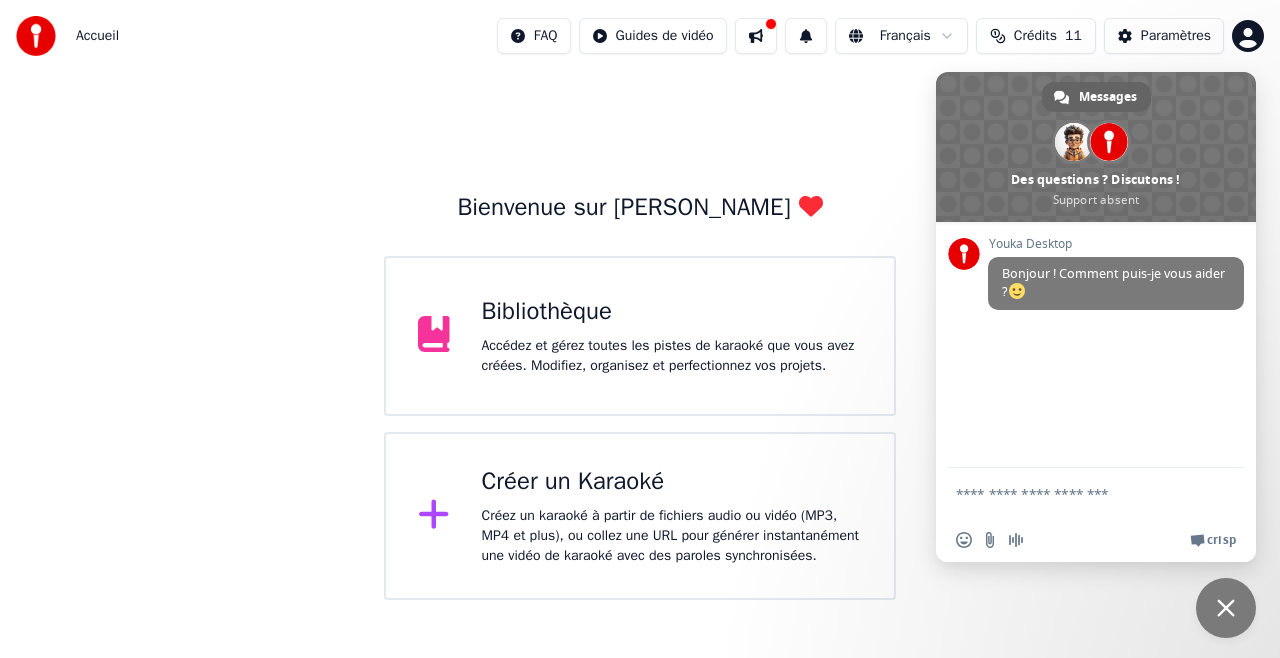 click on "Créez un karaoké à partir de fichiers audio ou vidéo (MP3, MP4 et plus), ou collez une URL pour générer instantanément une vidéo de karaoké avec des paroles synchronisées." at bounding box center (672, 536) 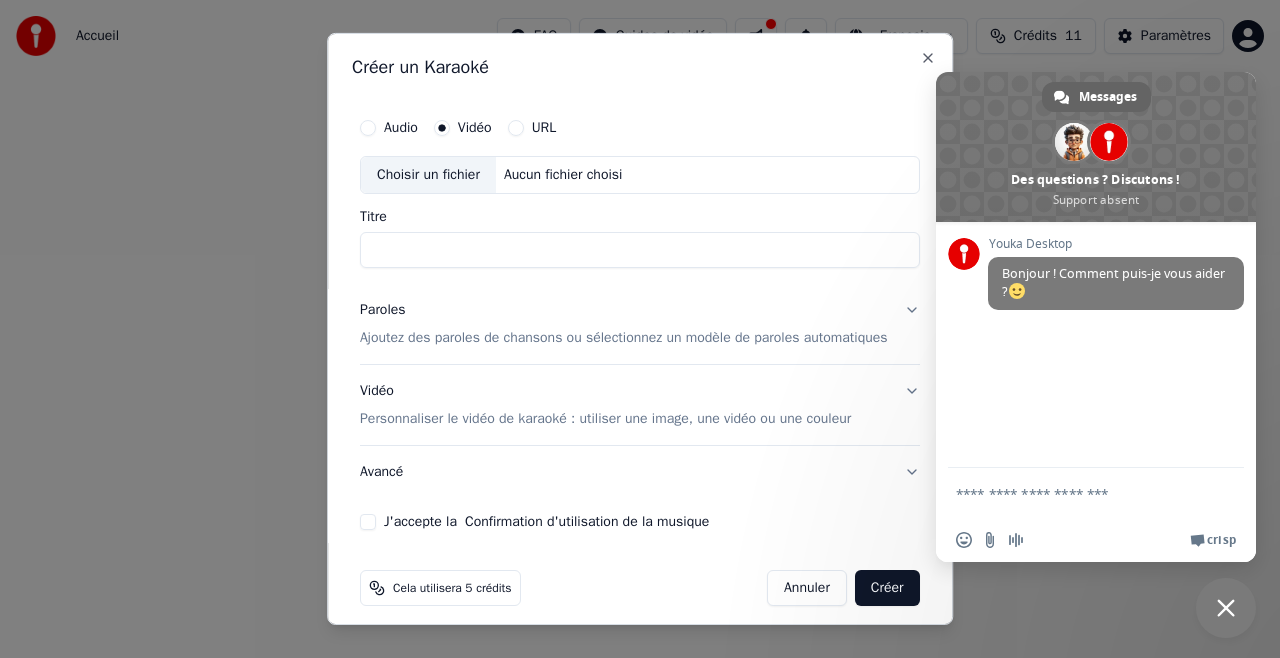 click on "Annuler" at bounding box center [807, 588] 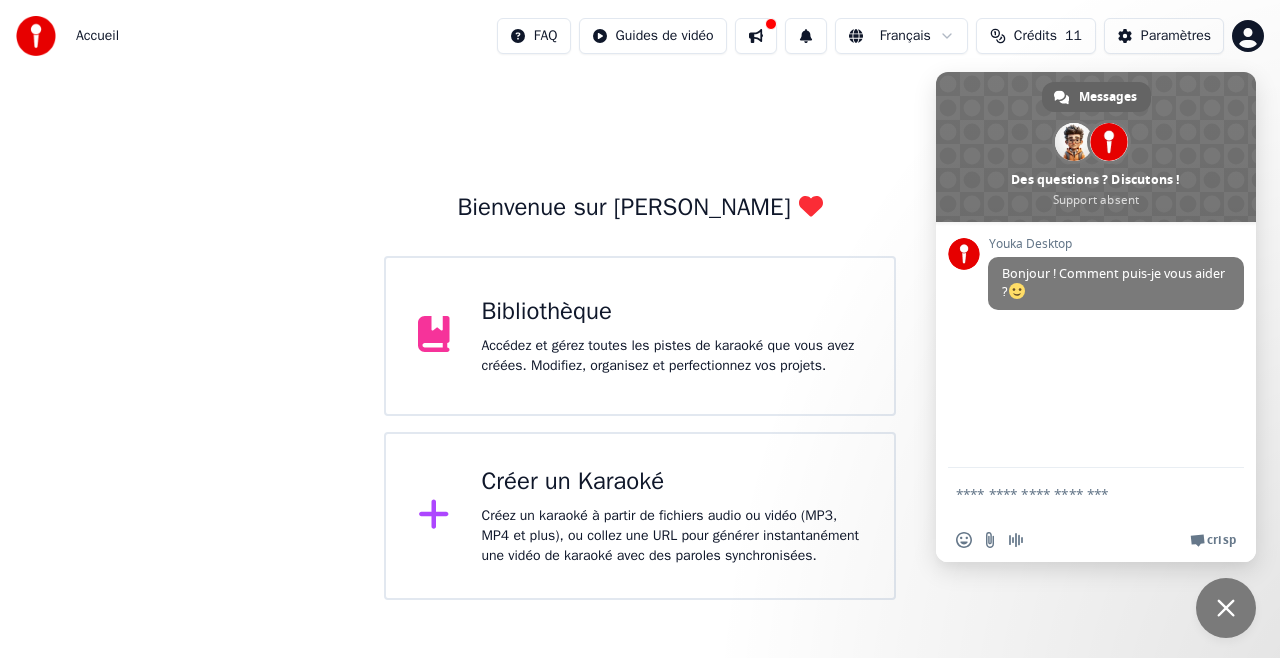 click at bounding box center (1226, 608) 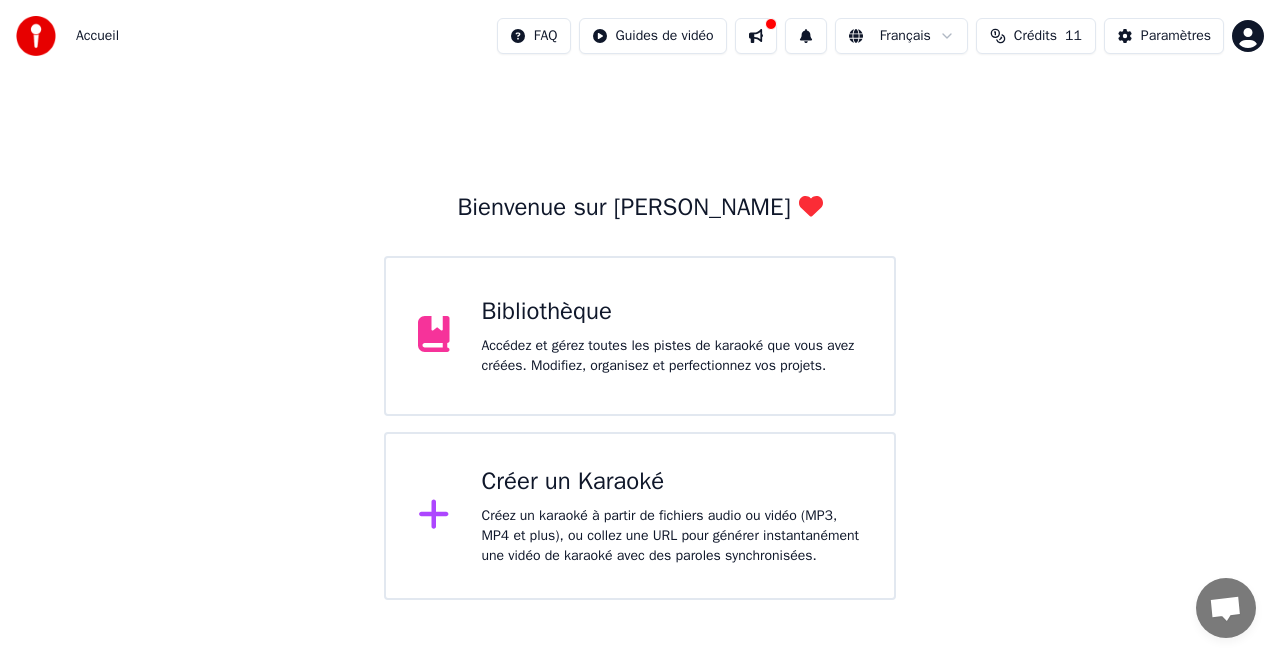 click on "Accueil" at bounding box center [97, 36] 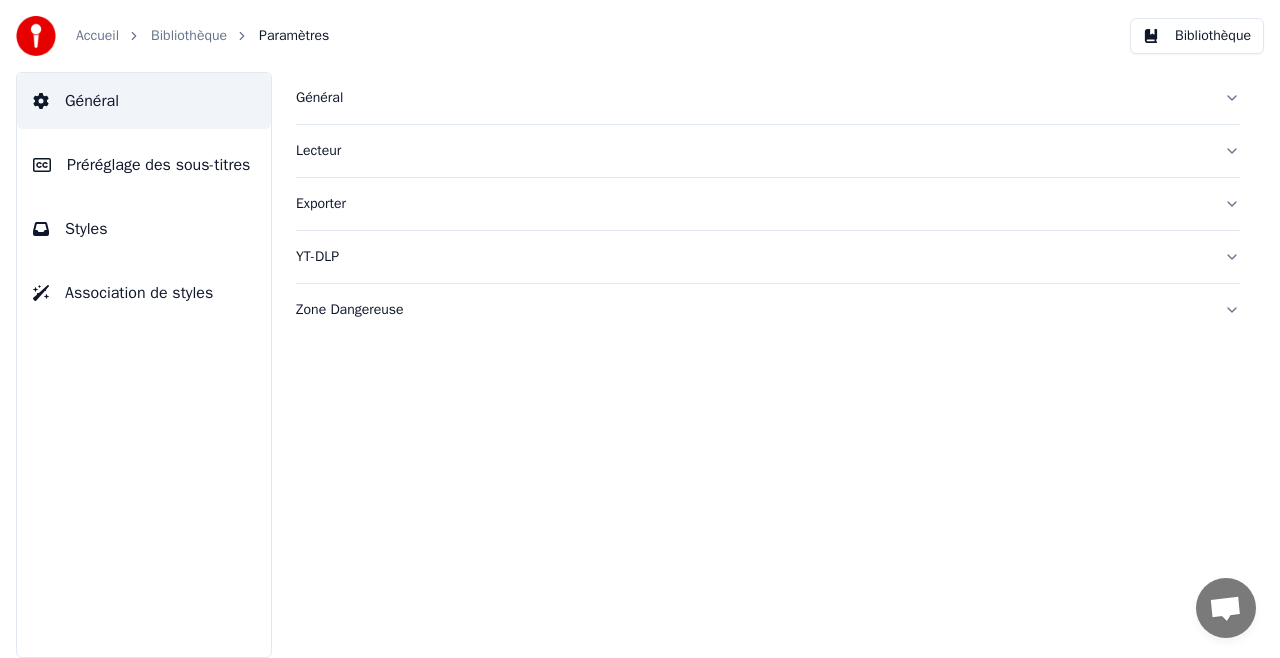 click on "Général" at bounding box center [752, 98] 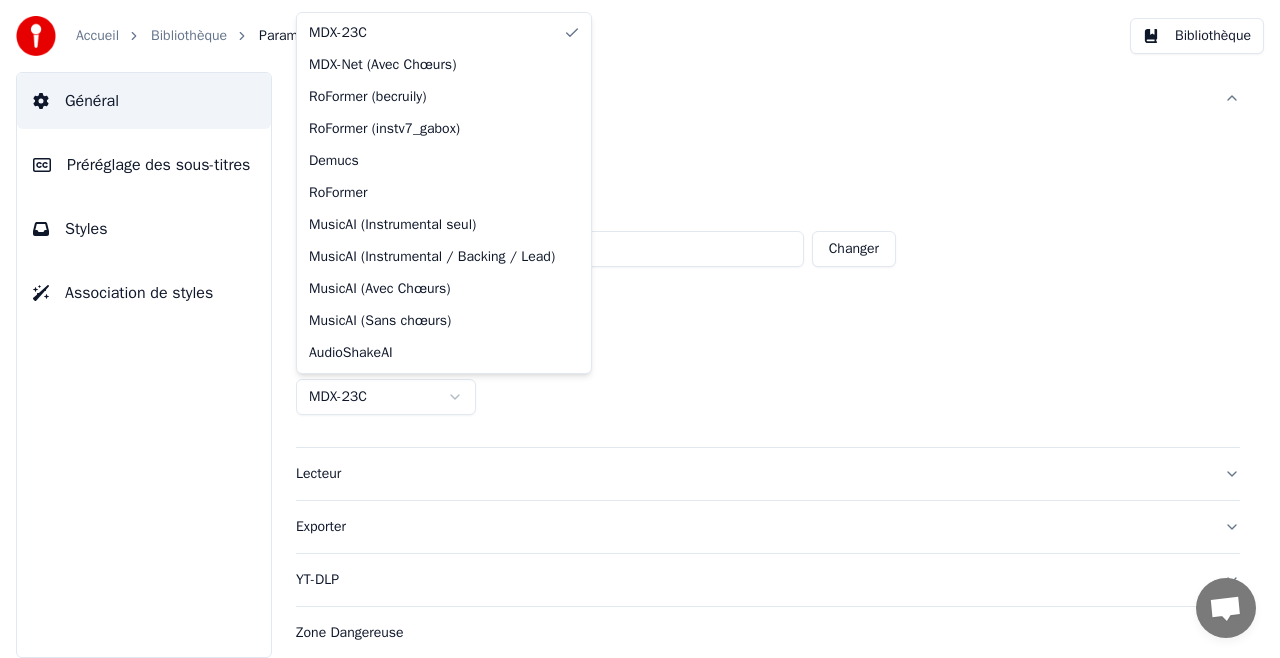 click on "**********" at bounding box center (640, 329) 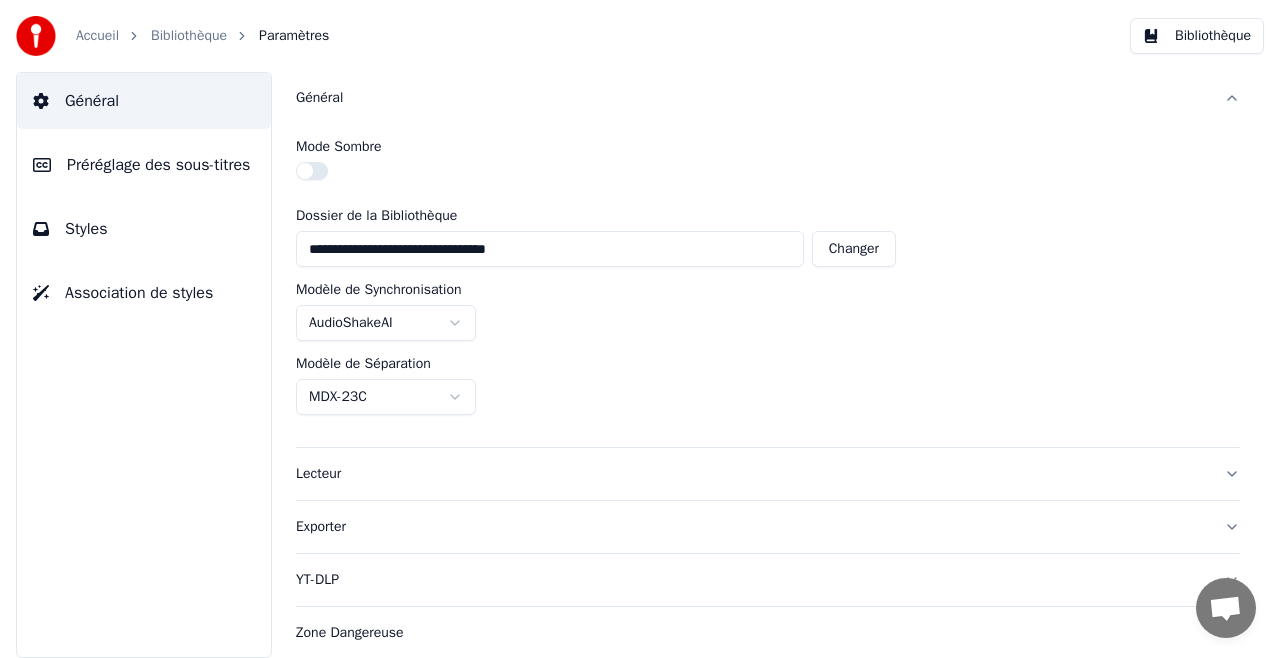 click on "**********" at bounding box center [640, 329] 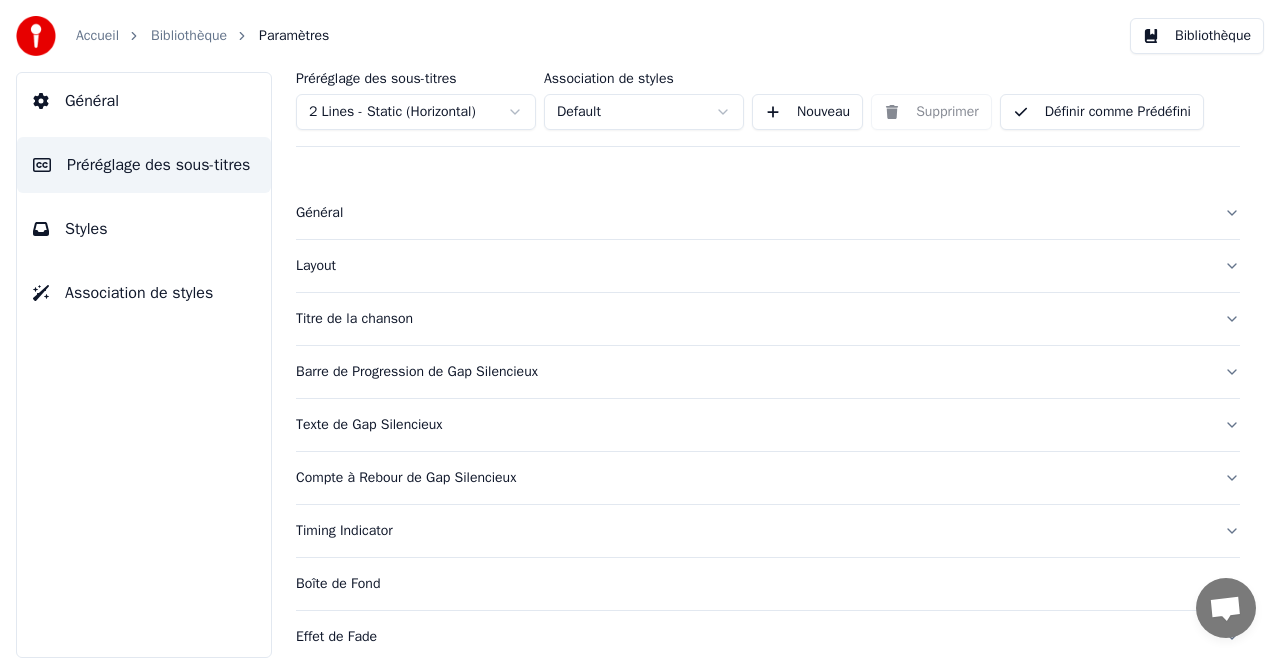 click on "Styles" at bounding box center [144, 229] 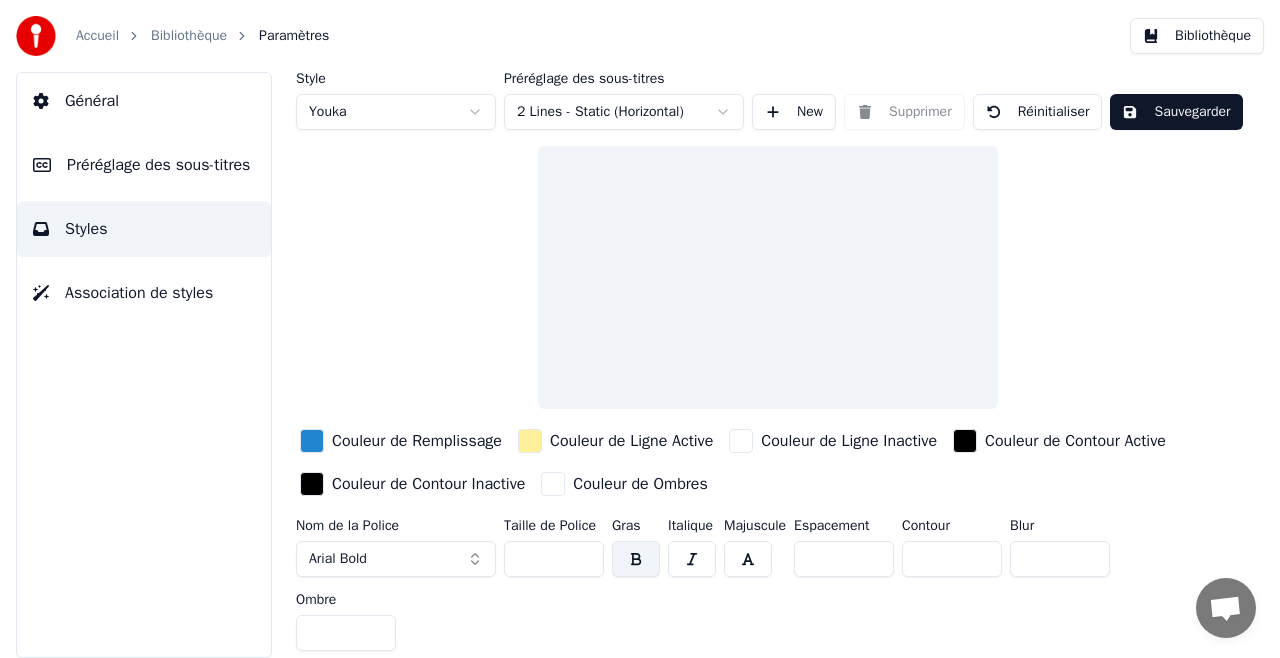 click on "Bibliothèque" at bounding box center [189, 36] 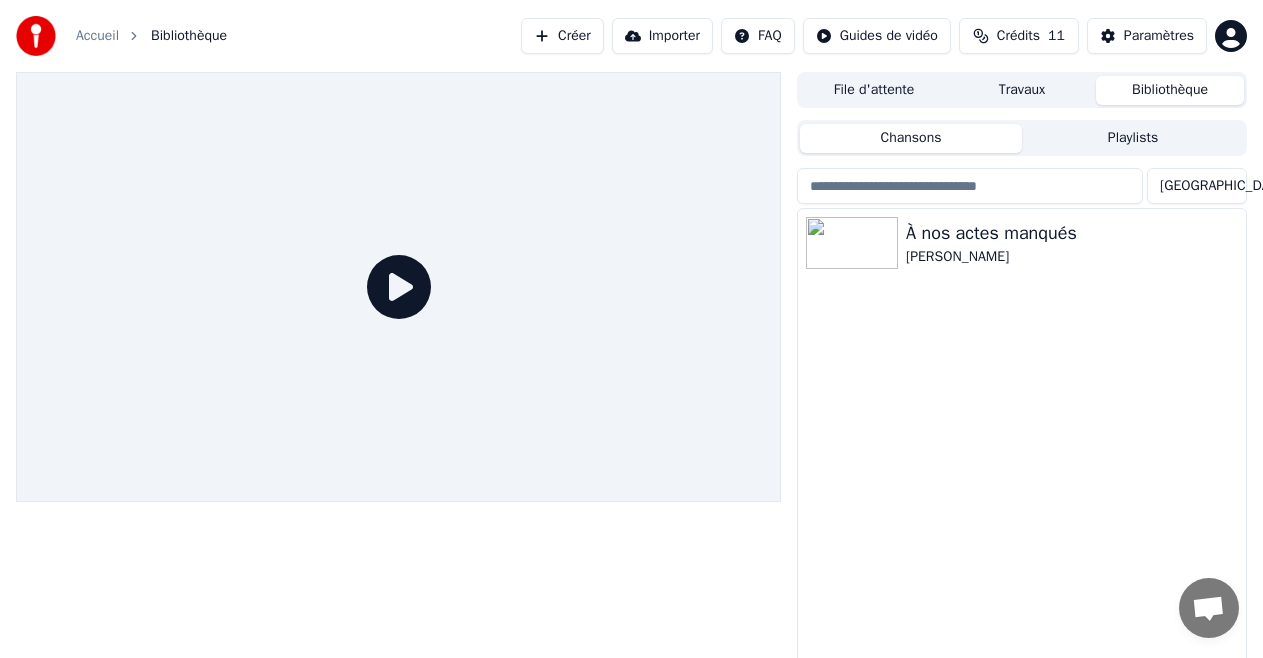 click on "Importer" at bounding box center [662, 36] 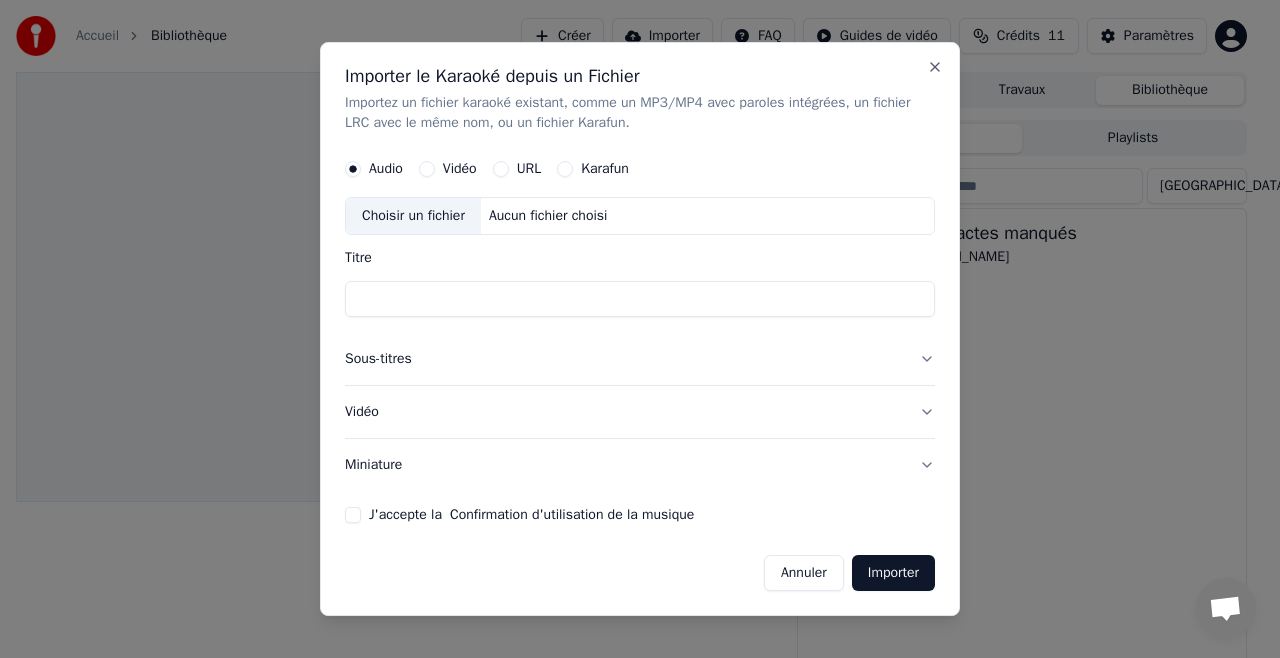 click on "Annuler" at bounding box center (804, 573) 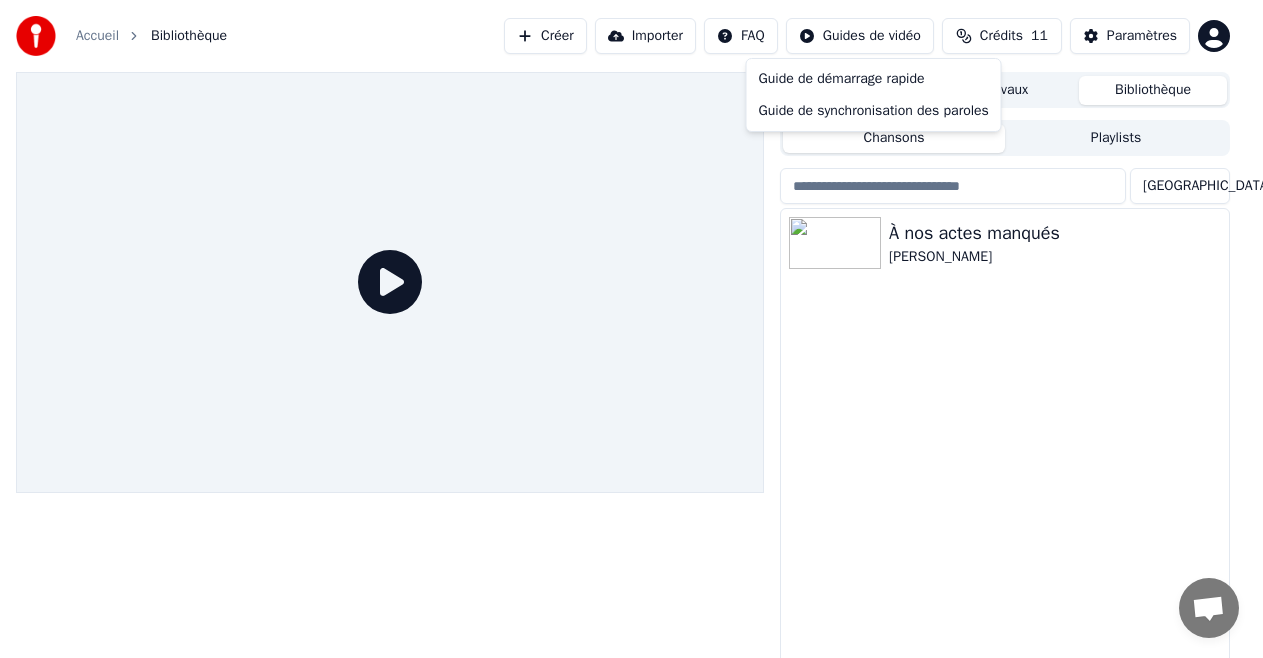 click on "Accueil Bibliothèque Créer Importer FAQ Guides de vidéo Crédits 11 Paramètres File d'attente Travaux Bibliothèque Chansons Playlists Trier À nos actes manqués M. Pokora Messages Adam Des questions ? Discutons ! Support absent Réseau hors-ligne. Reconnexion... Aucun message ne peut être échangé pour le moment. Youka Desktop Bonjour ! Comment puis-je vous aider ?  Envoyer un fichier Insérer un emoji Envoyer un fichier Message audio We run on Crisp Guide de démarrage rapide Guide de synchronisation des paroles" at bounding box center (631, 329) 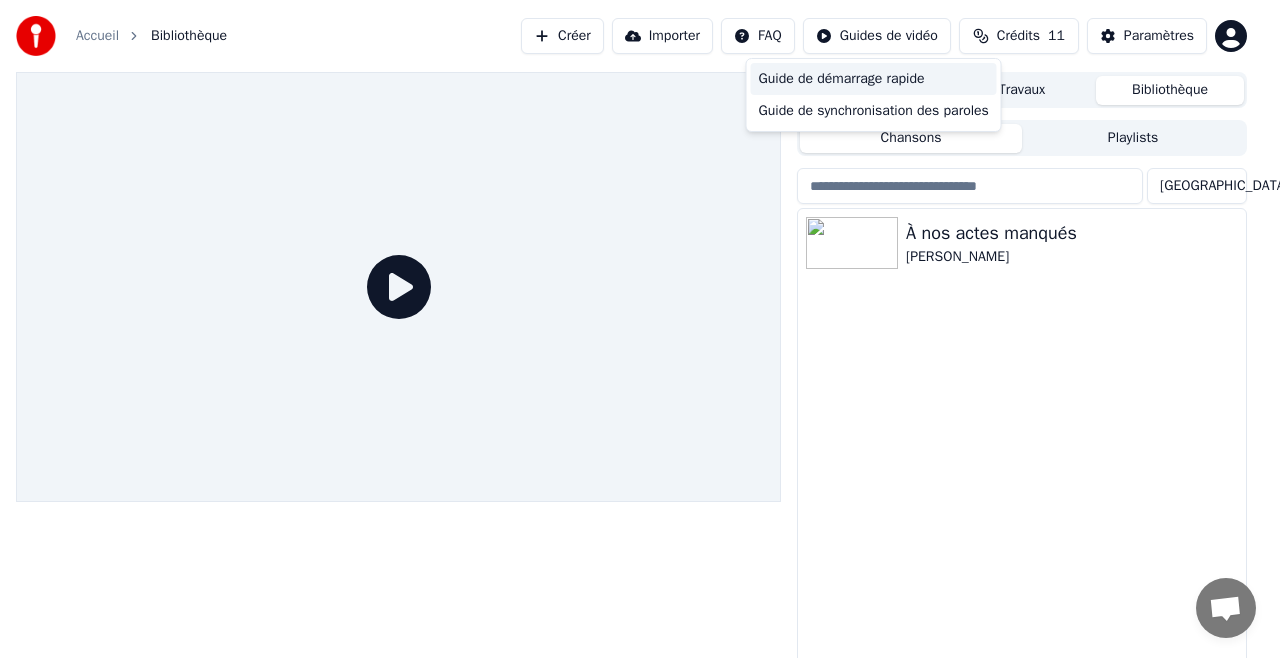 click on "Guide de démarrage rapide" at bounding box center [874, 79] 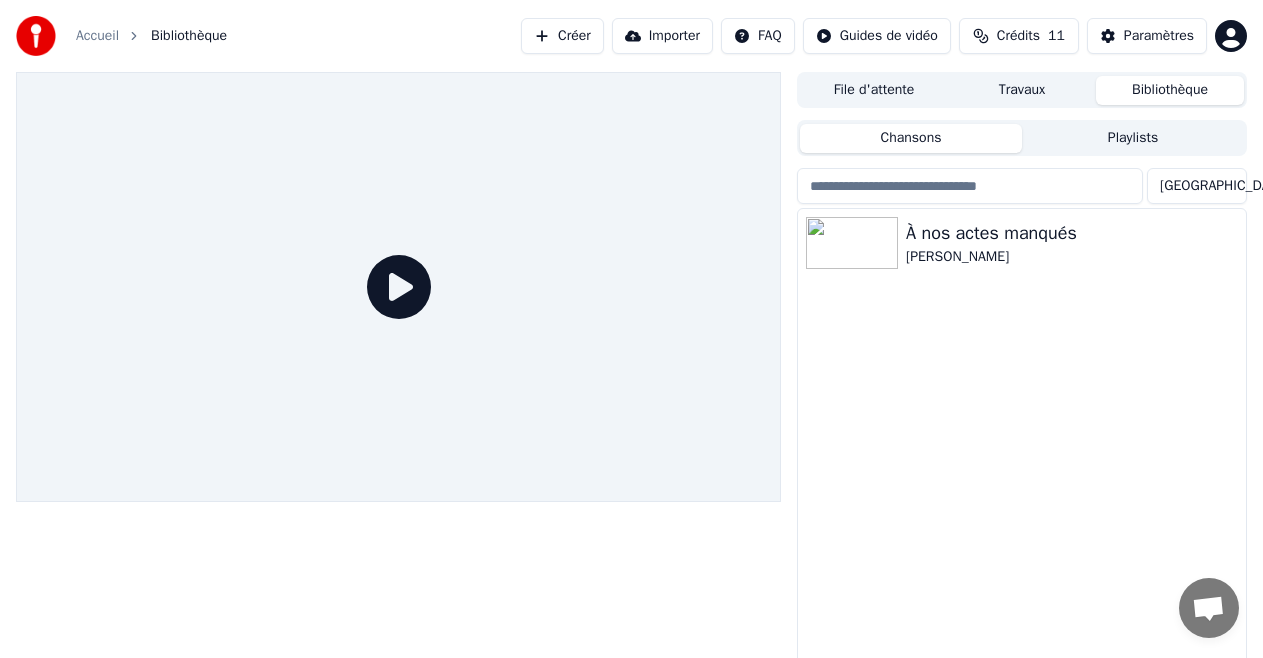 click on "Importer" at bounding box center [662, 36] 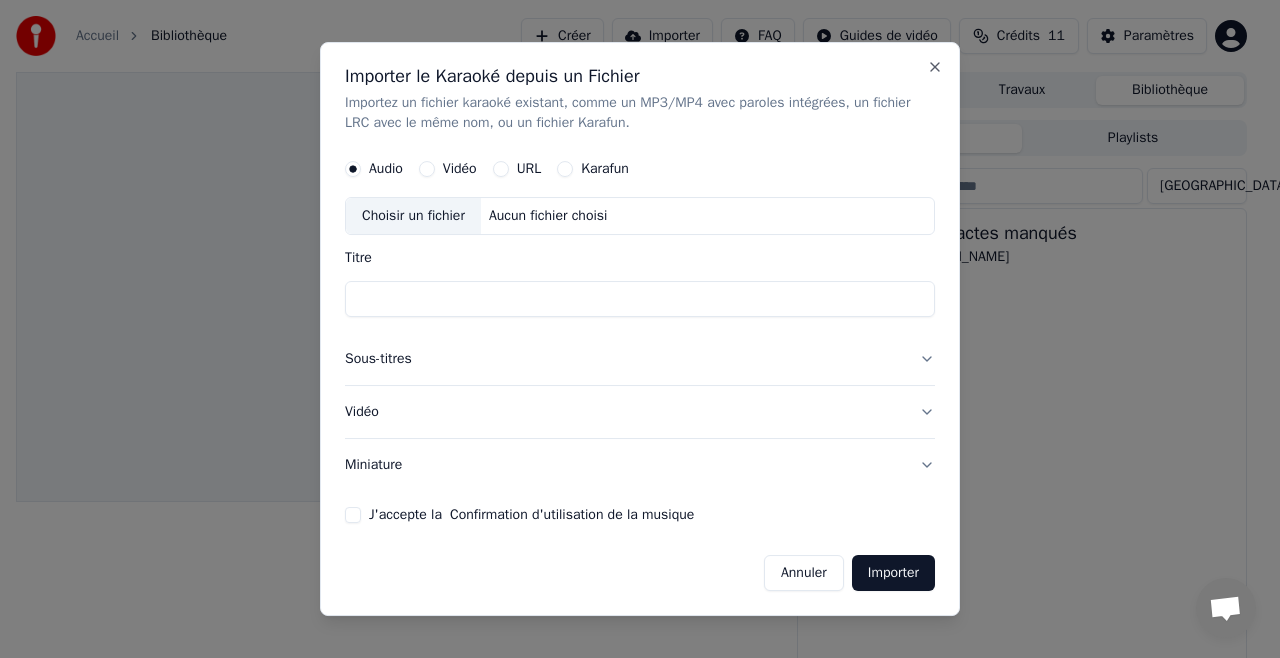 click on "Vidéo" at bounding box center [427, 169] 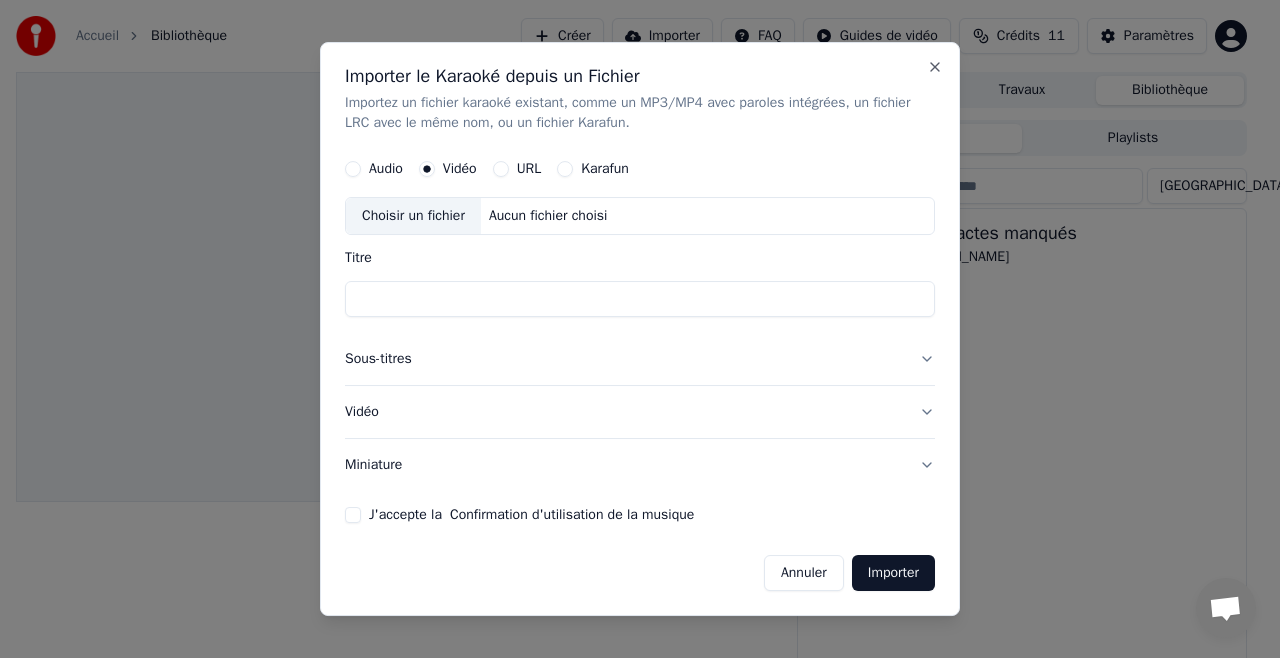 click on "Choisir un fichier" at bounding box center [413, 216] 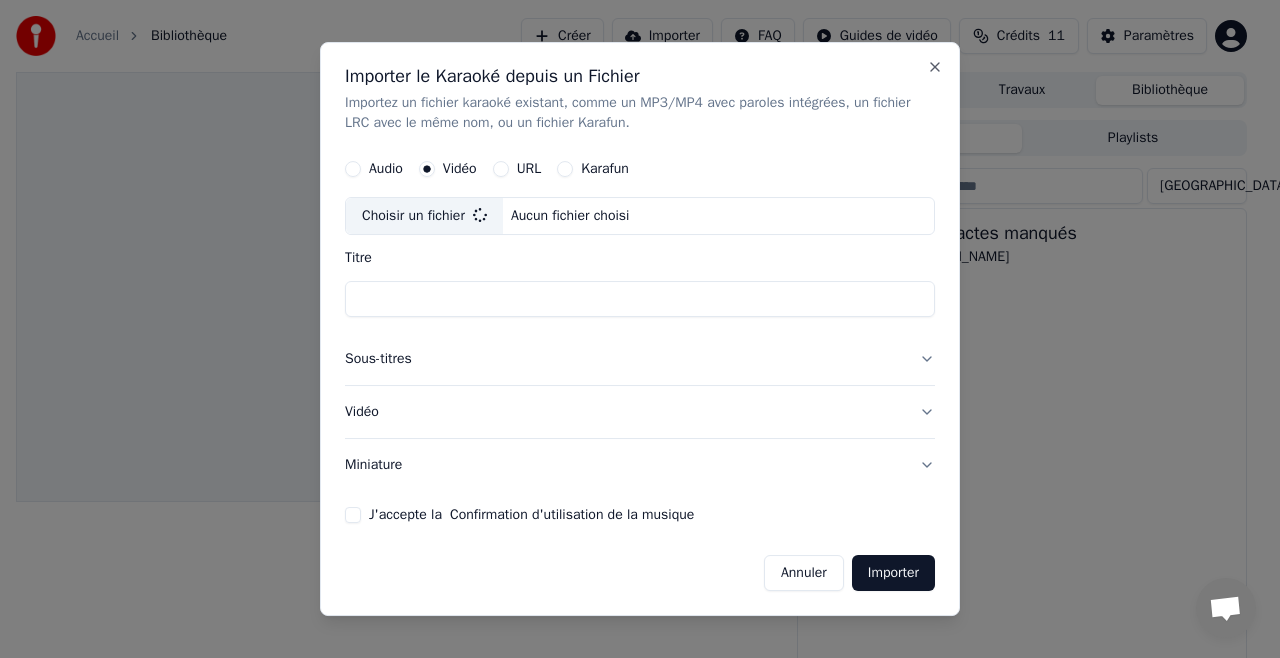 type on "**********" 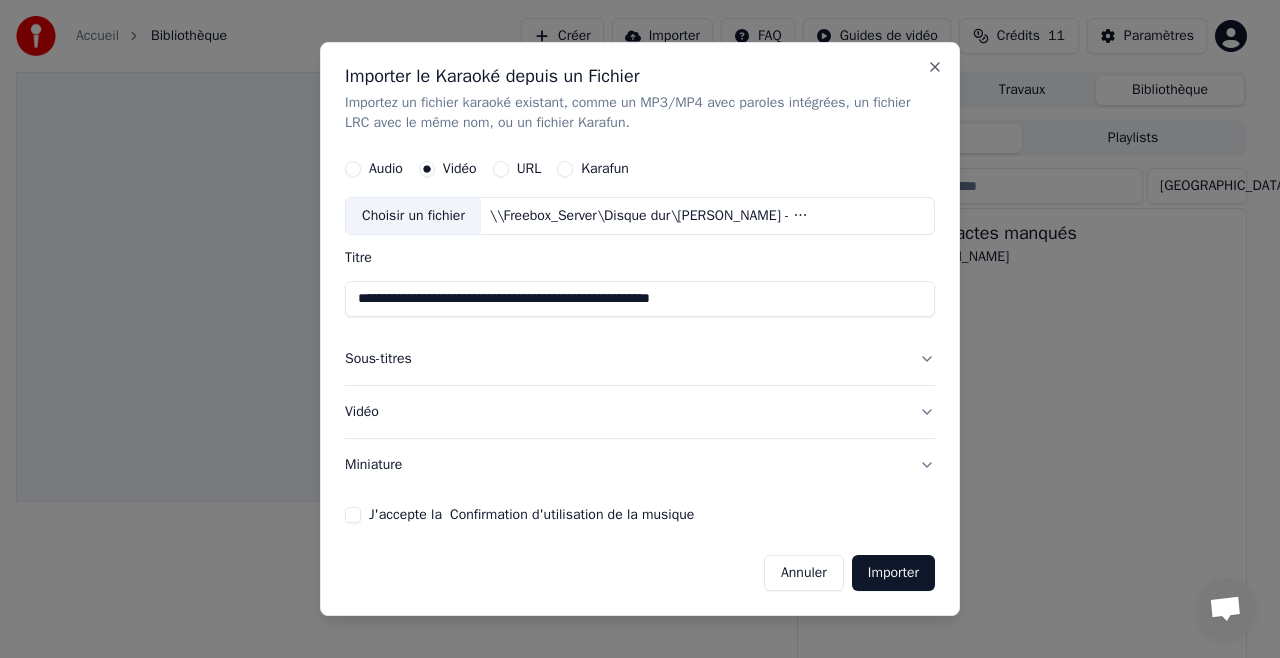 click on "Sous-titres" at bounding box center [640, 359] 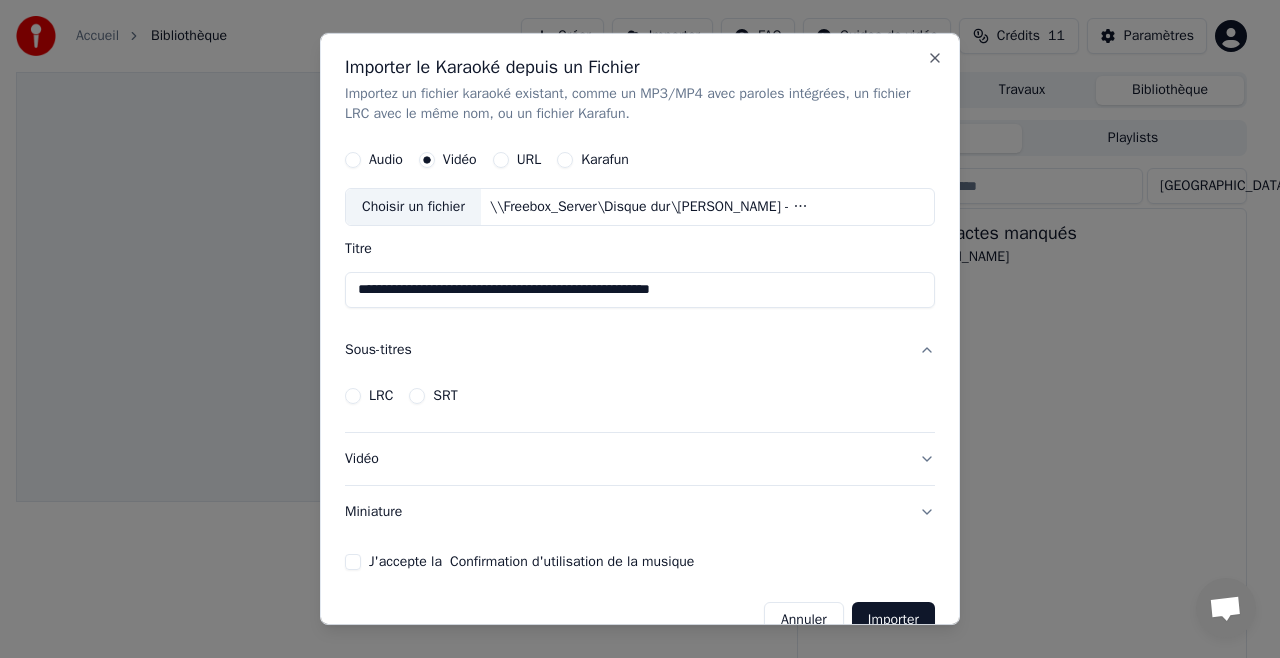 click on "Sous-titres" at bounding box center (640, 350) 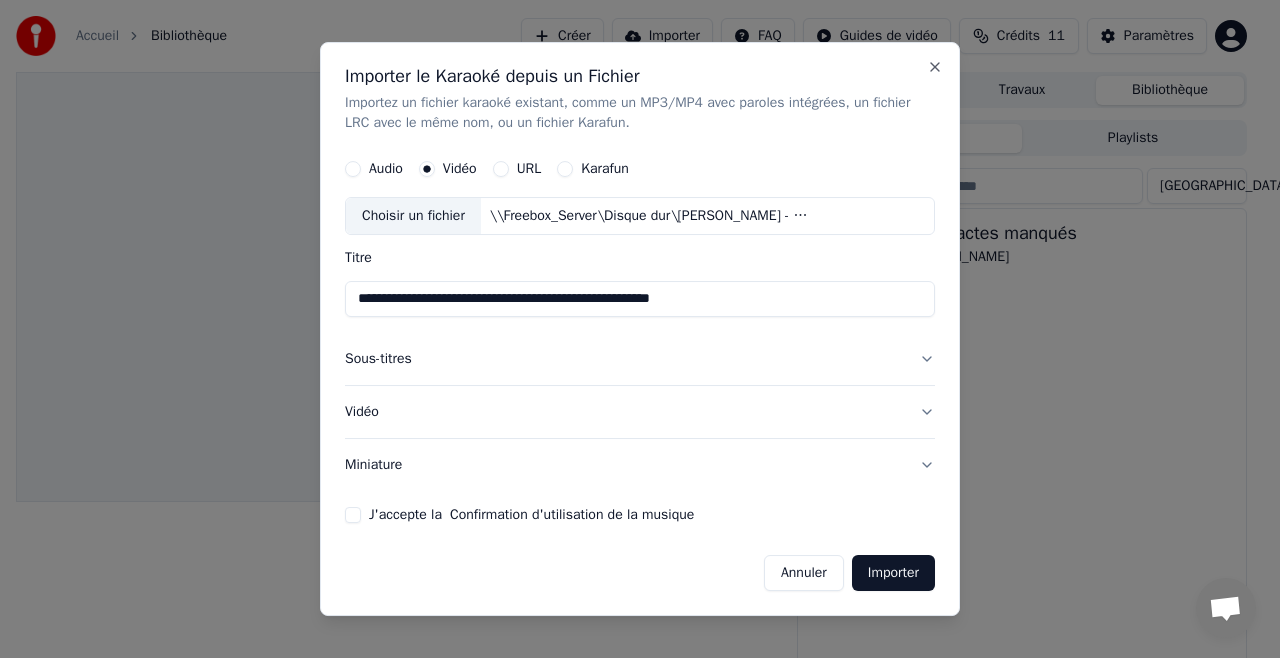 click on "Vidéo" at bounding box center [640, 412] 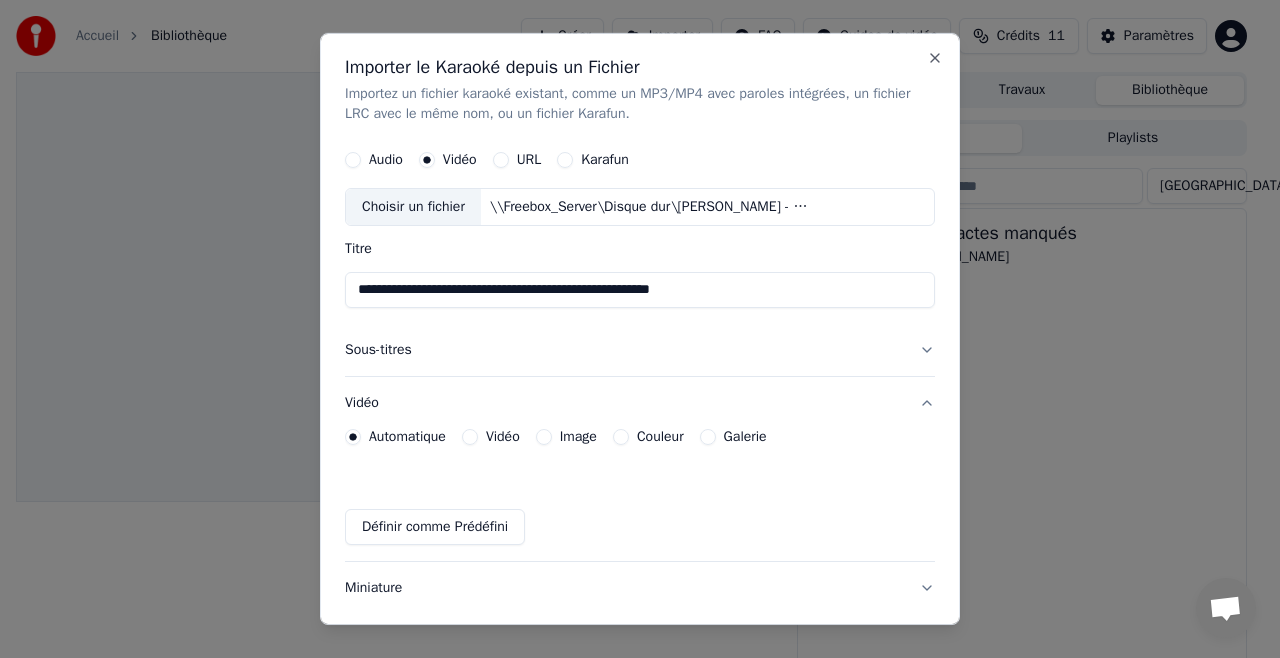 click on "Vidéo" at bounding box center [470, 437] 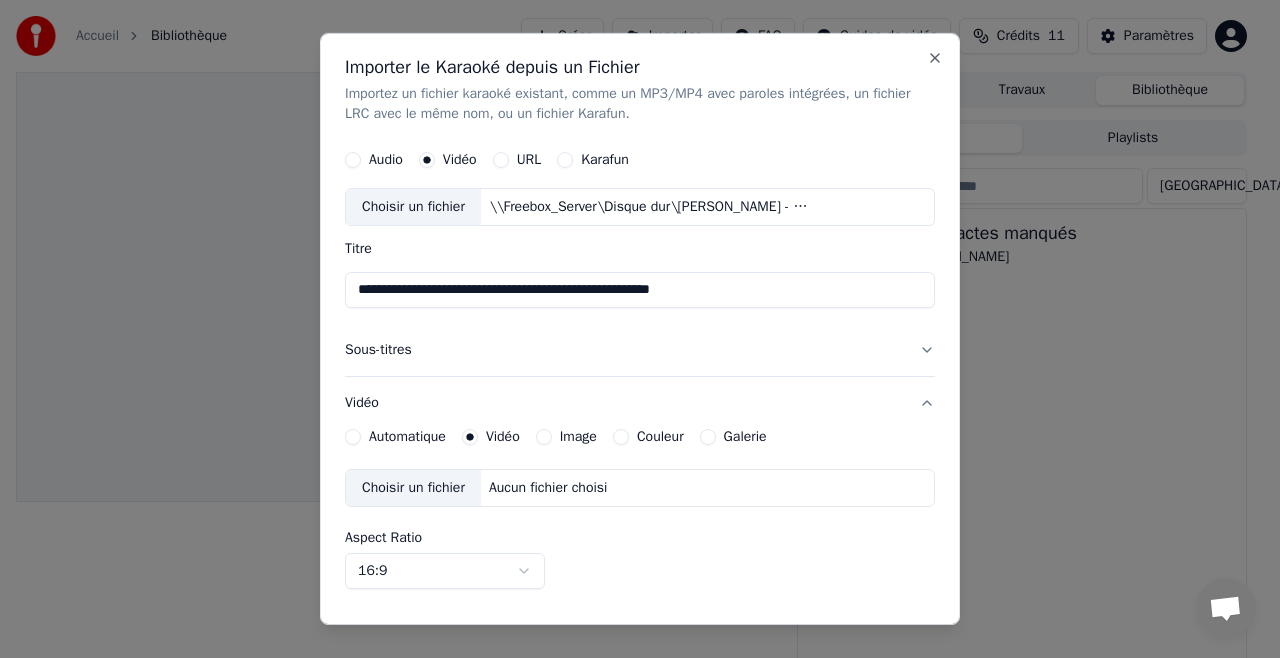 click on "Choisir un fichier" at bounding box center (413, 488) 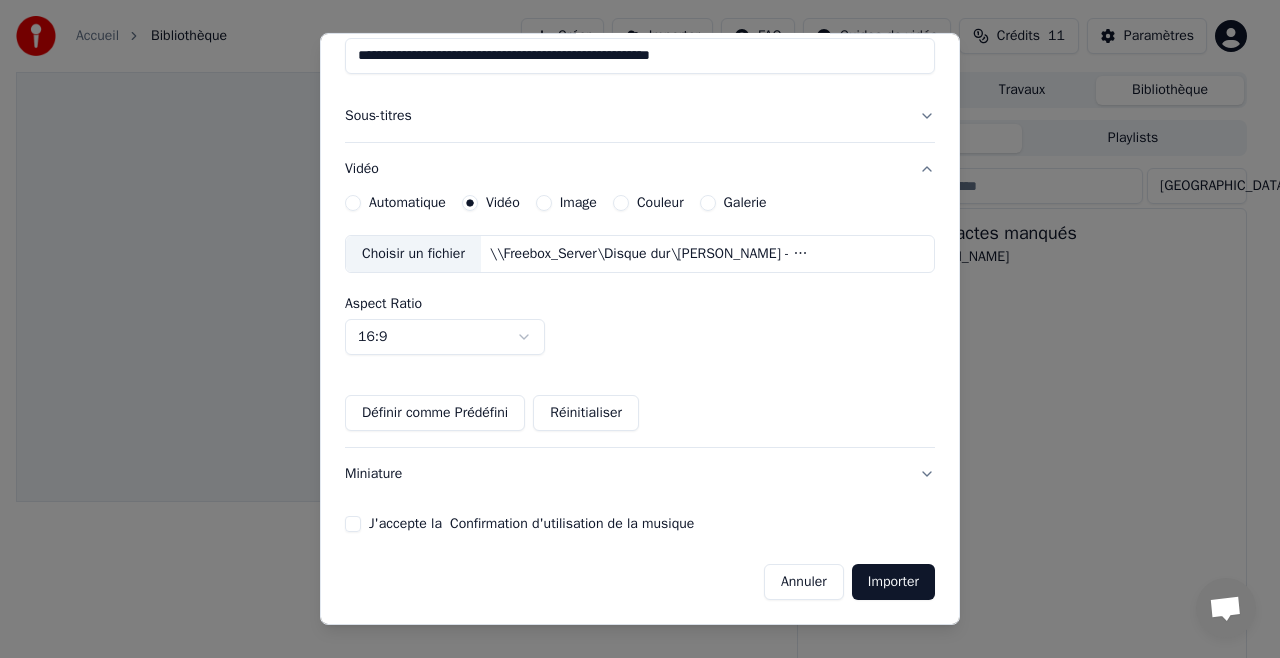 click on "J'accepte la   Confirmation d'utilisation de la musique" at bounding box center [353, 524] 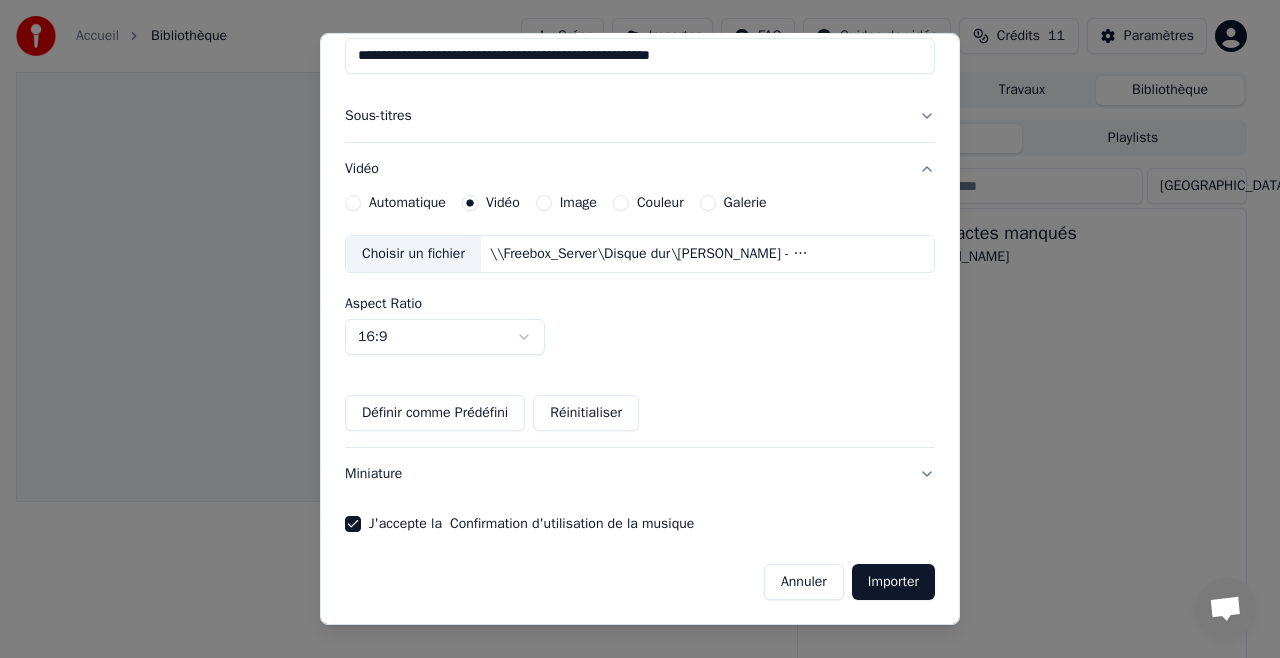 click on "Importer" at bounding box center [893, 582] 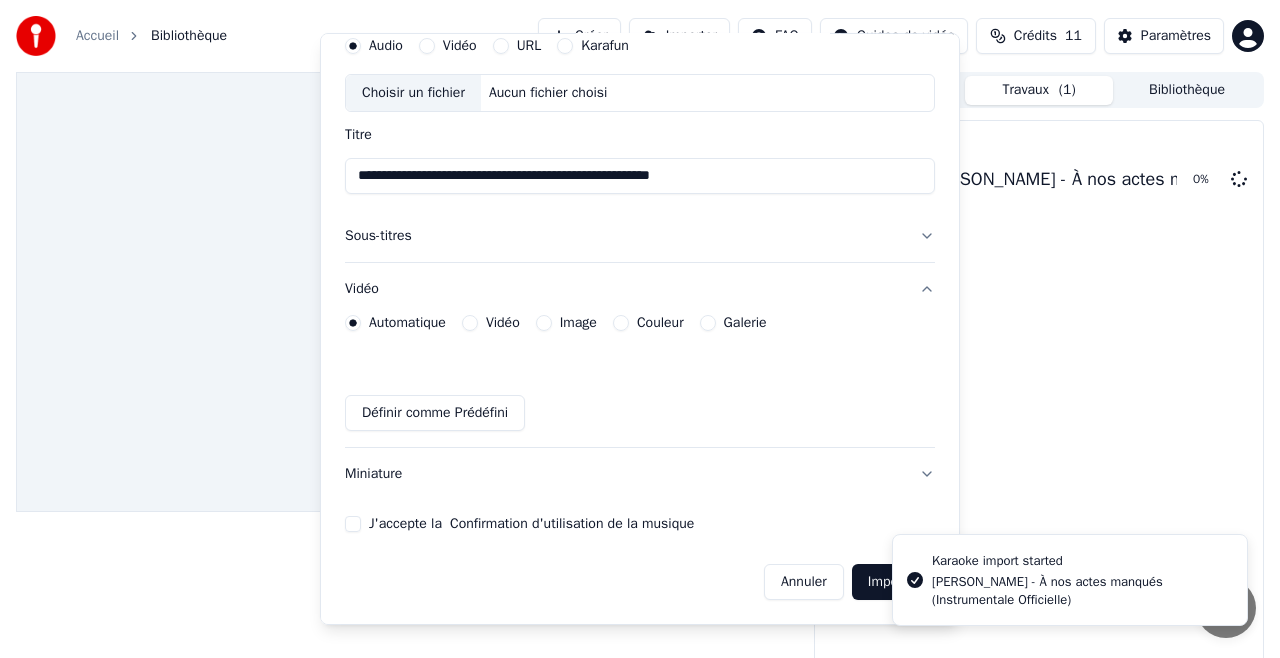 type 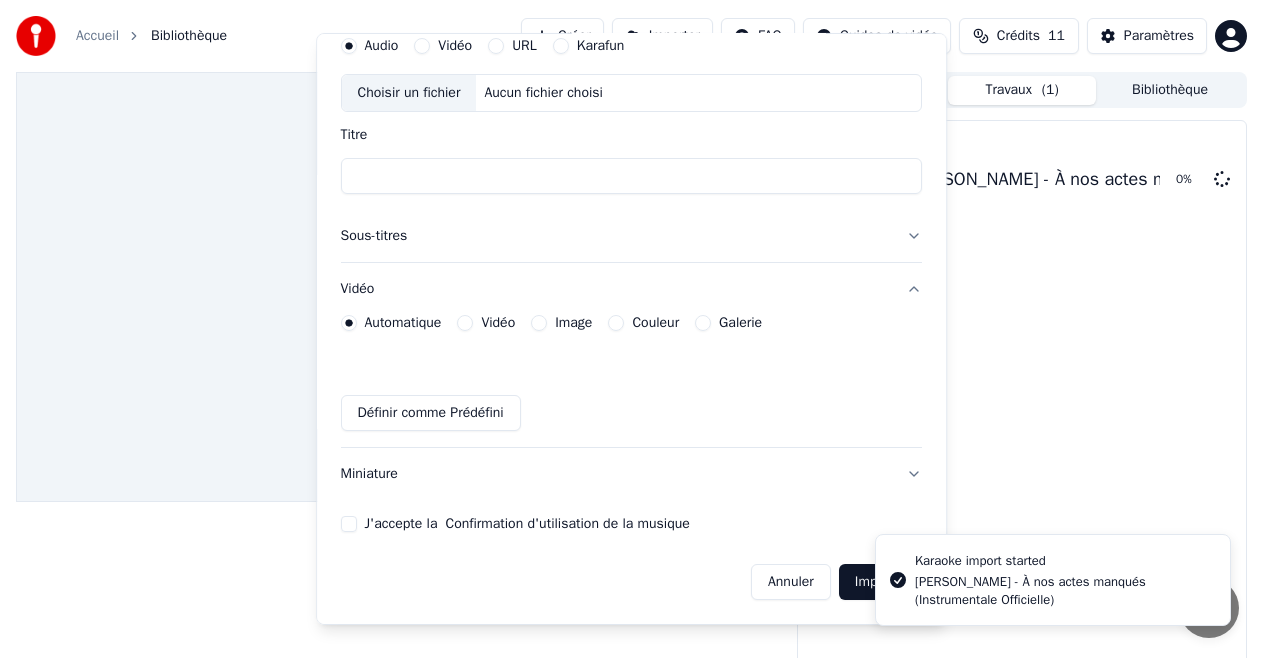 scroll, scrollTop: 114, scrollLeft: 0, axis: vertical 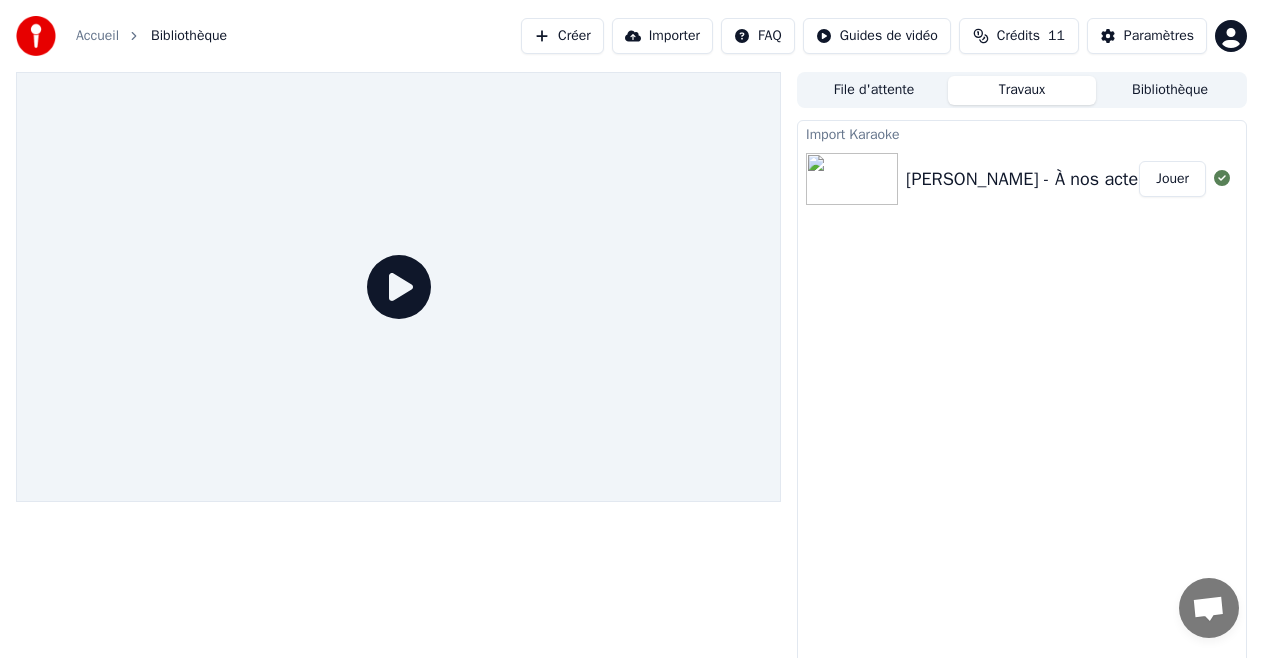 click on "Jouer" at bounding box center (1172, 179) 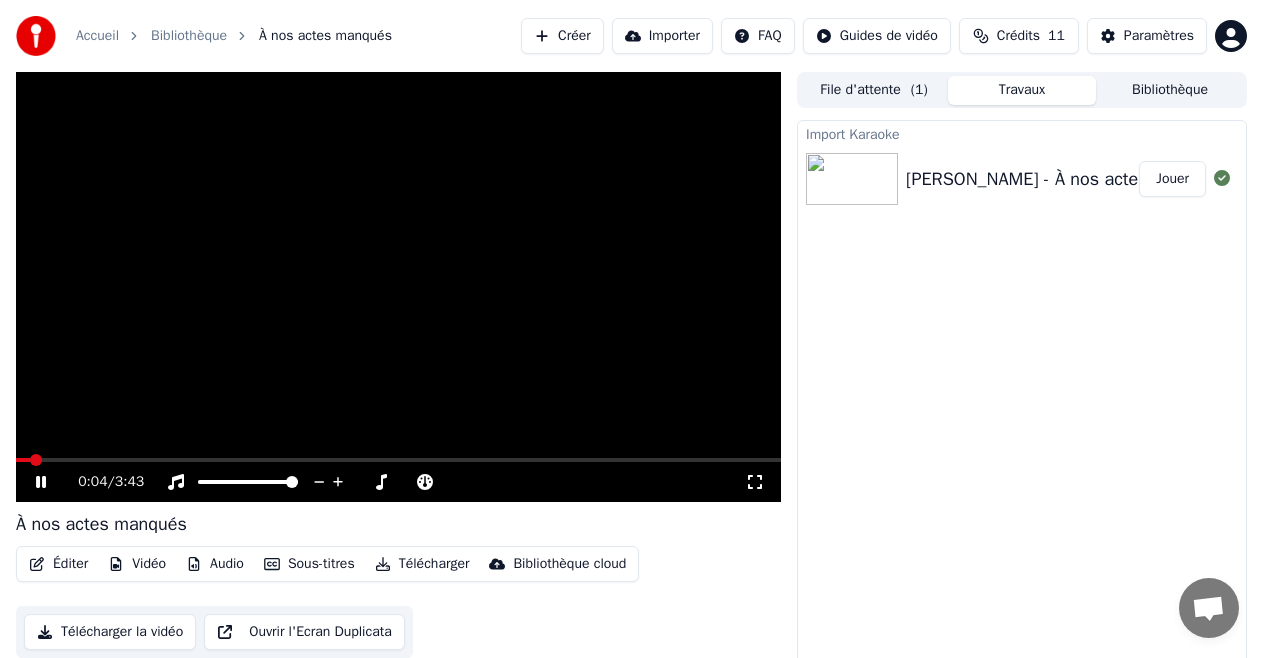 click at bounding box center [398, 287] 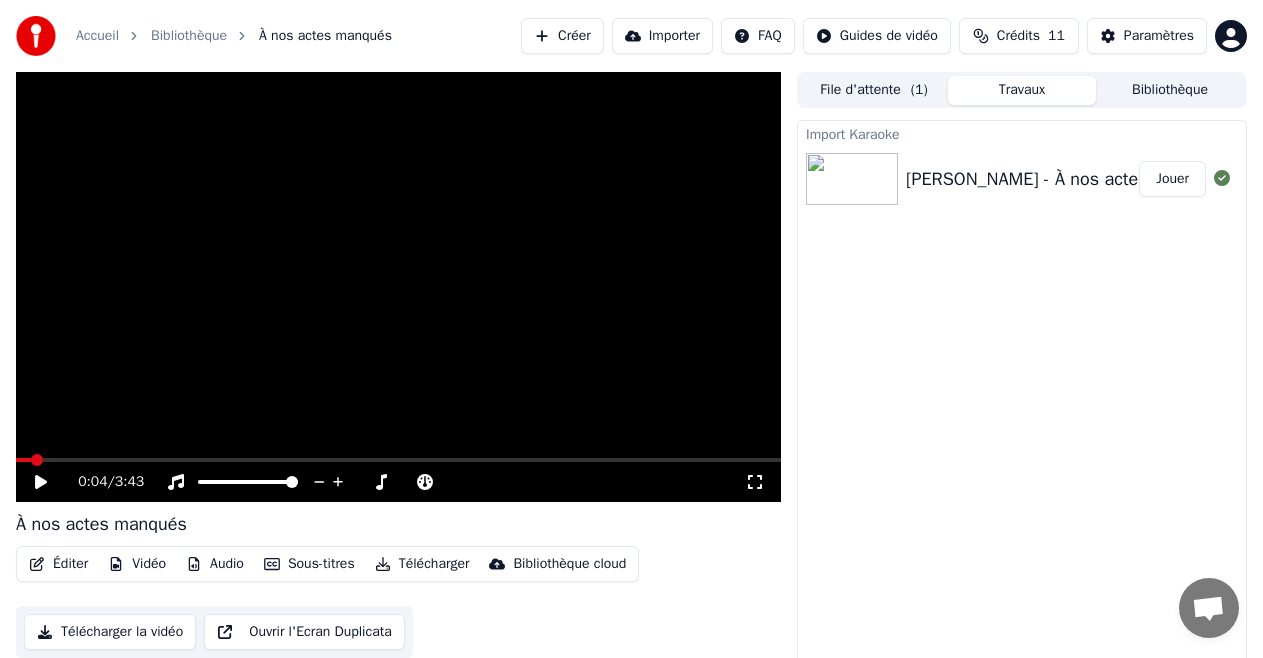 click on "0:04  /  3:43" at bounding box center (398, 482) 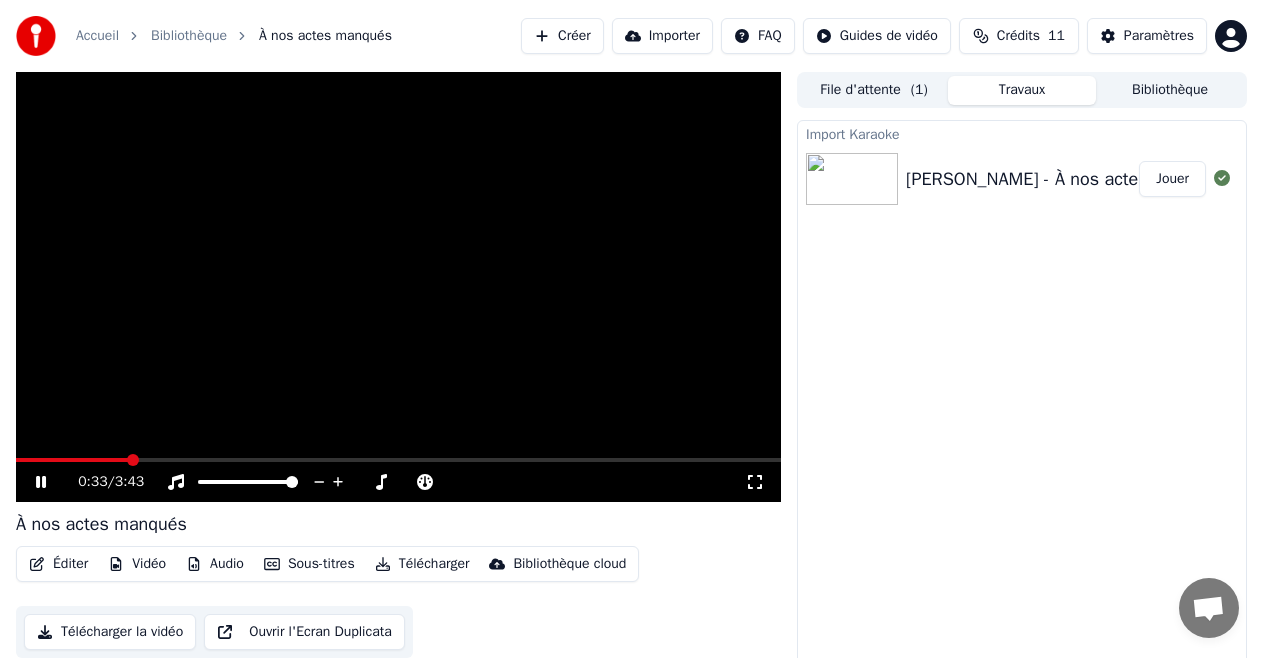 click at bounding box center [398, 460] 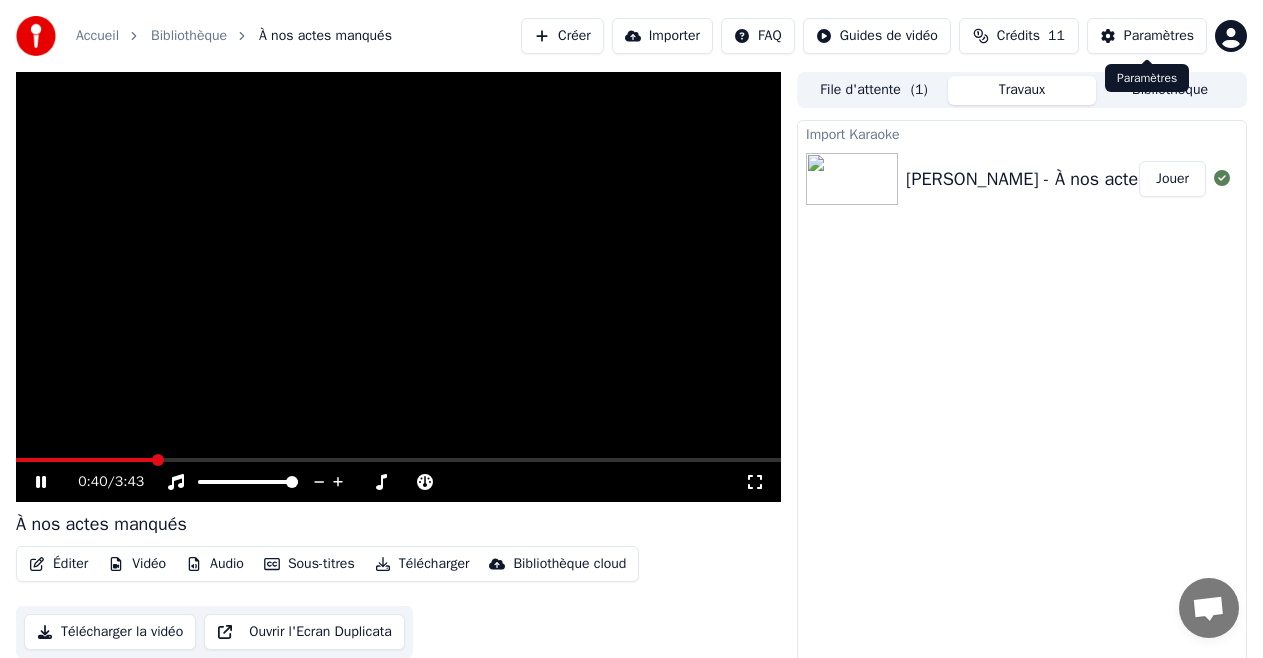 click on "Paramètres Paramètres" at bounding box center [1147, 78] 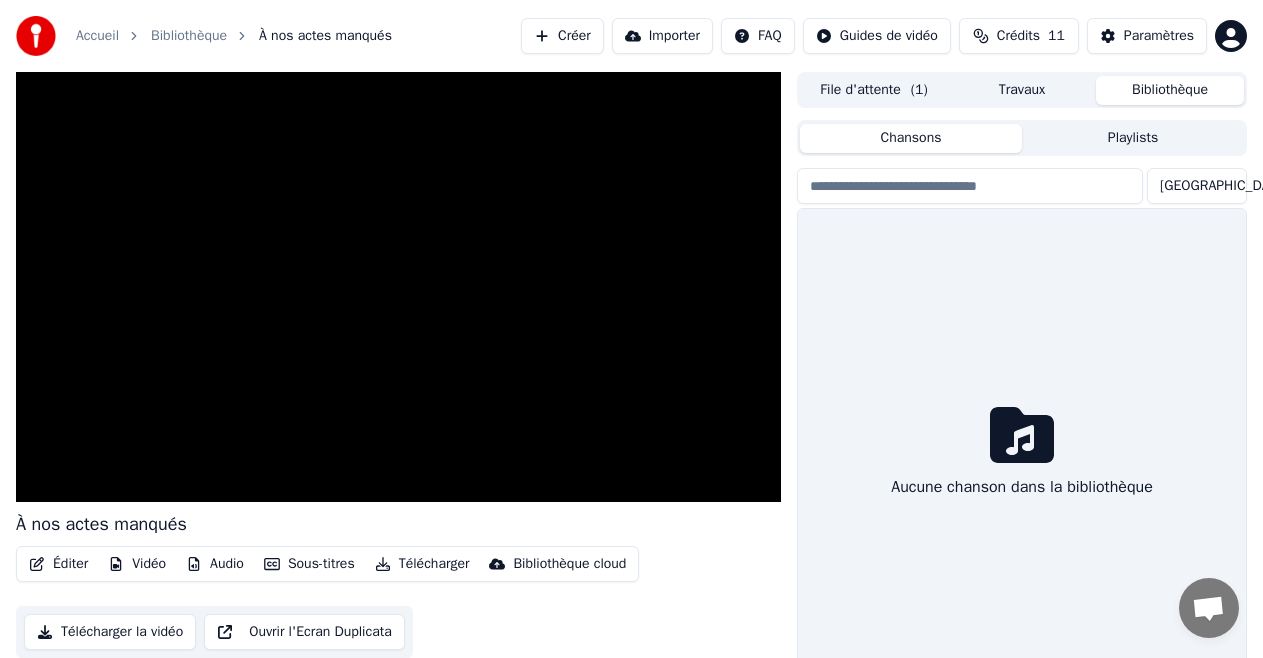 click on "Bibliothèque" at bounding box center [1170, 90] 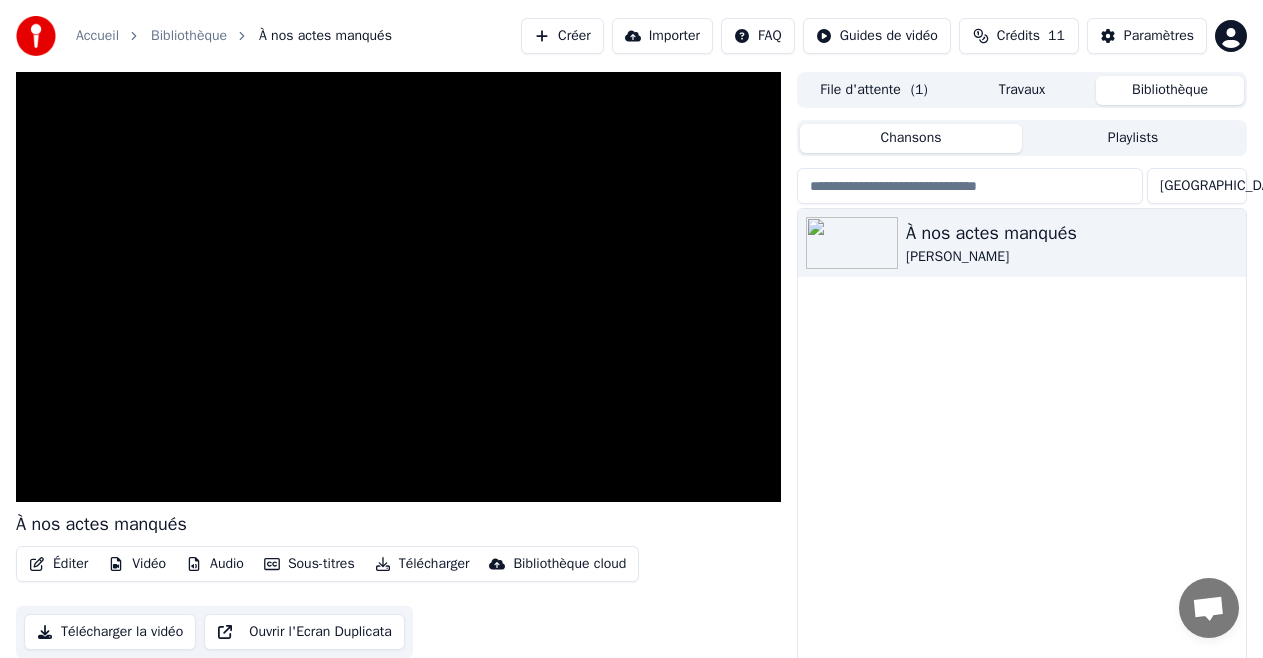 click at bounding box center [970, 186] 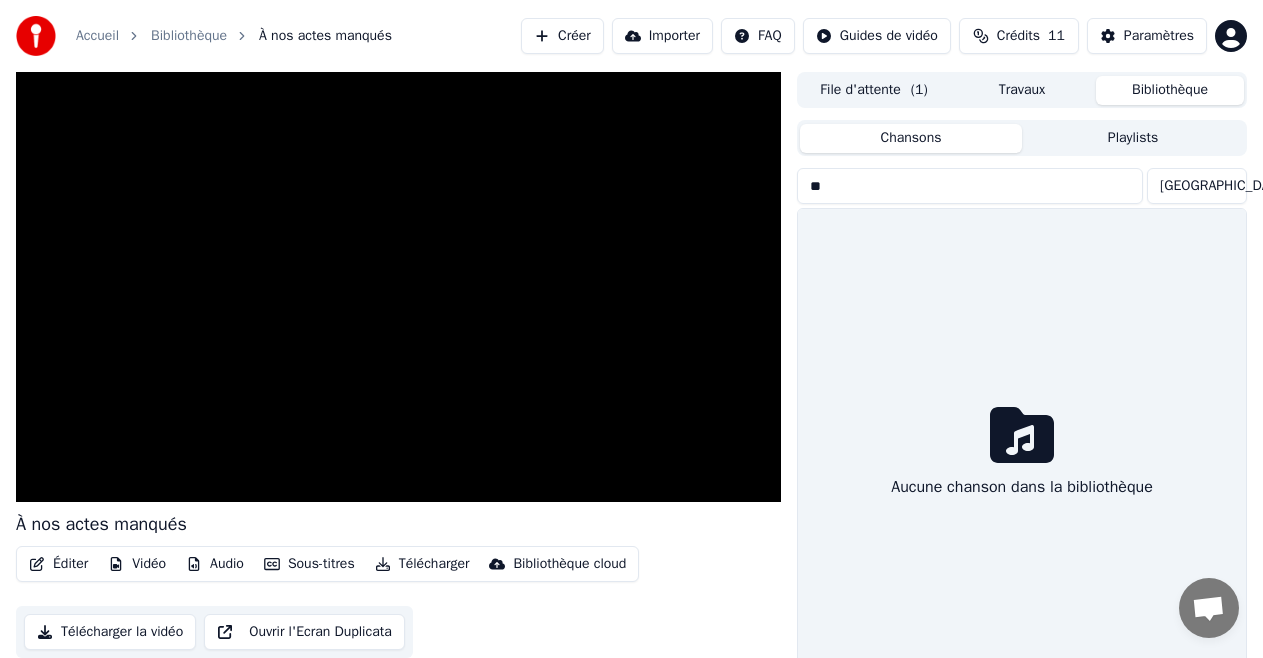 type on "*" 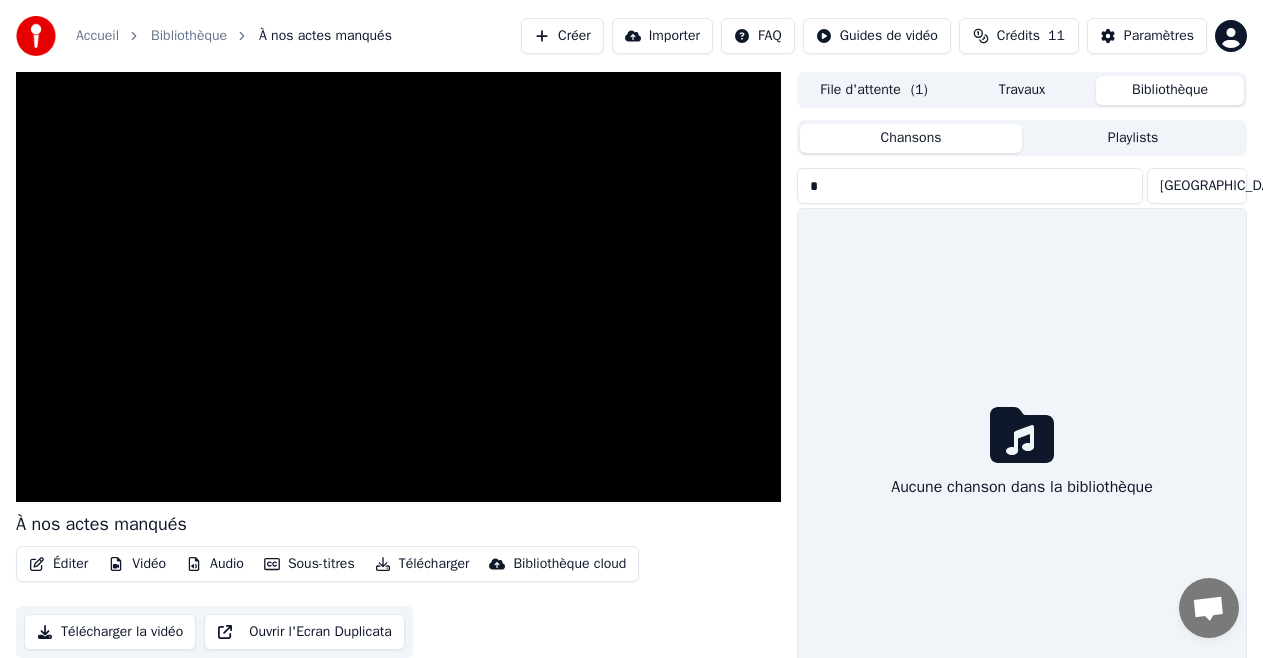 type 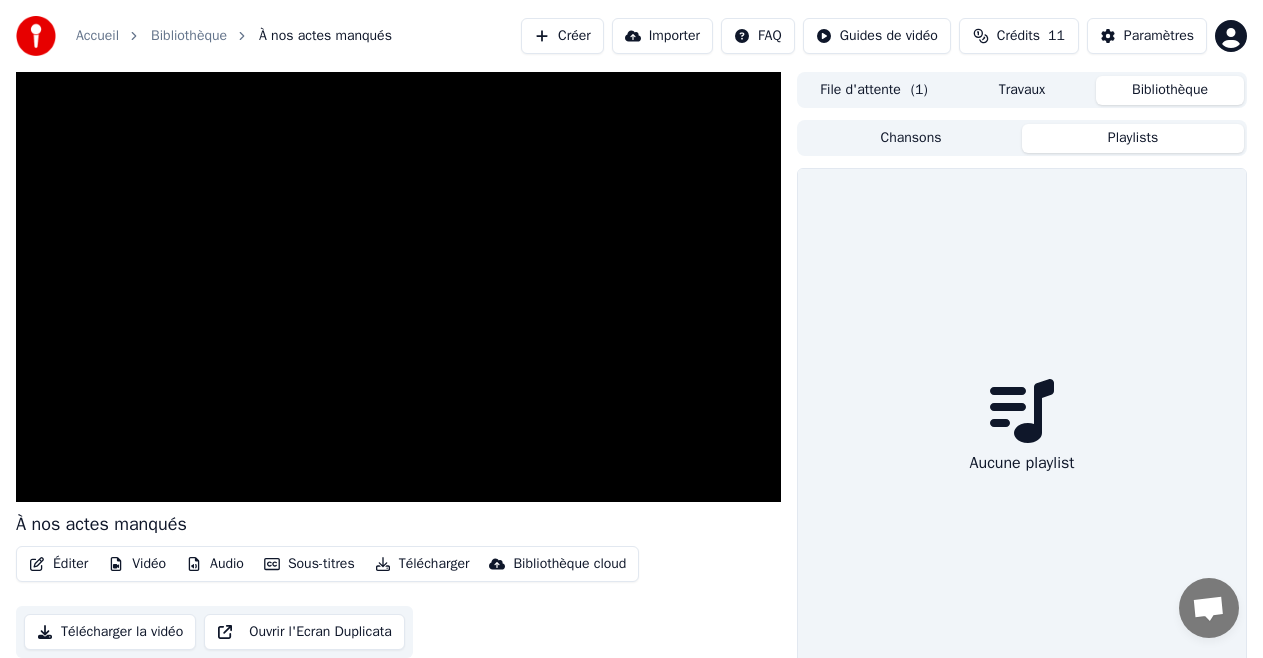 click on "Playlists" at bounding box center (1133, 138) 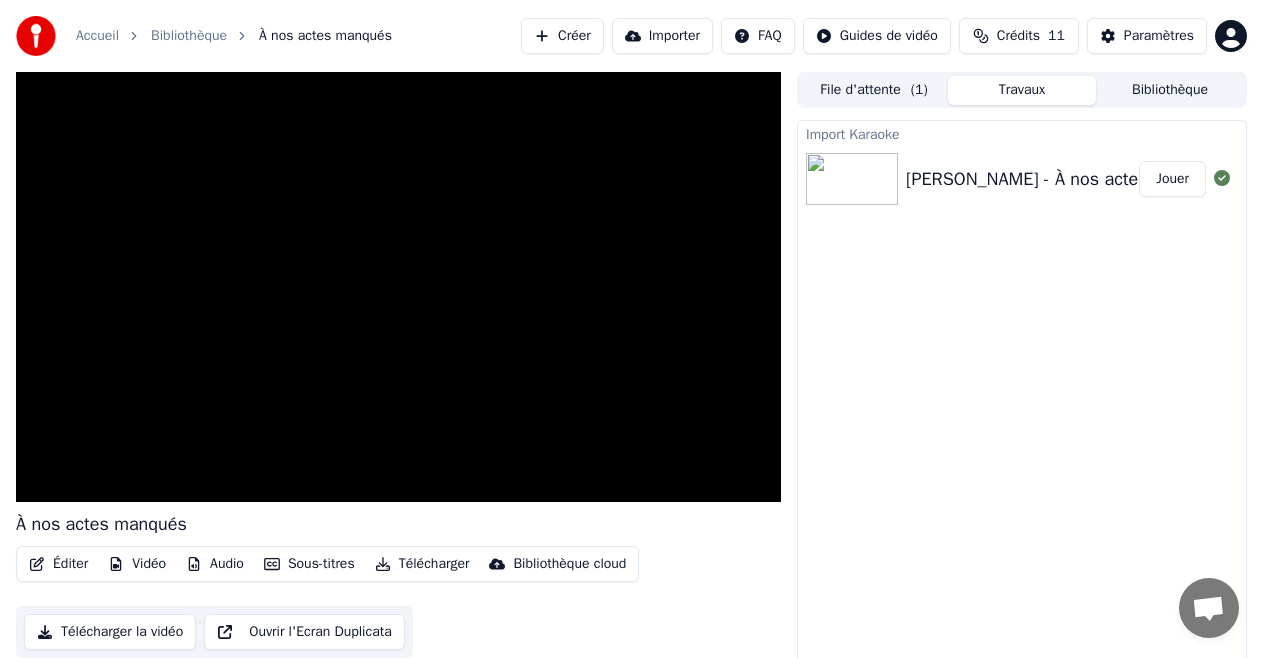click on "Travaux" at bounding box center (1022, 90) 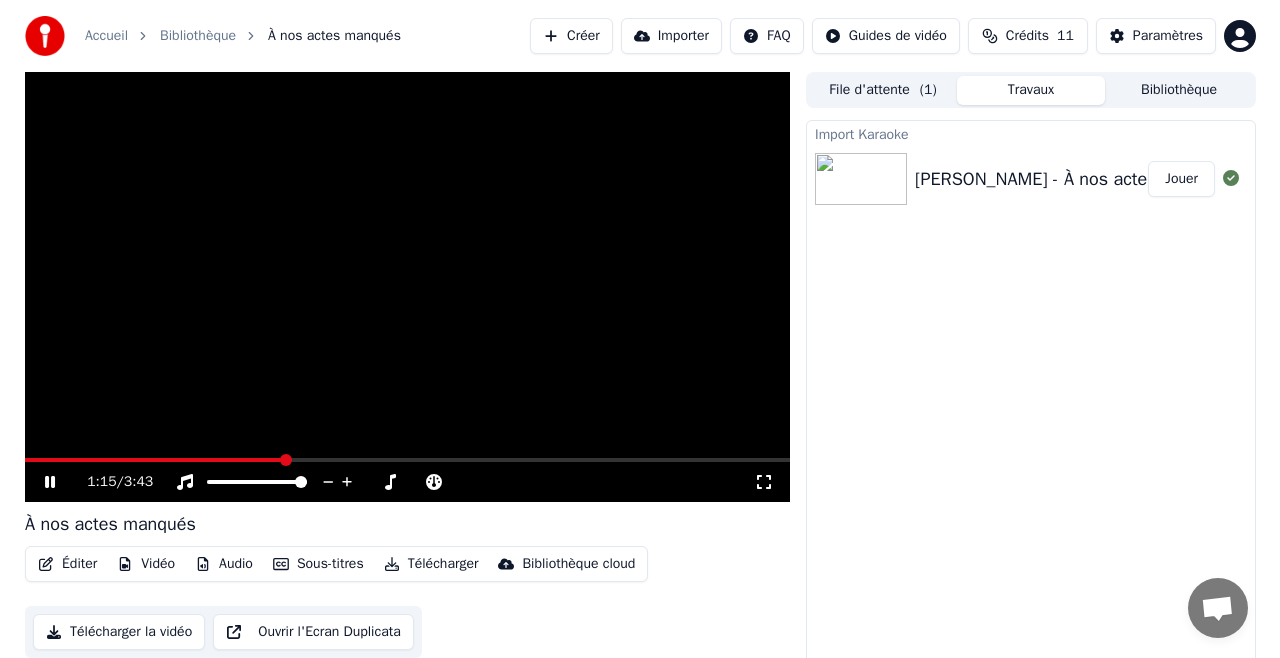 scroll, scrollTop: 21, scrollLeft: 0, axis: vertical 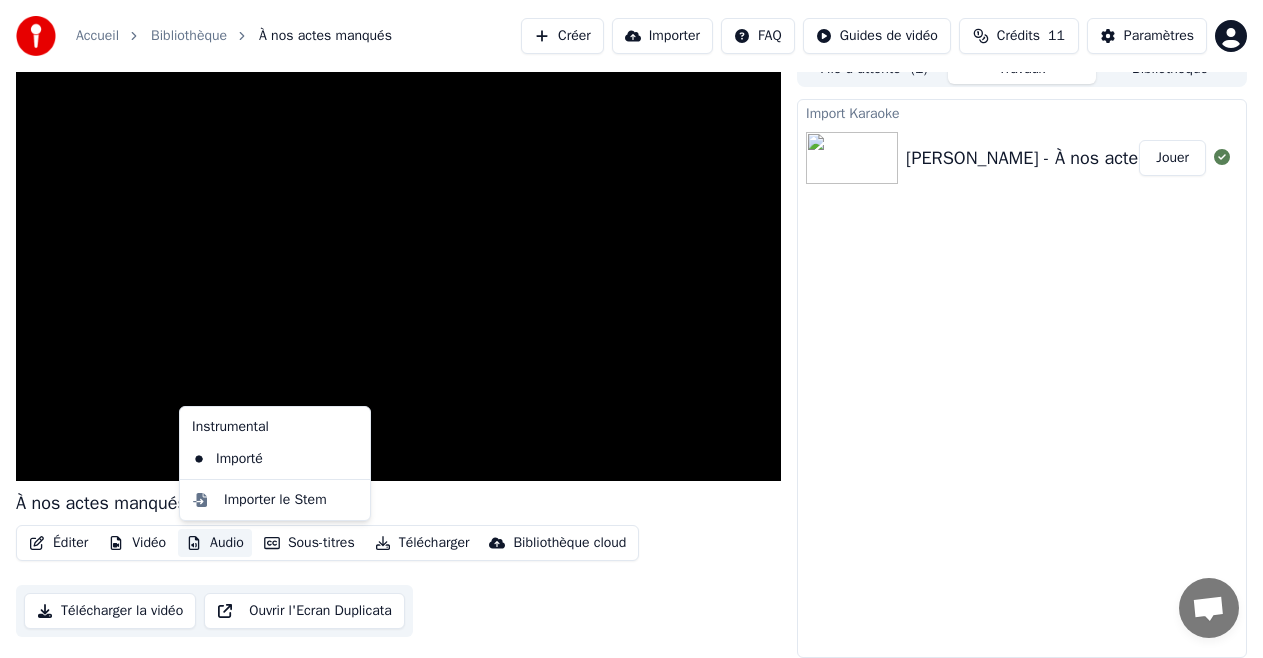 click 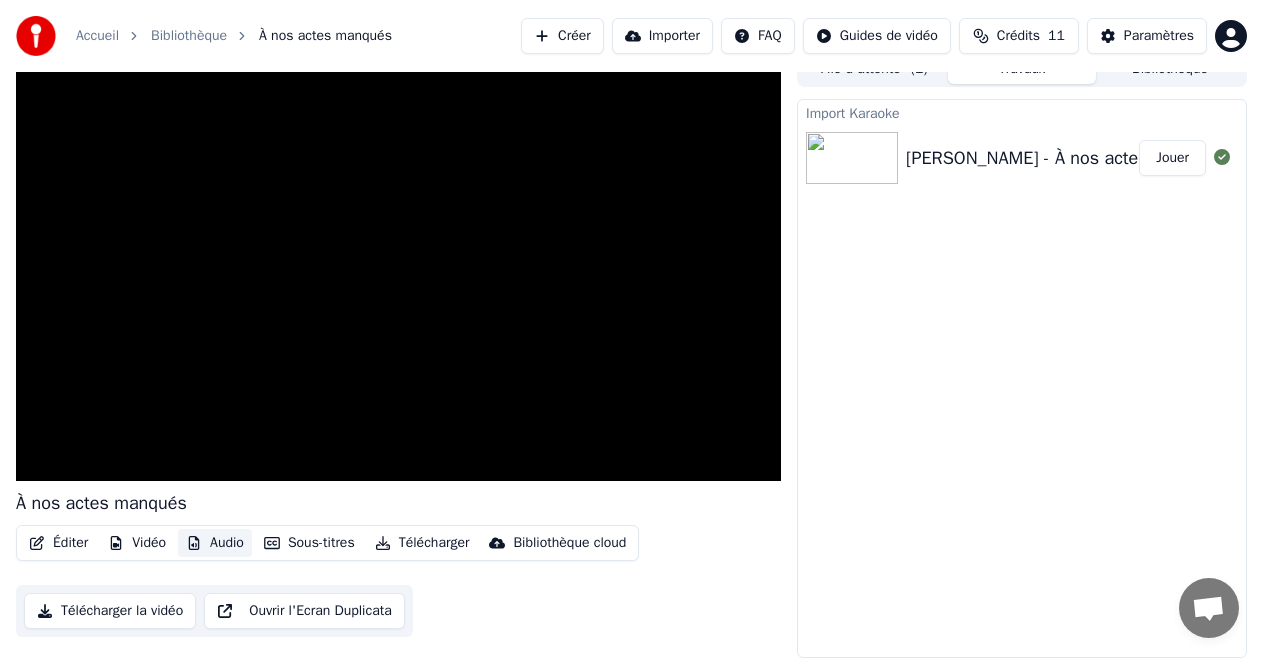 click 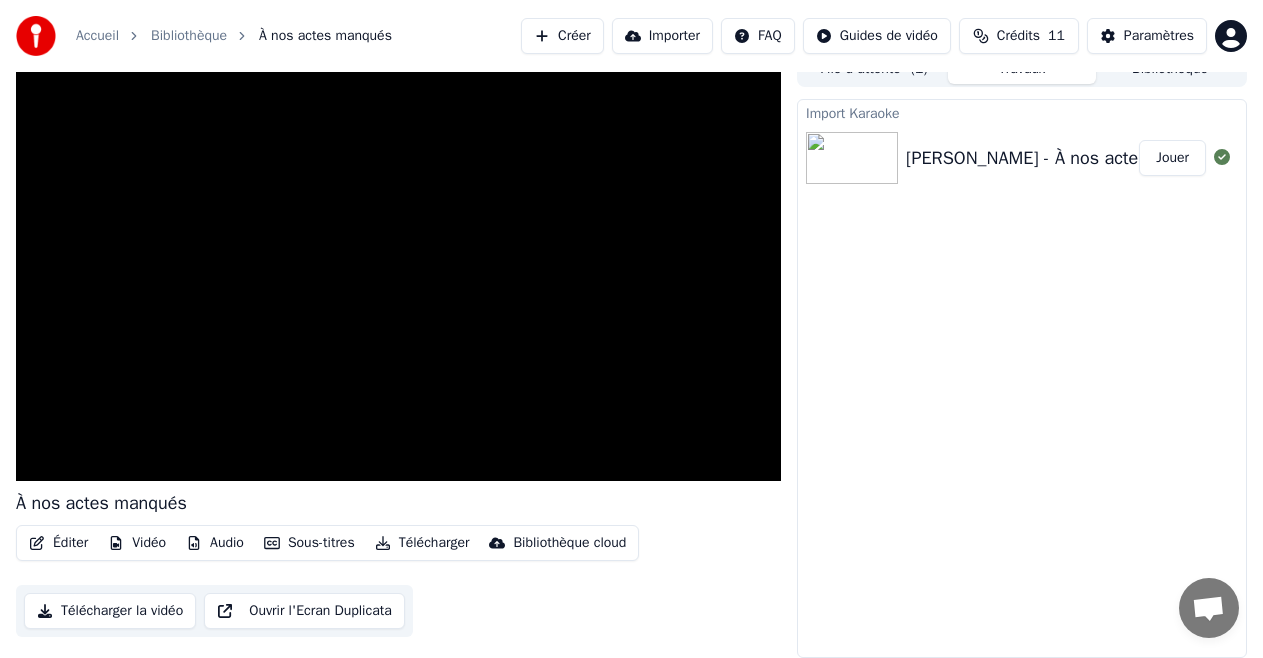click on "Éditer" at bounding box center (58, 543) 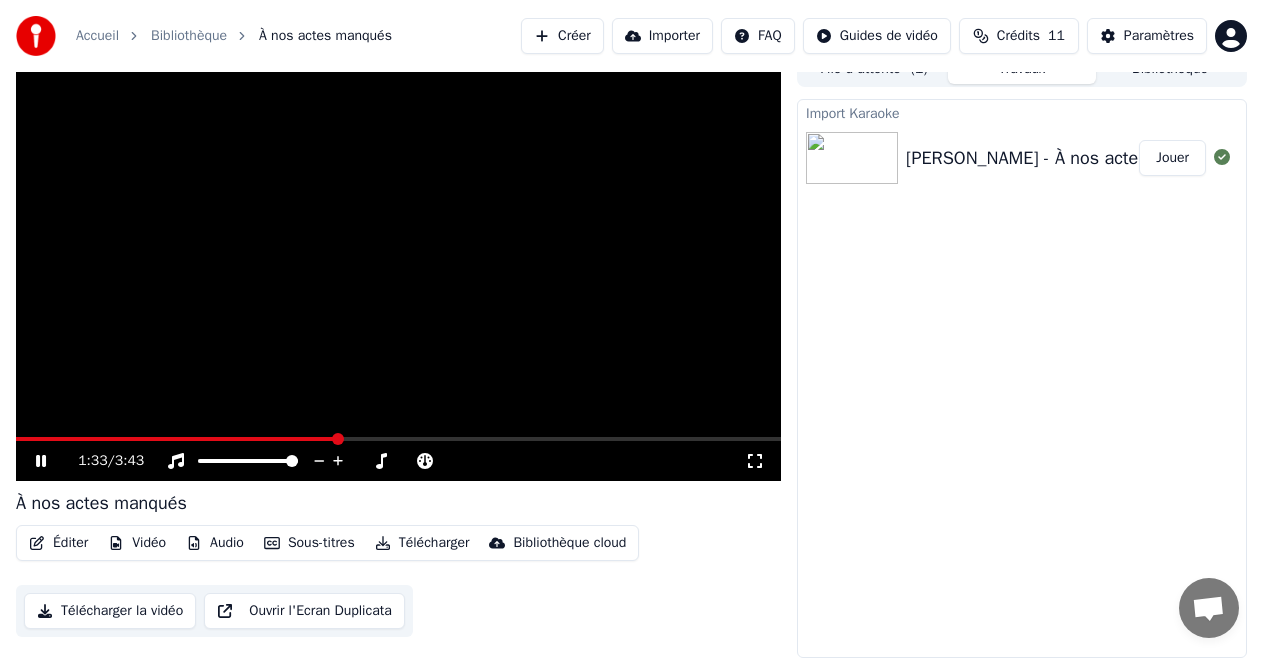 click on "Import Karaoke M. Pokora - À nos actes manqués (Instrumentale Officielle) Jouer" at bounding box center [1022, 378] 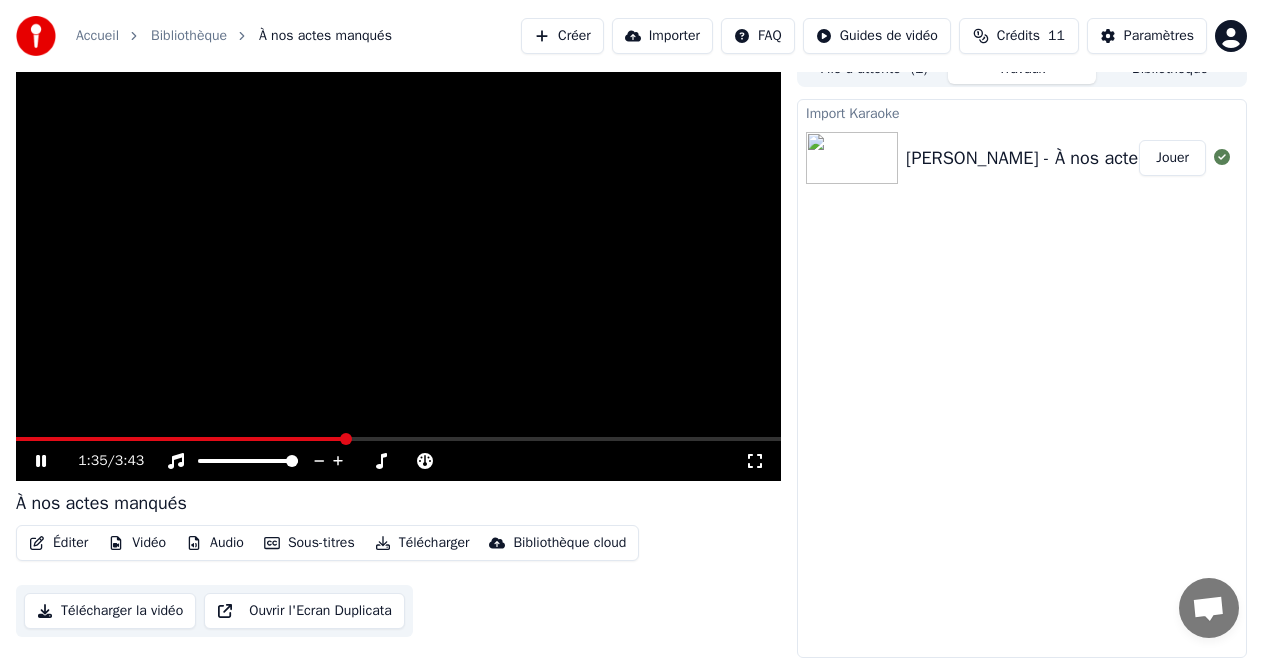 click 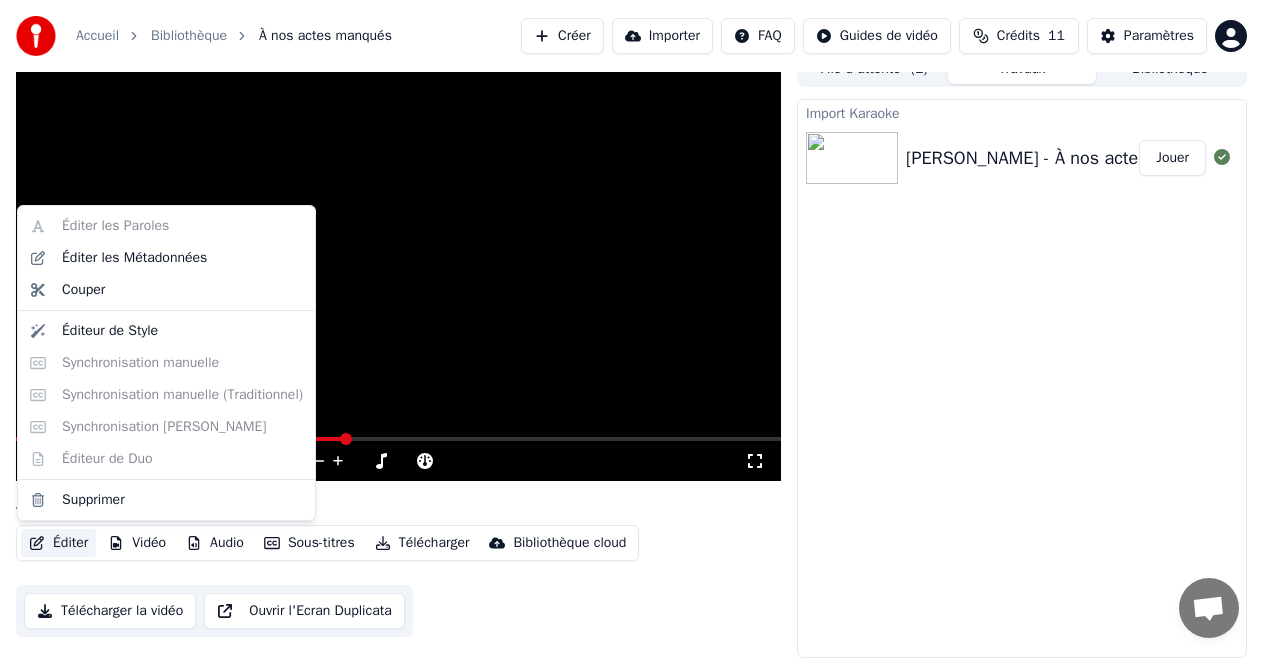 click on "Éditer" at bounding box center [58, 543] 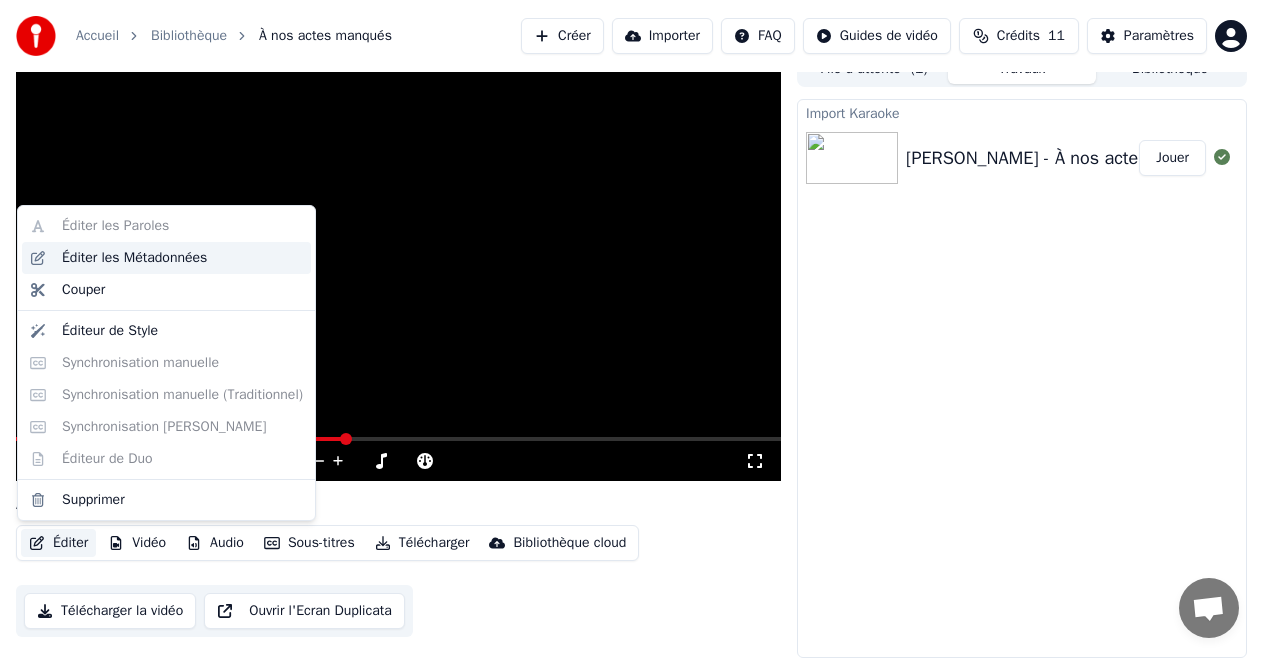 click on "Éditer les Métadonnées" at bounding box center [134, 258] 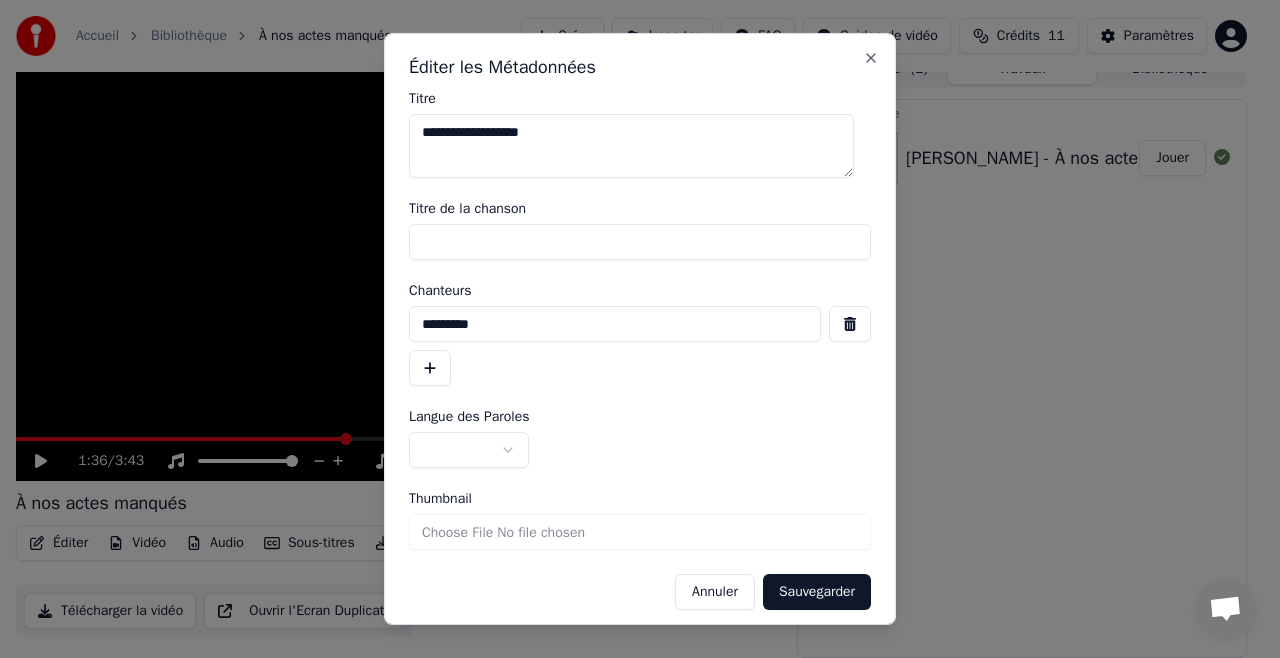 click at bounding box center [469, 450] 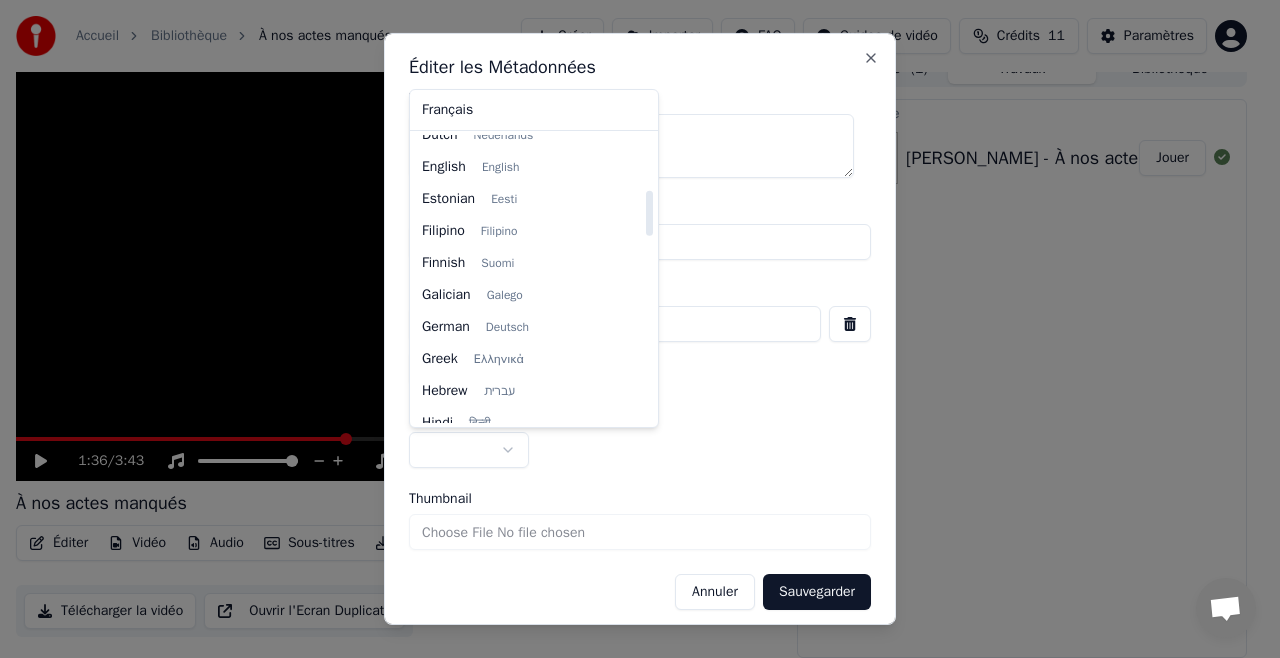 scroll, scrollTop: 266, scrollLeft: 0, axis: vertical 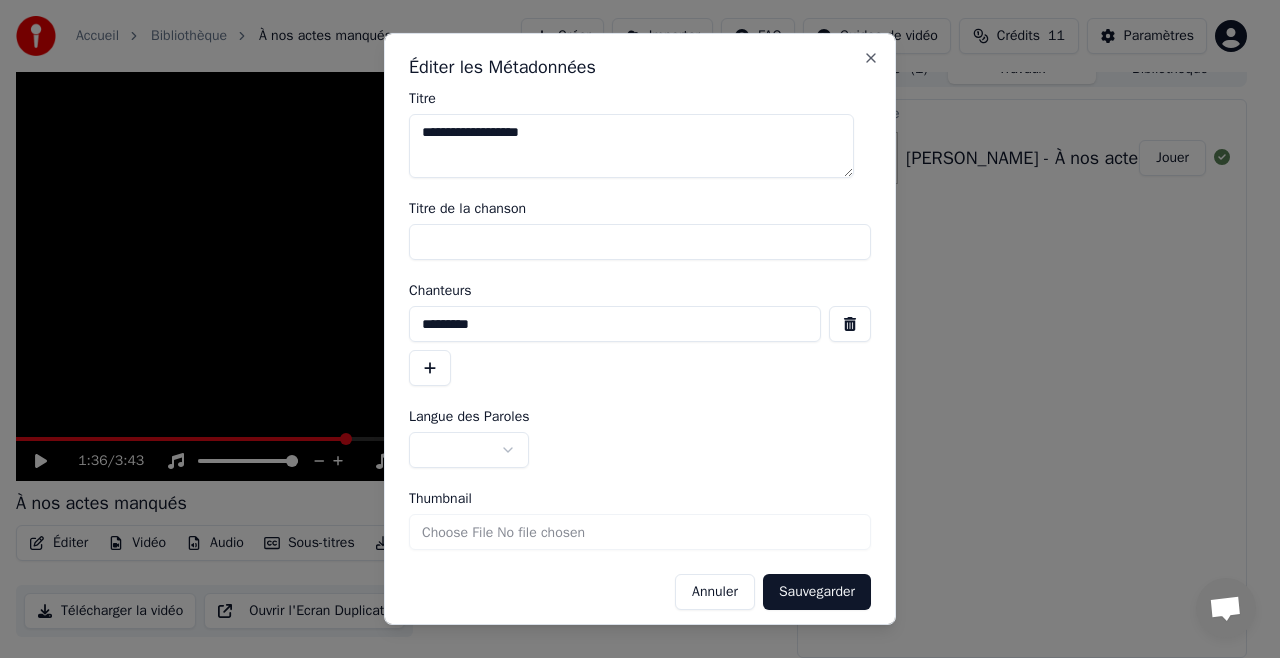 click on "**********" at bounding box center [631, 308] 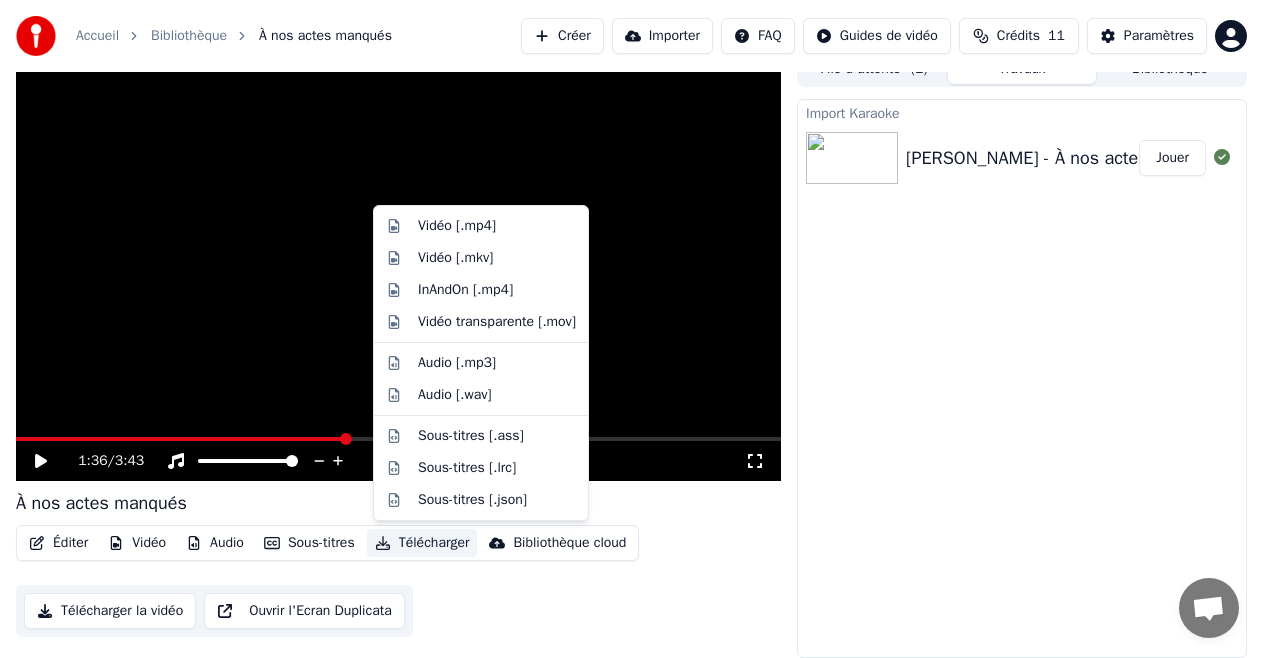 click on "Télécharger" at bounding box center [422, 543] 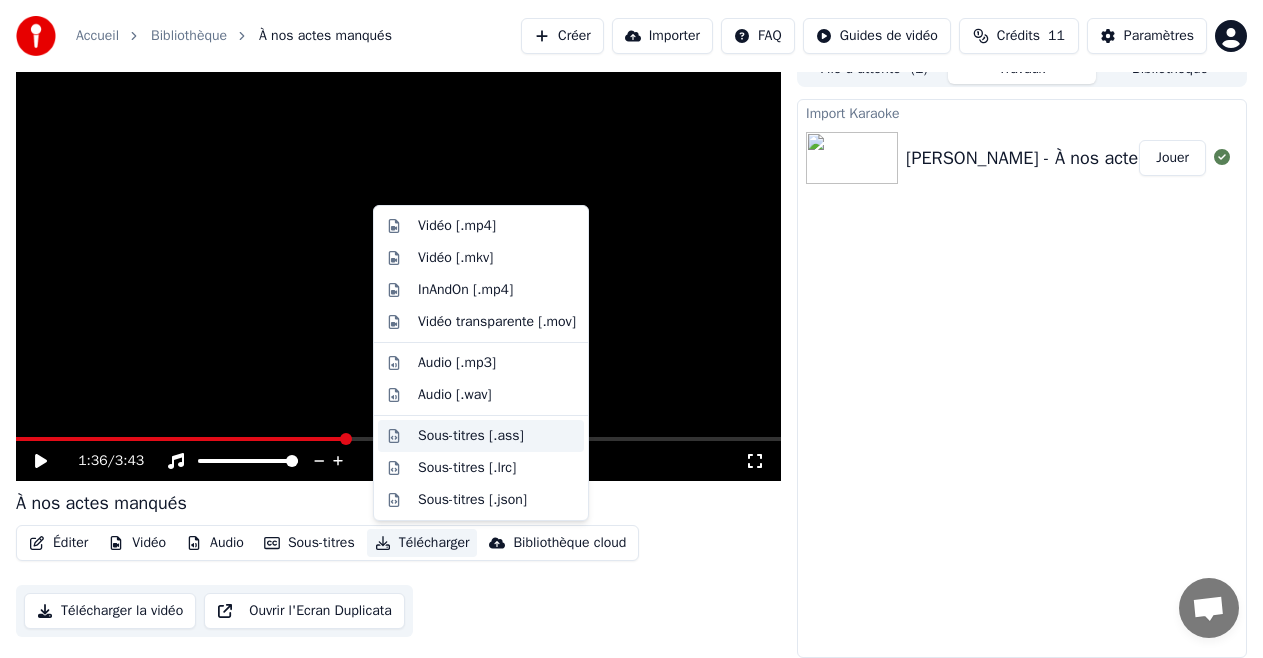 click on "Sous-titres [.ass]" at bounding box center (471, 436) 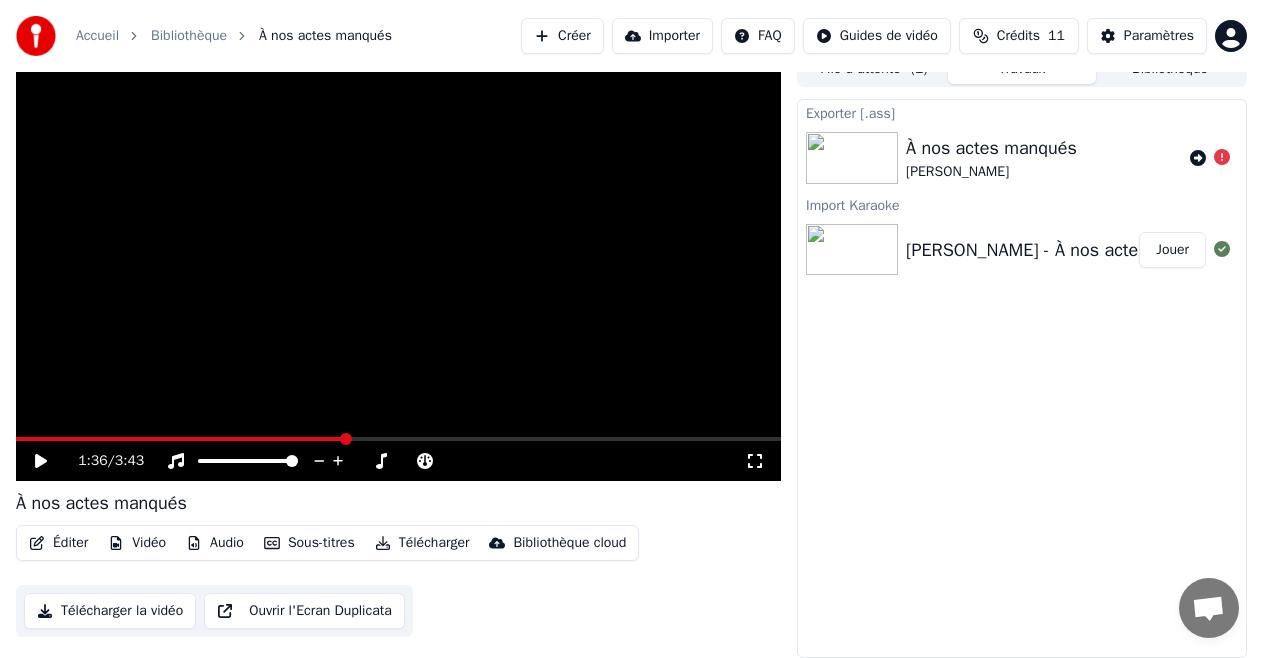 click 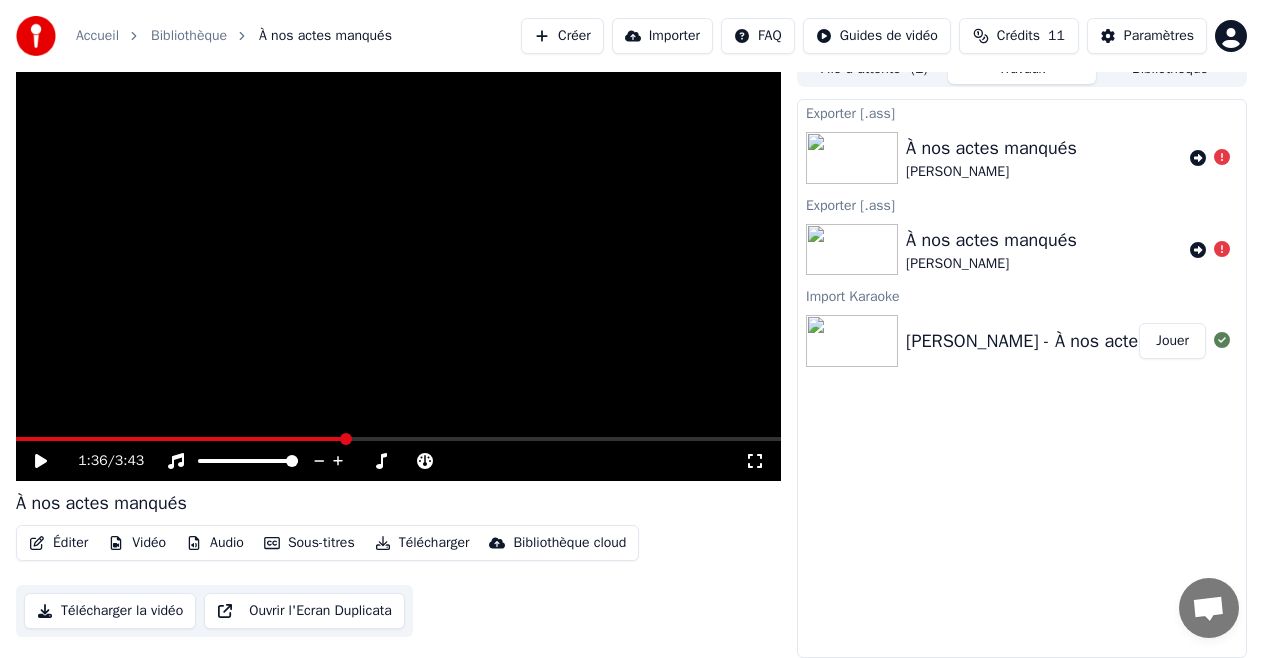 click 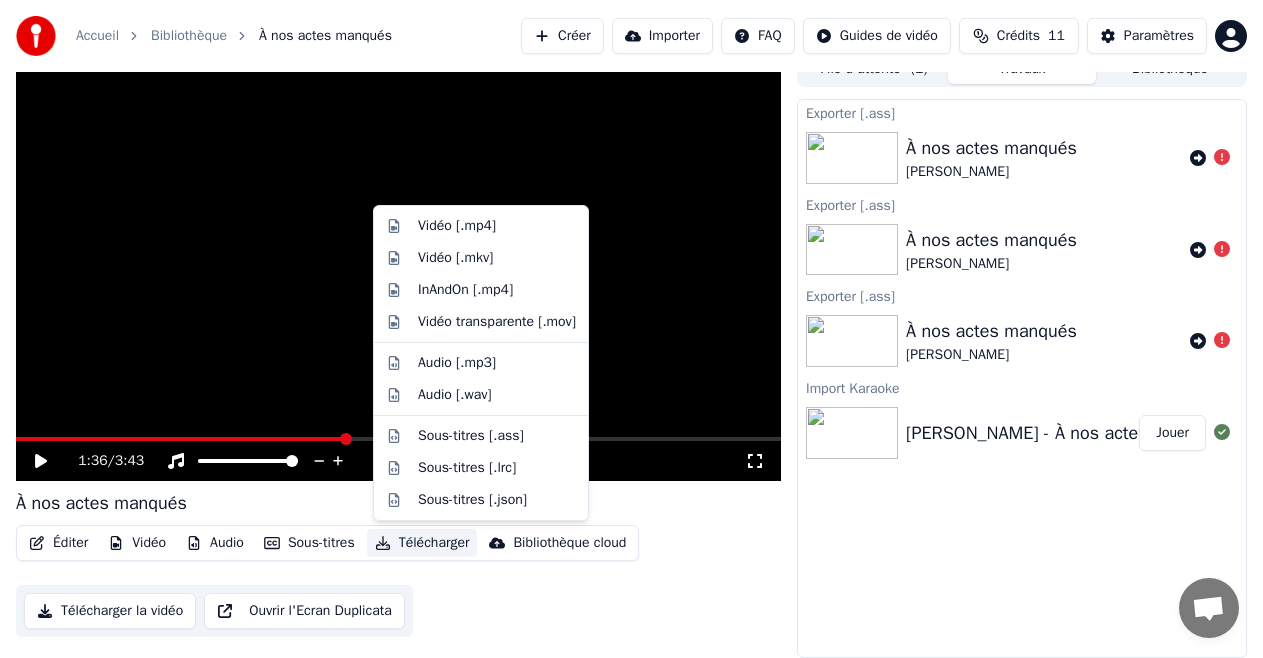 click on "Télécharger" at bounding box center (422, 543) 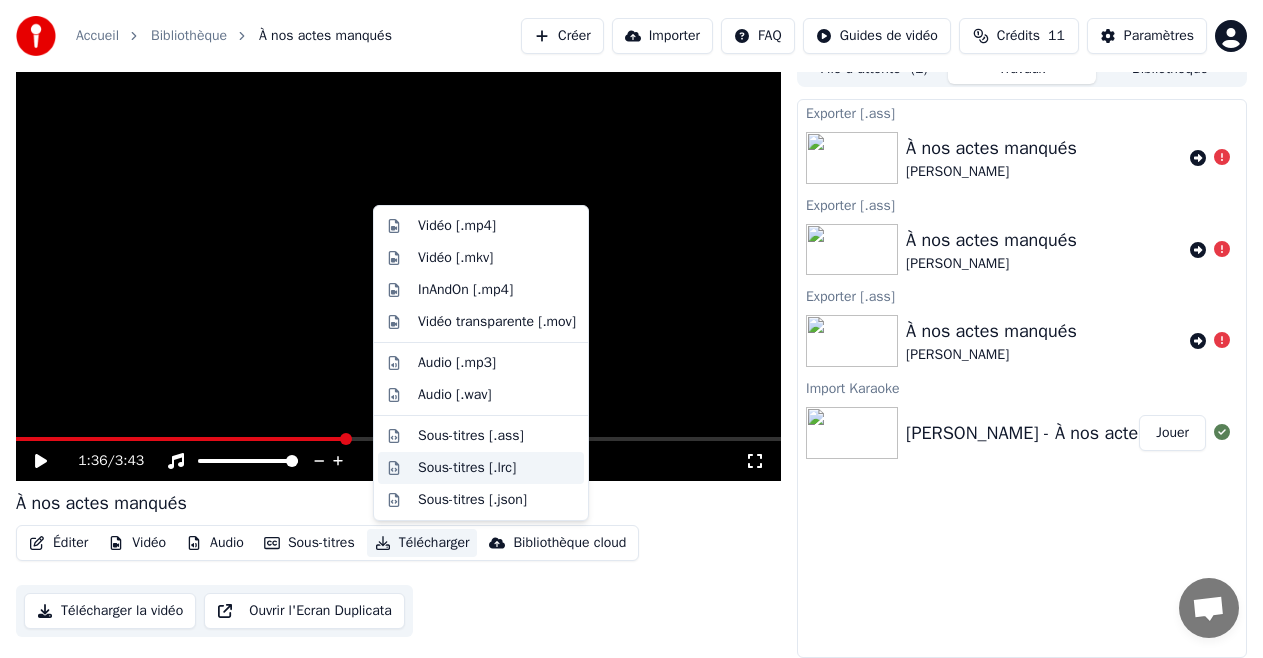 click on "Sous-titres [.lrc]" at bounding box center [467, 468] 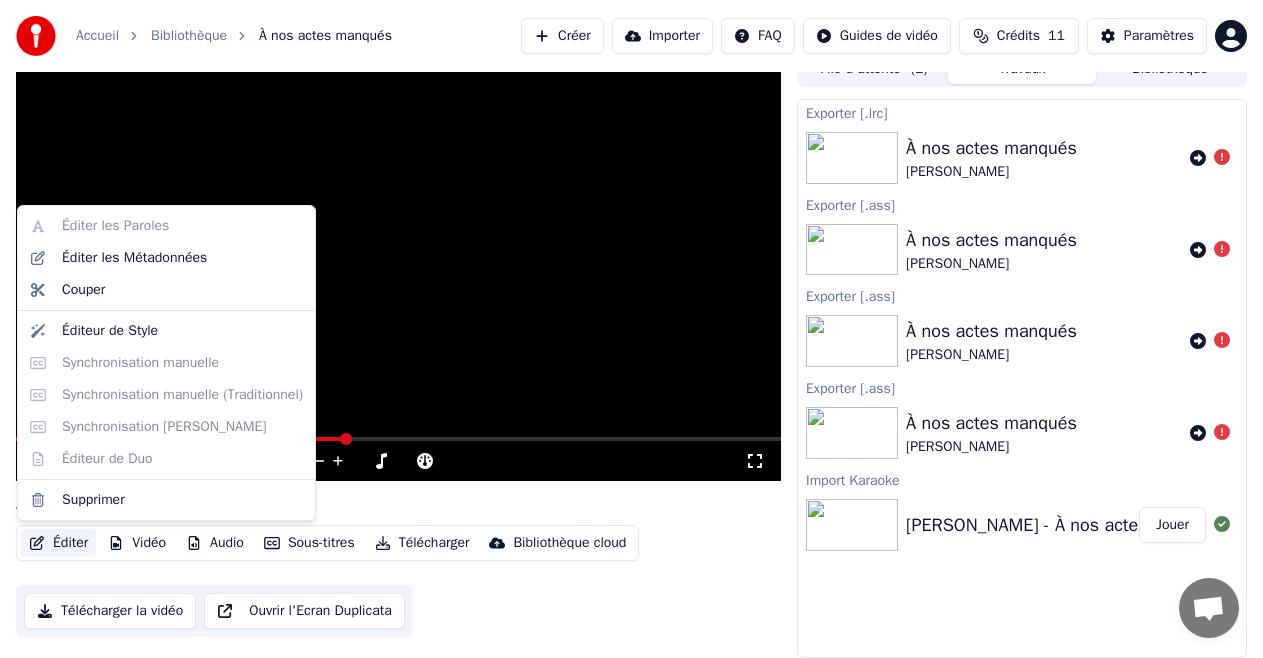 click on "Éditer" at bounding box center [58, 543] 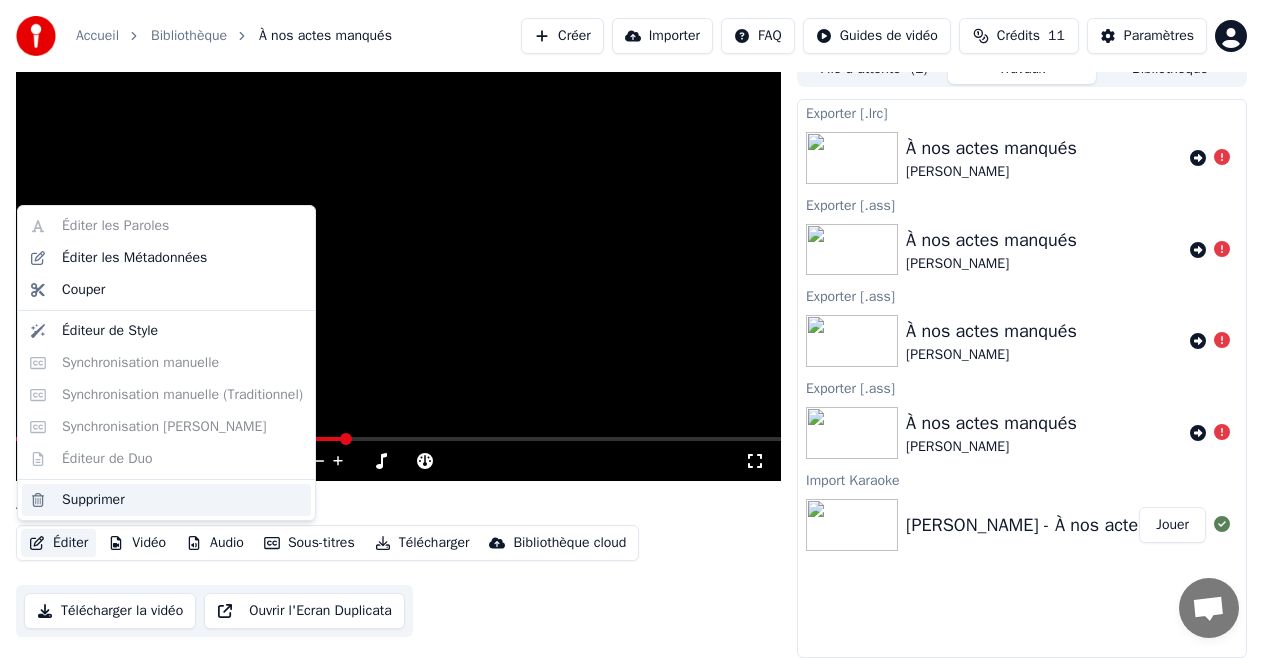 click on "Supprimer" at bounding box center (166, 500) 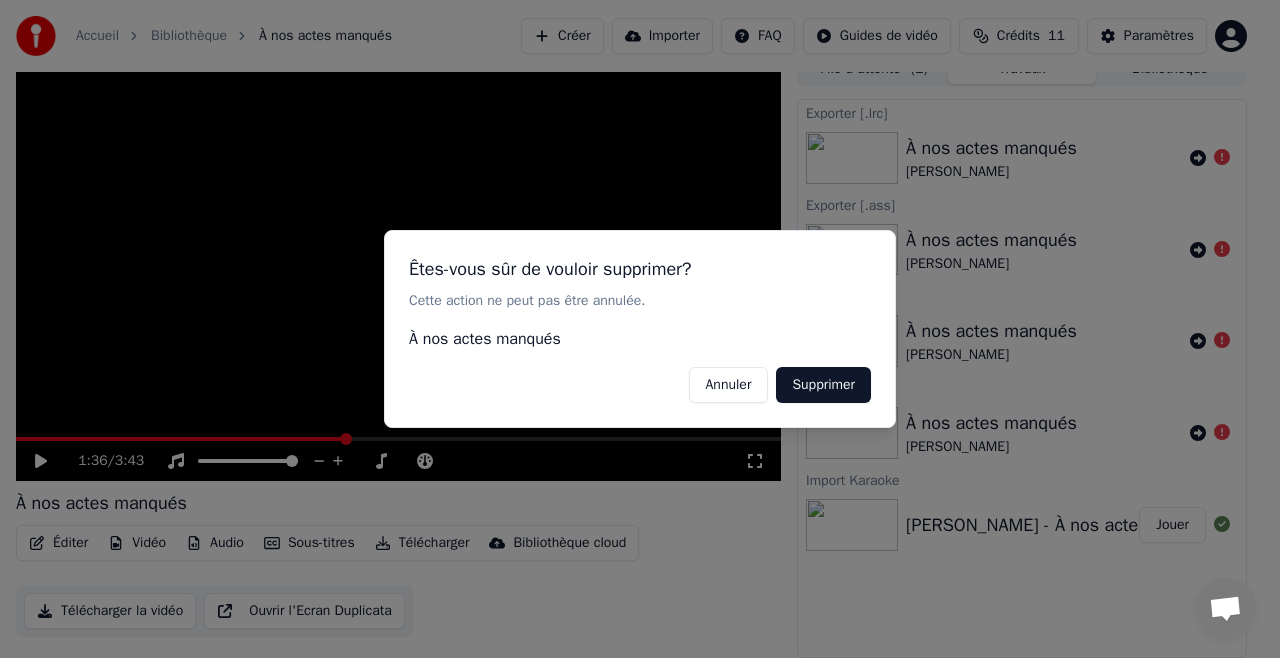 click on "Annuler" at bounding box center [729, 385] 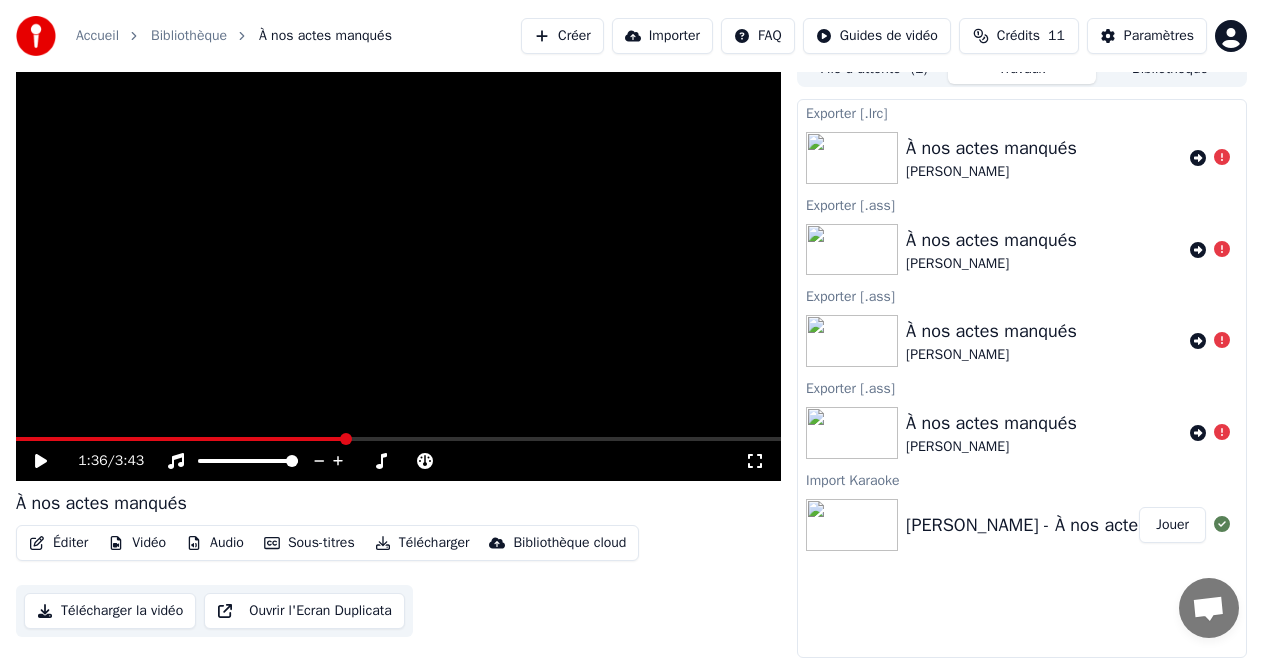 drag, startPoint x: 344, startPoint y: 431, endPoint x: 12, endPoint y: 442, distance: 332.1822 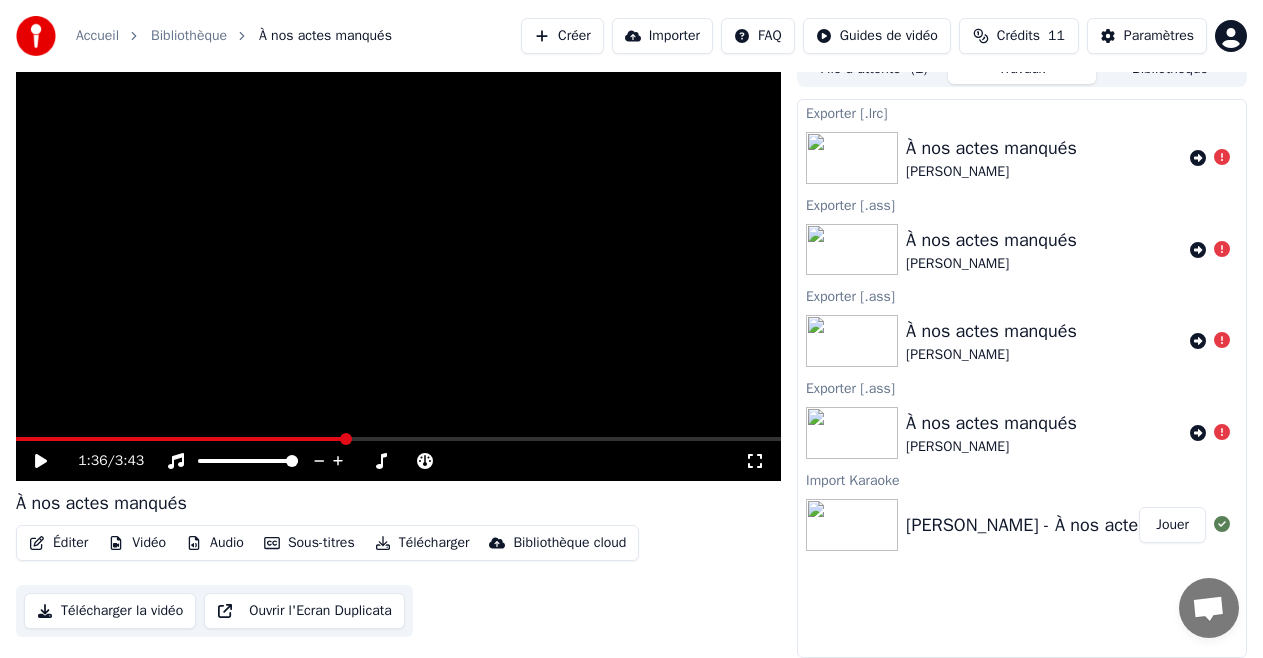 click on "Éditer" at bounding box center (58, 543) 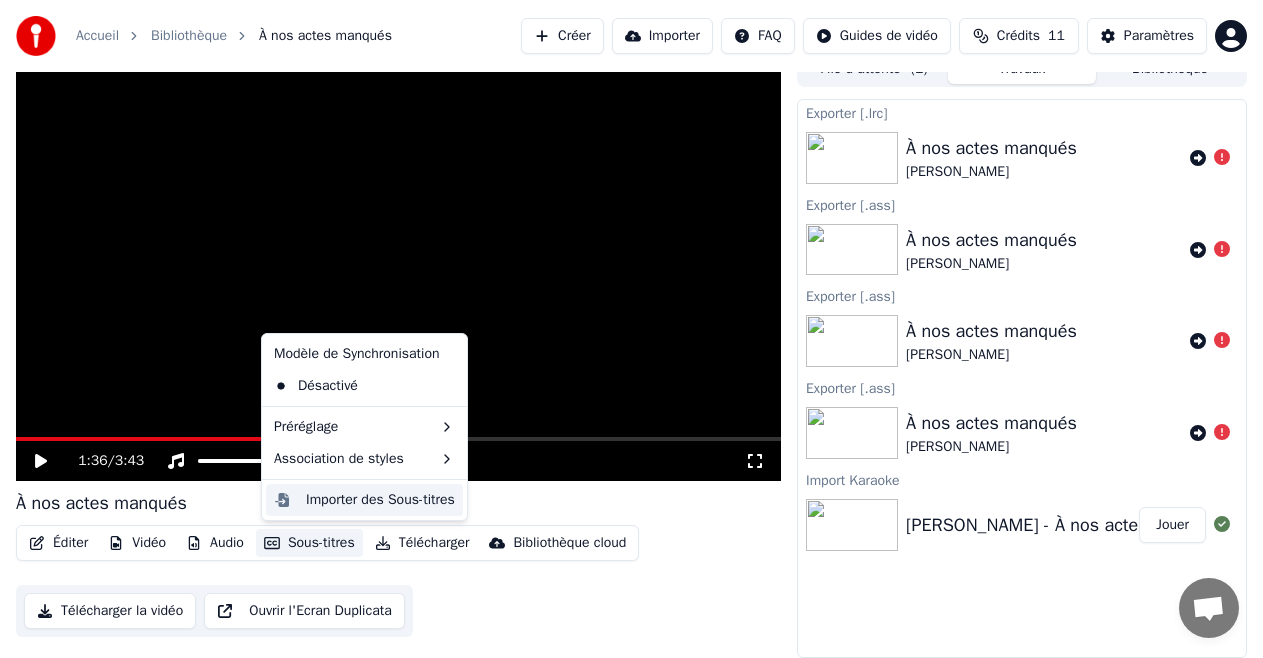 click on "Importer des Sous-titres" at bounding box center [380, 500] 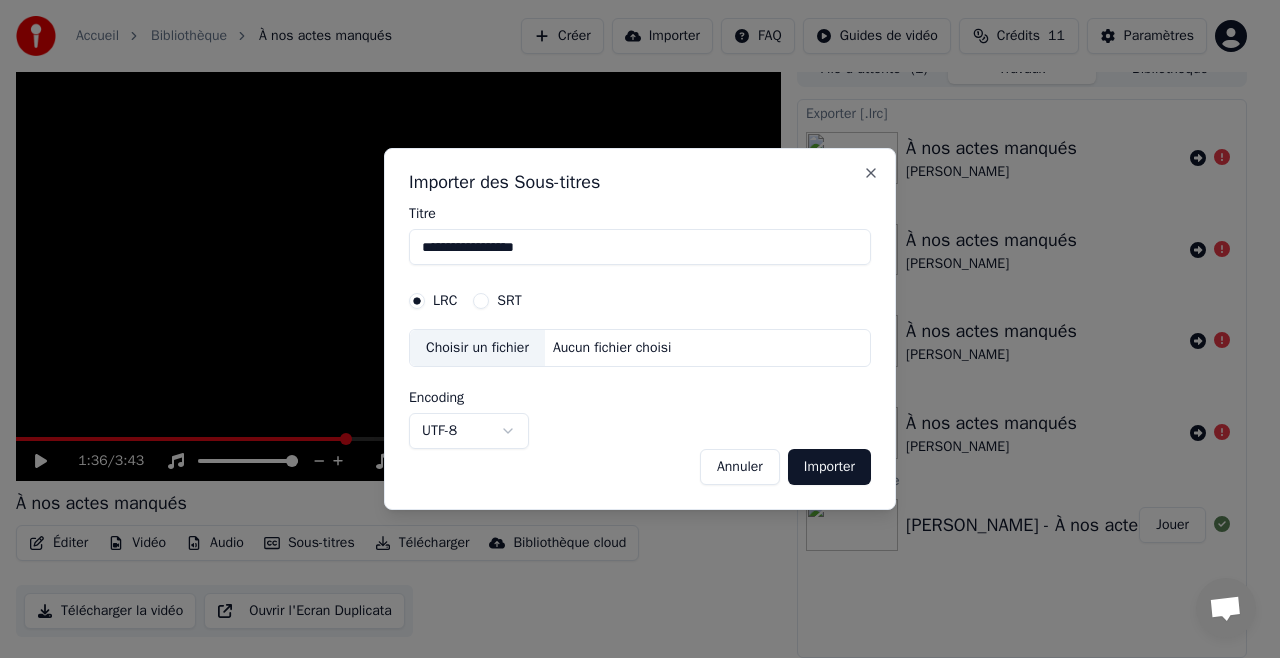 click on "Annuler" at bounding box center (740, 467) 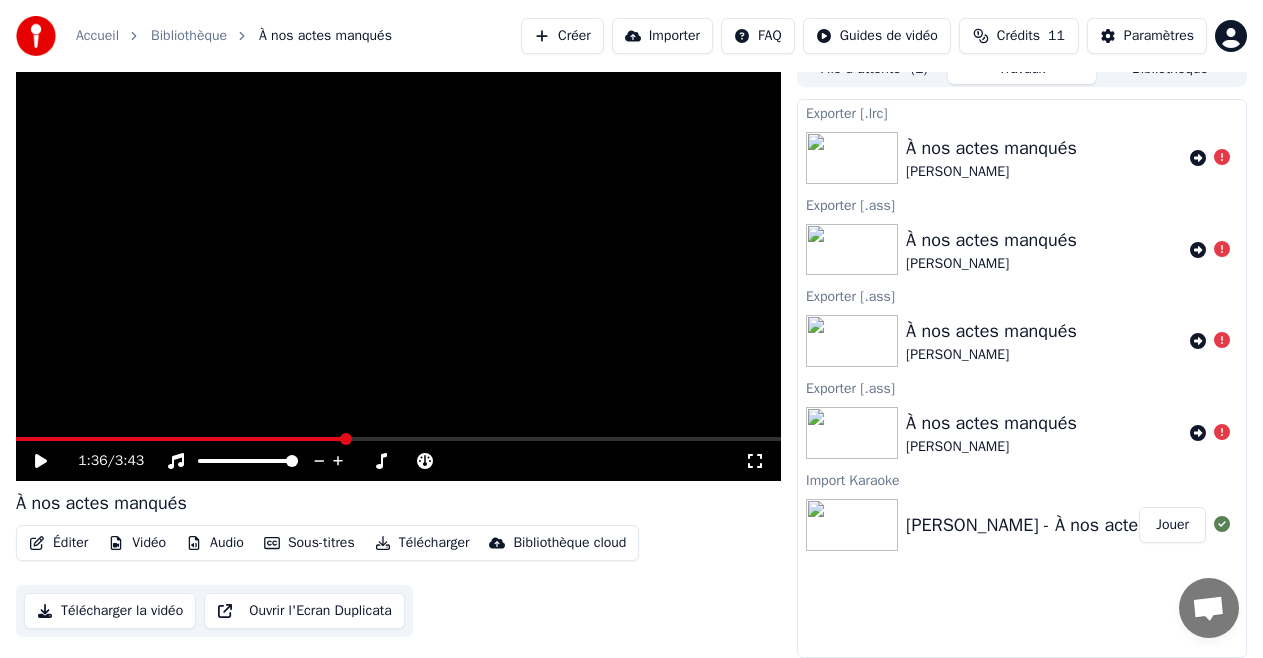 click on "Télécharger la vidéo" at bounding box center [110, 611] 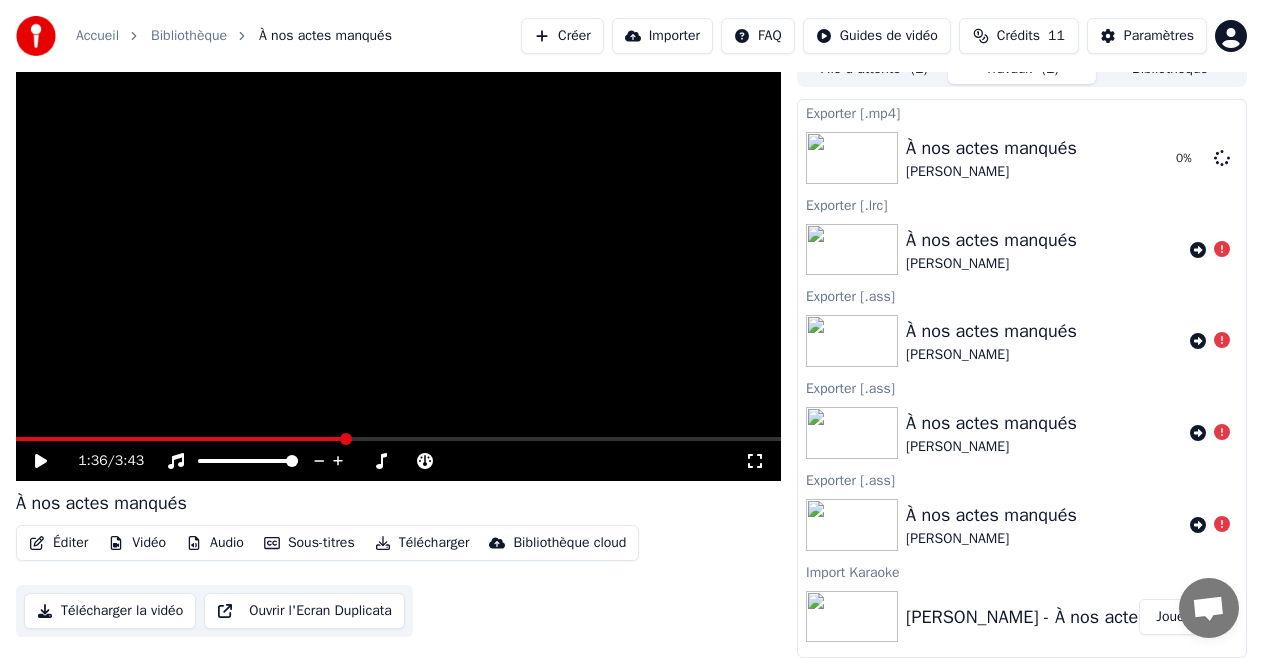 click on "Ouvrir l'Ecran Duplicata" at bounding box center [304, 611] 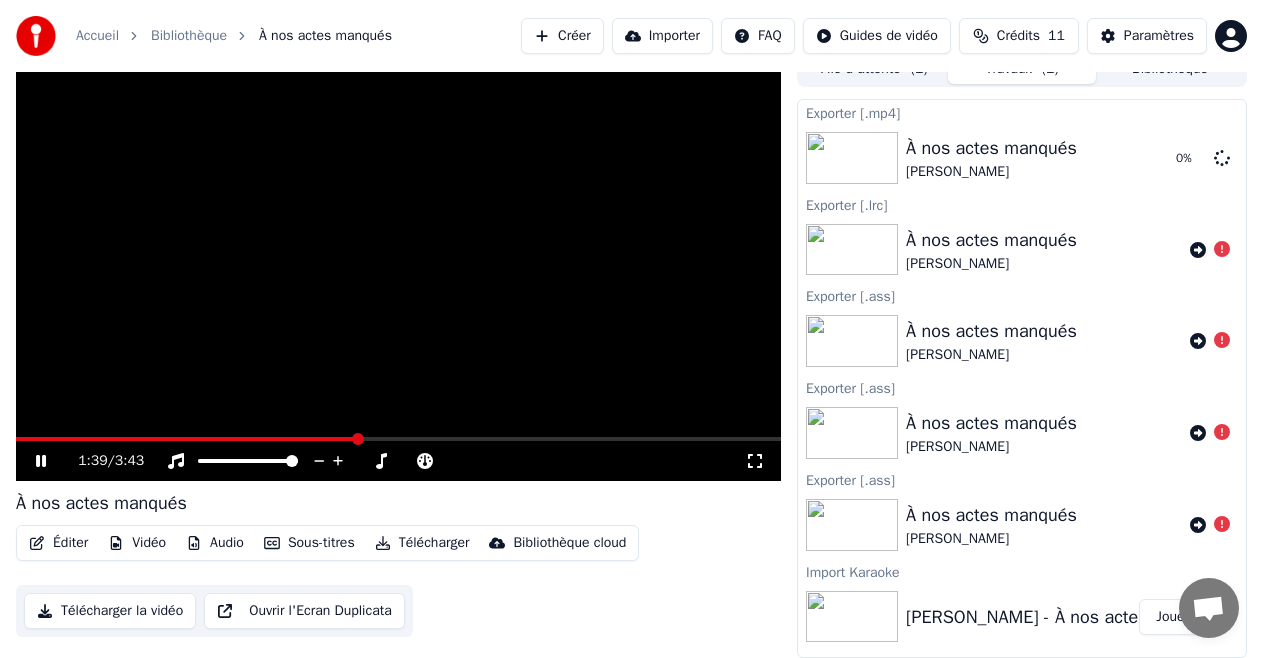 click on "Importer" at bounding box center (662, 36) 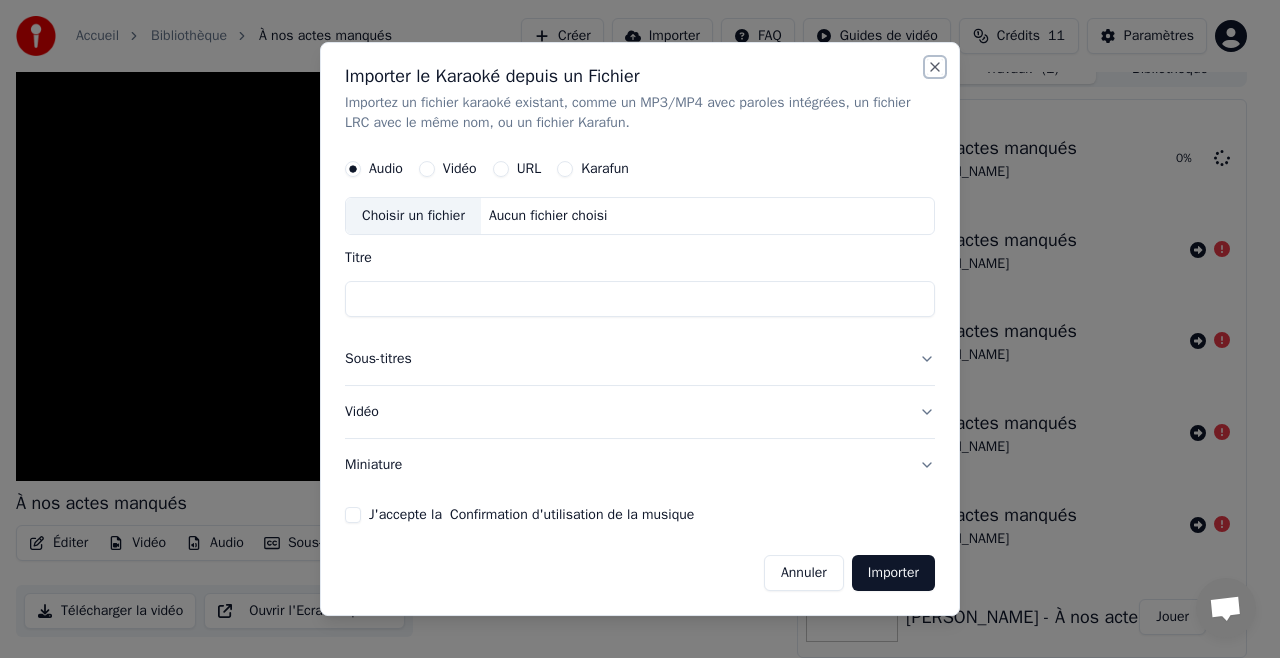 click on "Close" at bounding box center (935, 67) 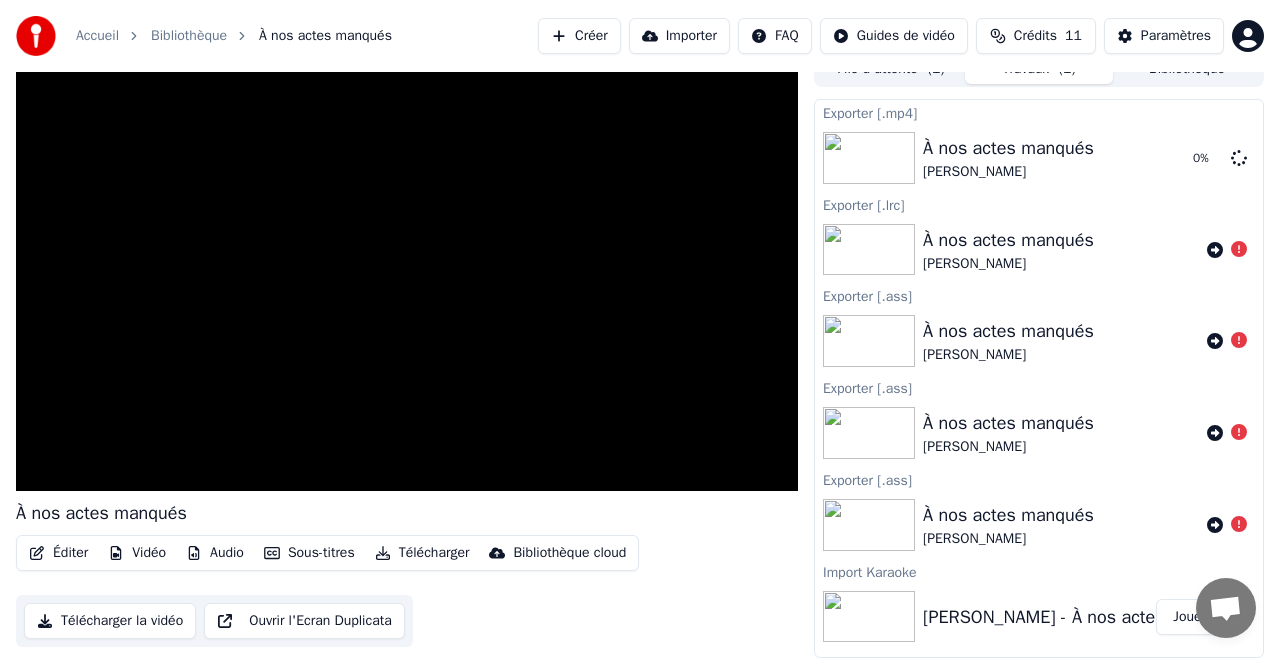 click on "Accueil Bibliothèque À nos actes manqués Créer Importer FAQ Guides de vidéo Crédits 11 Paramètres À nos actes manqués Éditer Vidéo Audio Sous-titres Télécharger Bibliothèque cloud Télécharger la vidéo Ouvrir l'Ecran Duplicata File d'attente ( 1 ) Travaux ( 1 ) Bibliothèque Exporter [.mp4] À nos actes manqués M. Pokora 0 % Exporter [.lrc] À nos actes manqués M. Pokora Exporter [.ass] À nos actes manqués M. Pokora Exporter [.ass] À nos actes manqués M. Pokora Exporter [.ass] À nos actes manqués M. Pokora Import Karaoke M. Pokora - À nos actes manqués (Instrumentale Officielle) Jouer Messages Adam Des questions ? Discutons ! Support absent Réseau hors-ligne. Reconnexion... Aucun message ne peut être échangé pour le moment. Youka Desktop Bonjour ! Comment puis-je vous aider ?  Envoyer un fichier Insérer un emoji Envoyer un fichier Message audio We run on Crisp" at bounding box center [640, 308] 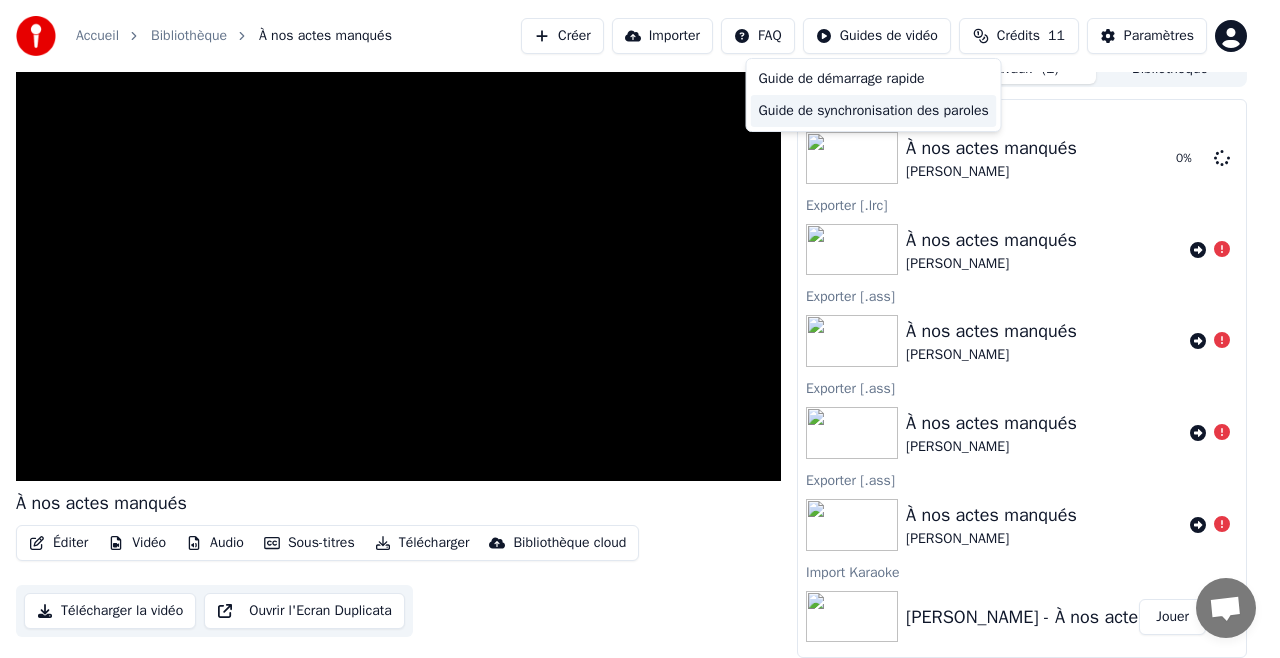 click on "Guide de synchronisation des paroles" at bounding box center (874, 111) 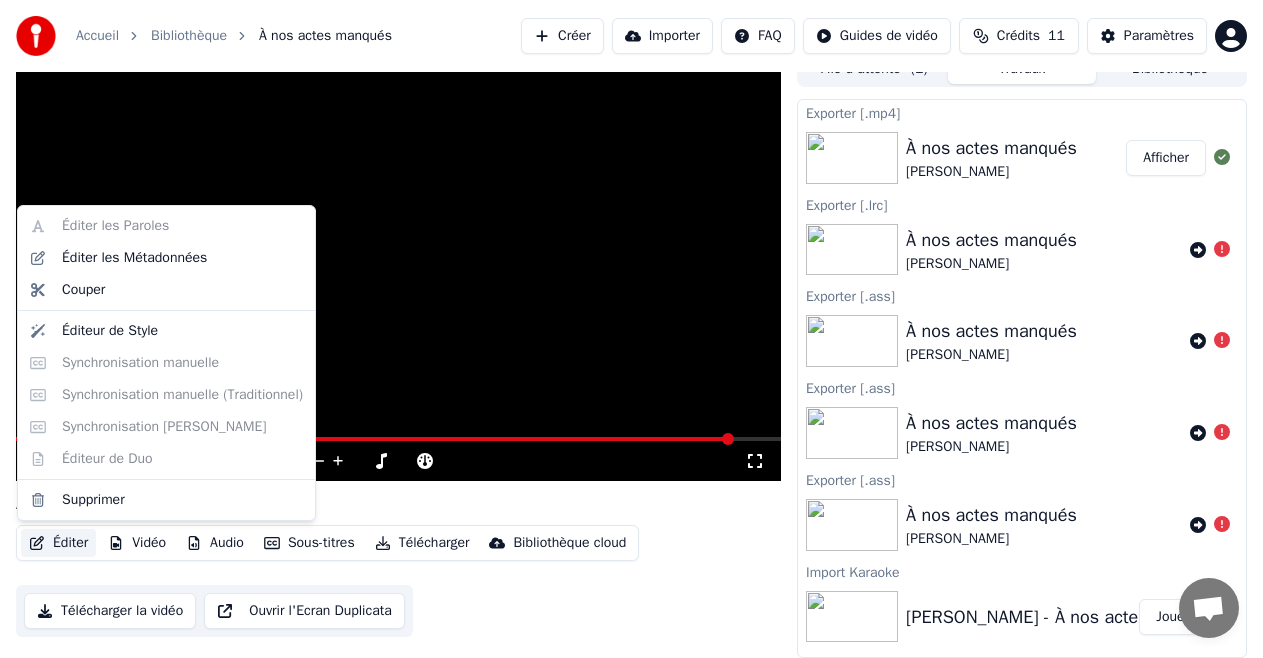 click 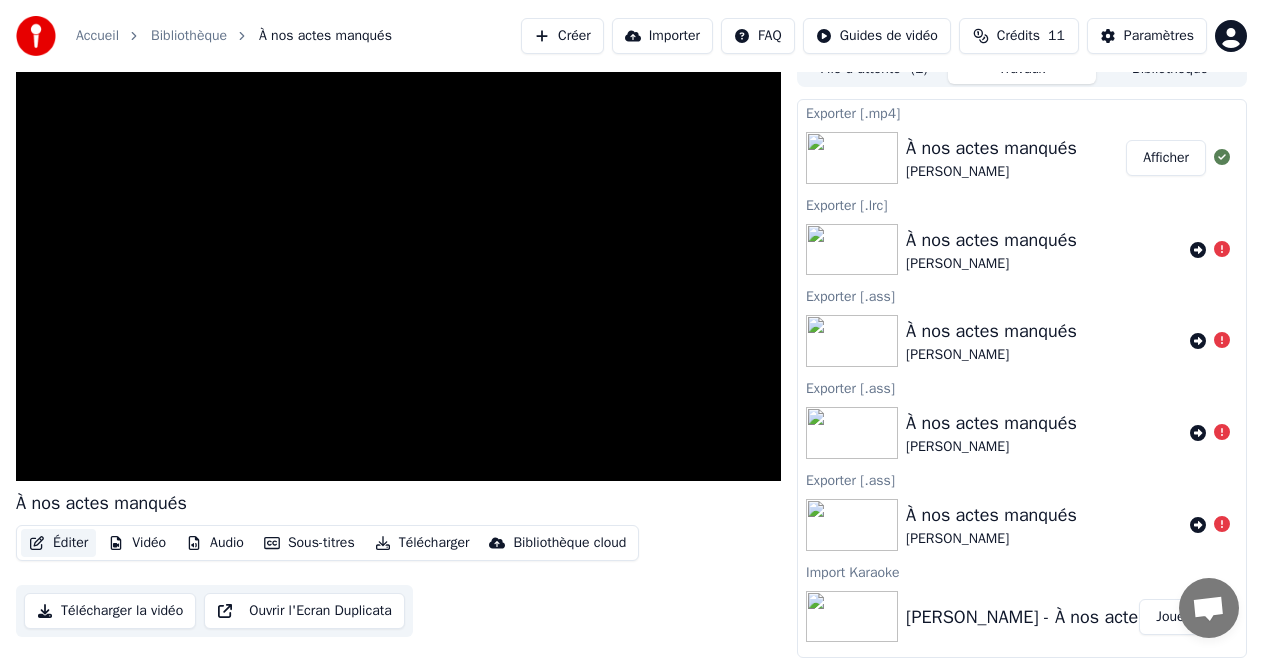 click 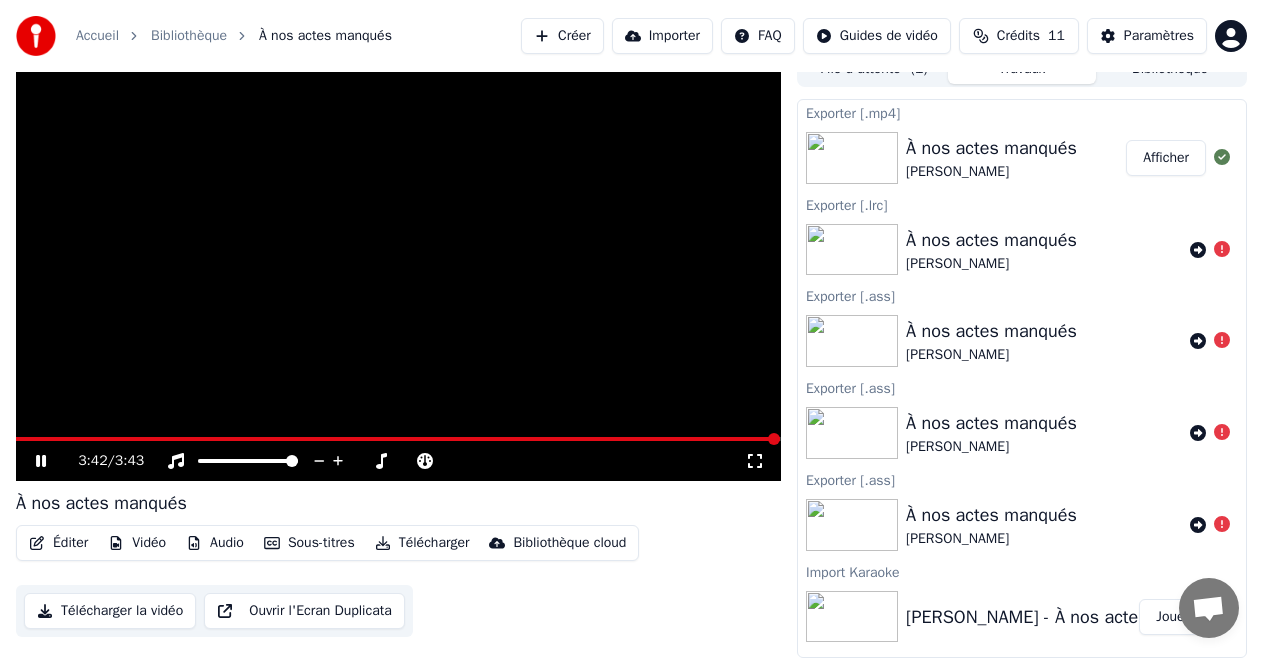 click on "Créer" at bounding box center [562, 36] 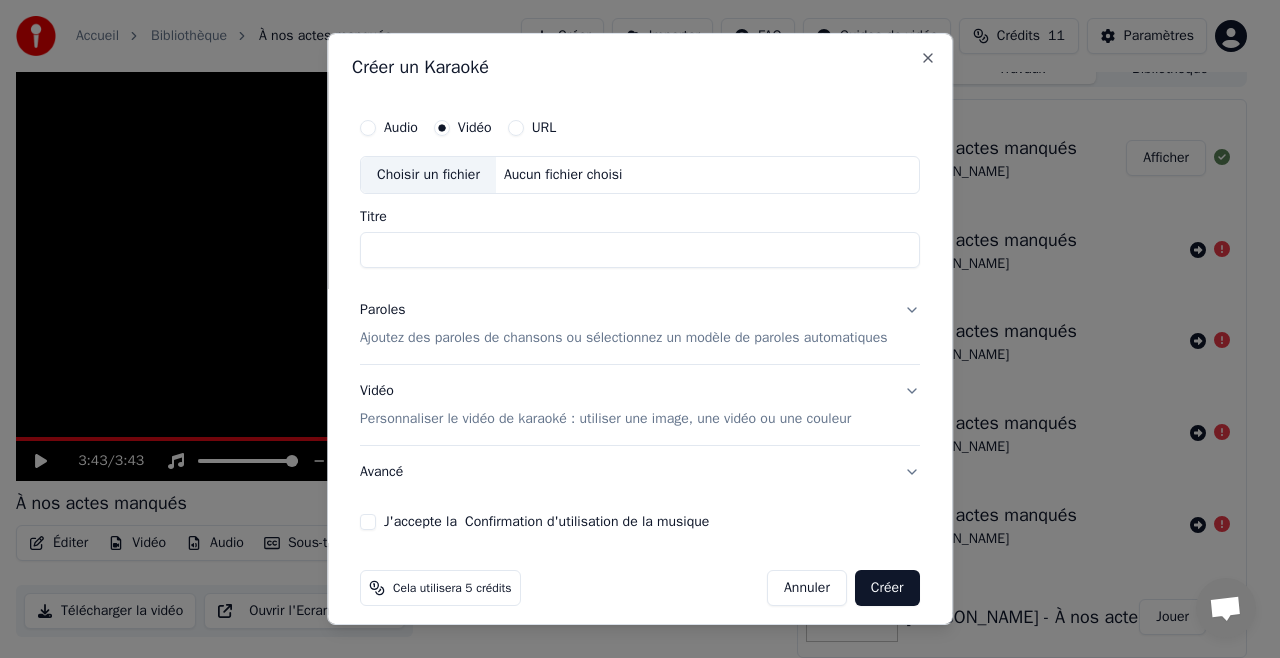 click on "Titre" at bounding box center (640, 250) 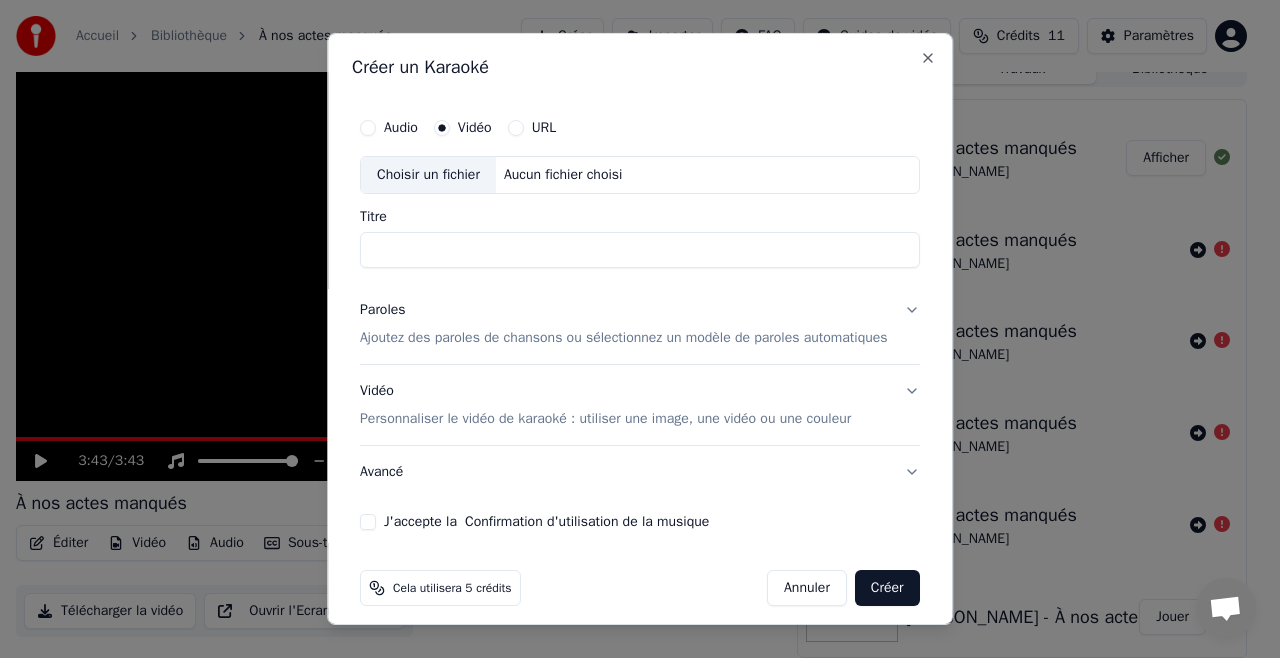 click on "Choisir un fichier" at bounding box center (428, 175) 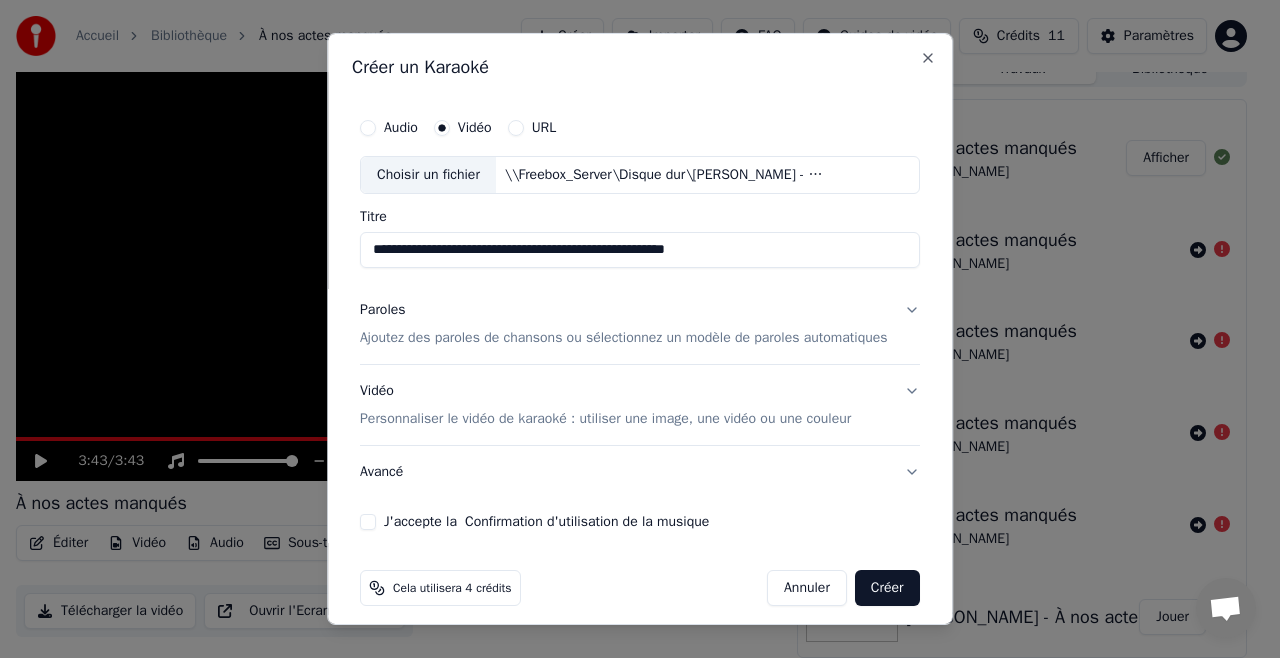 type on "**********" 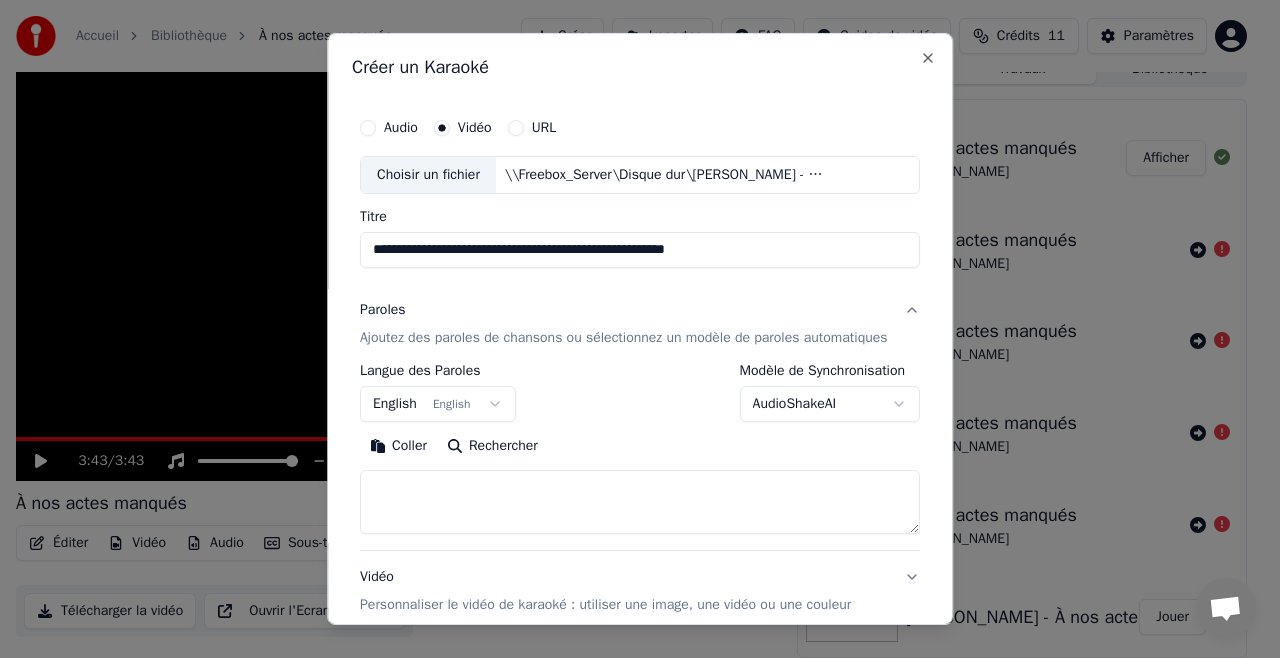click at bounding box center [640, 502] 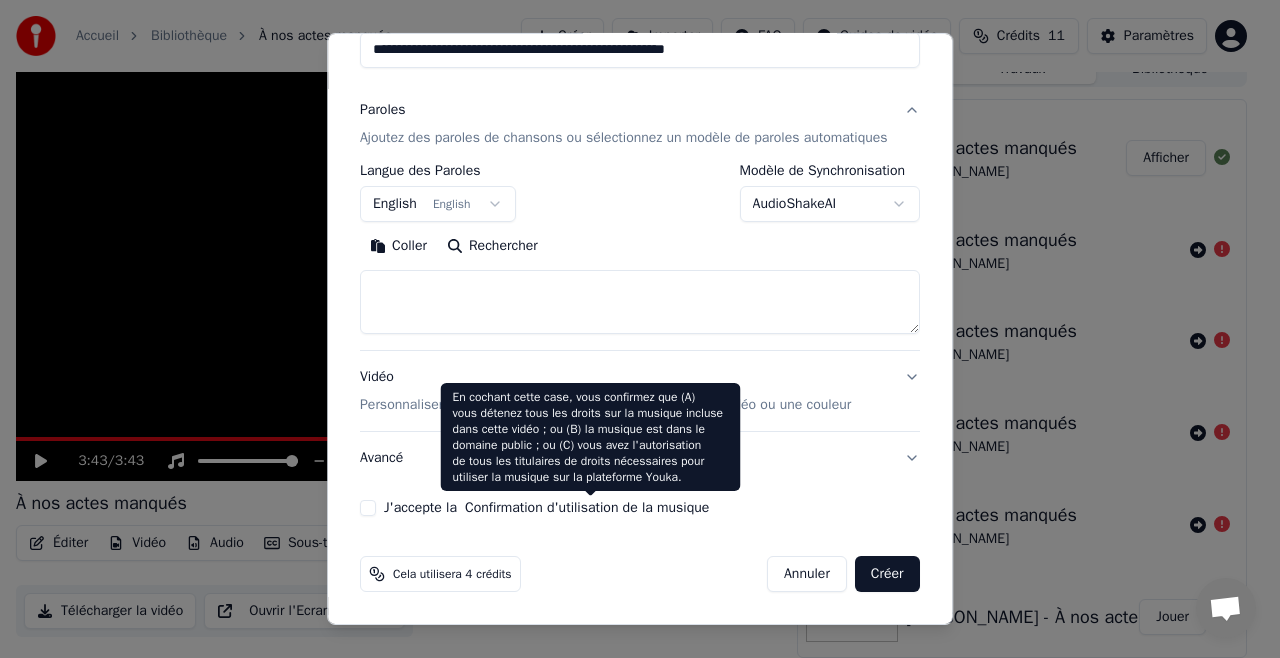 scroll, scrollTop: 86, scrollLeft: 0, axis: vertical 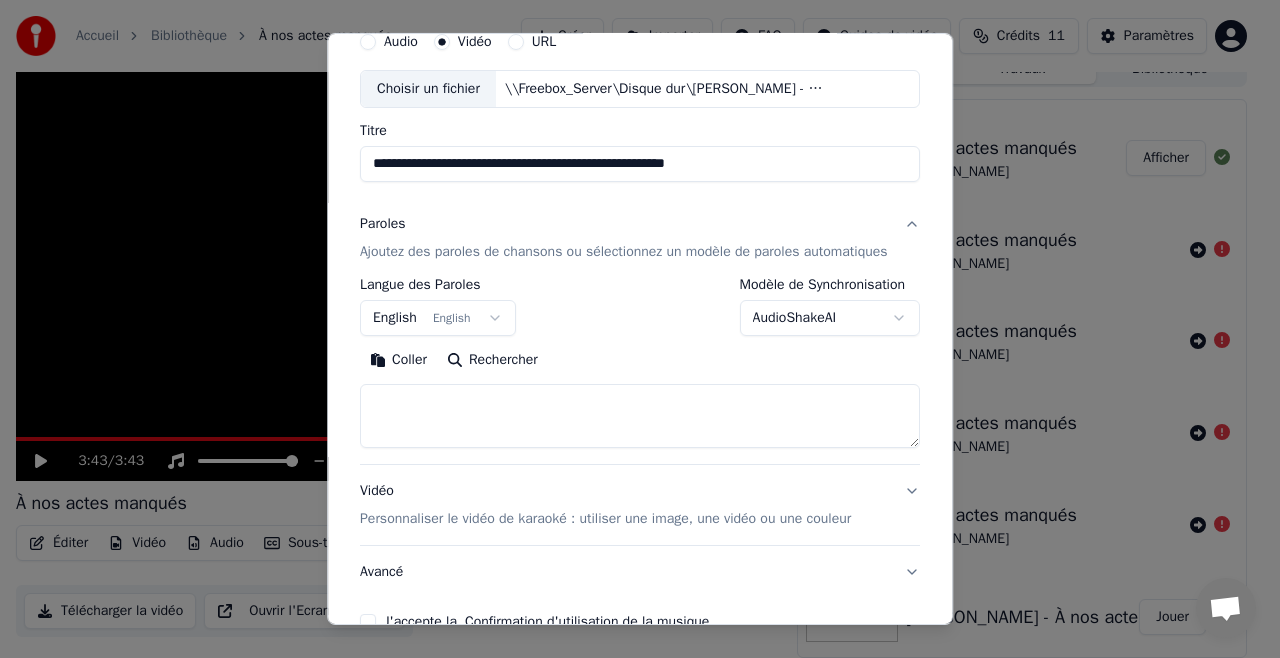 click at bounding box center (640, 416) 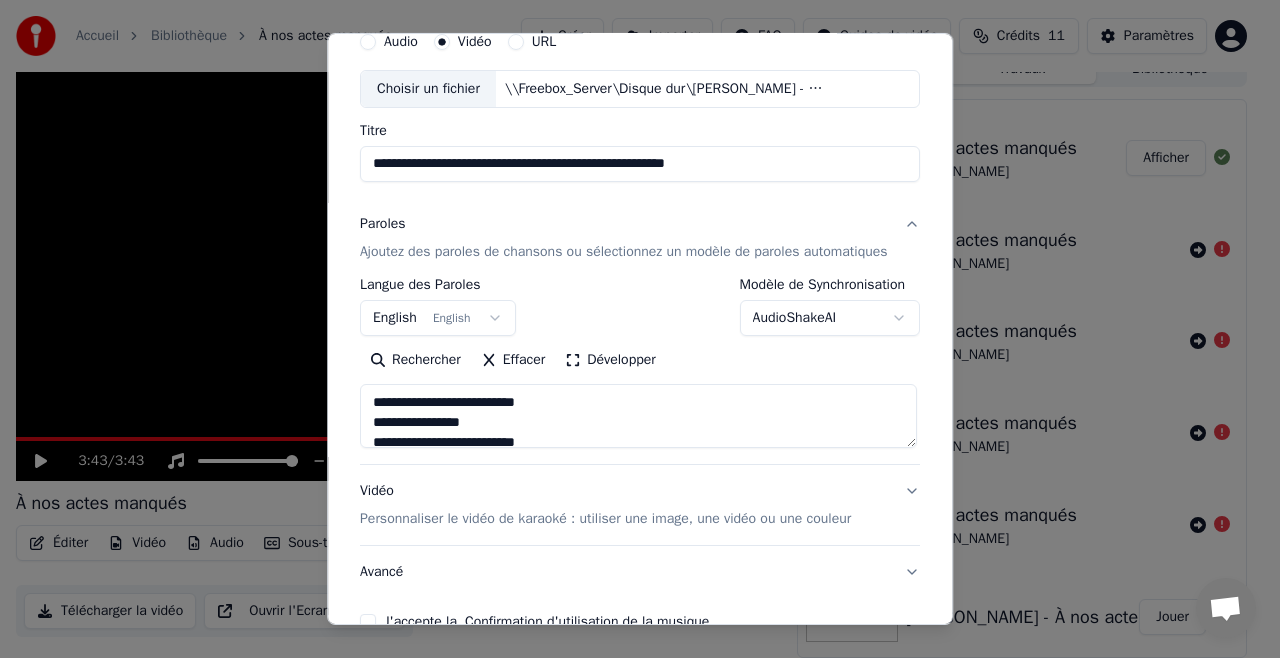 scroll, scrollTop: 1164, scrollLeft: 0, axis: vertical 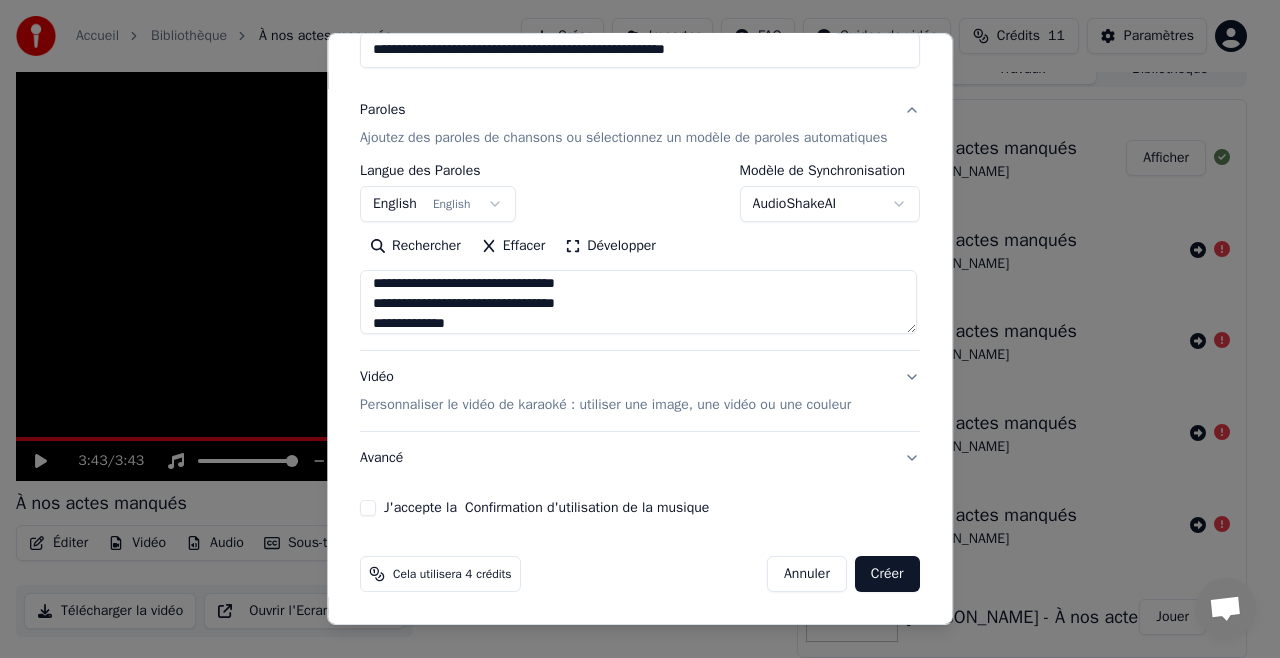 type on "**********" 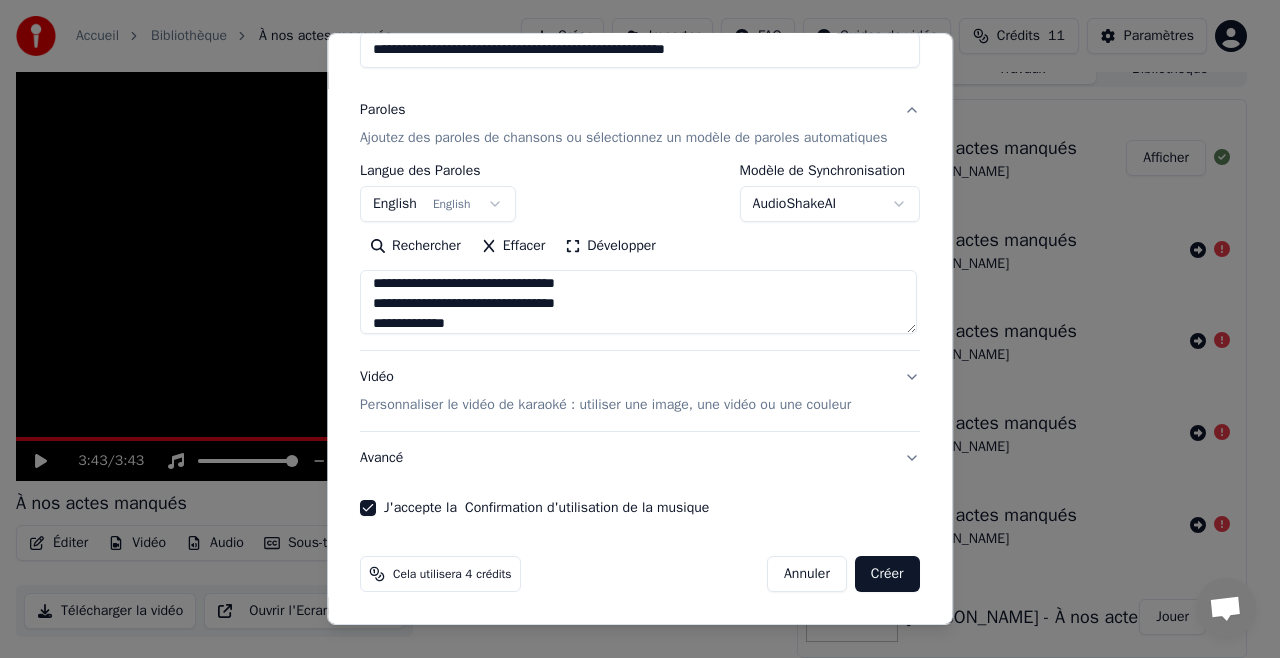 click on "Créer" at bounding box center [887, 574] 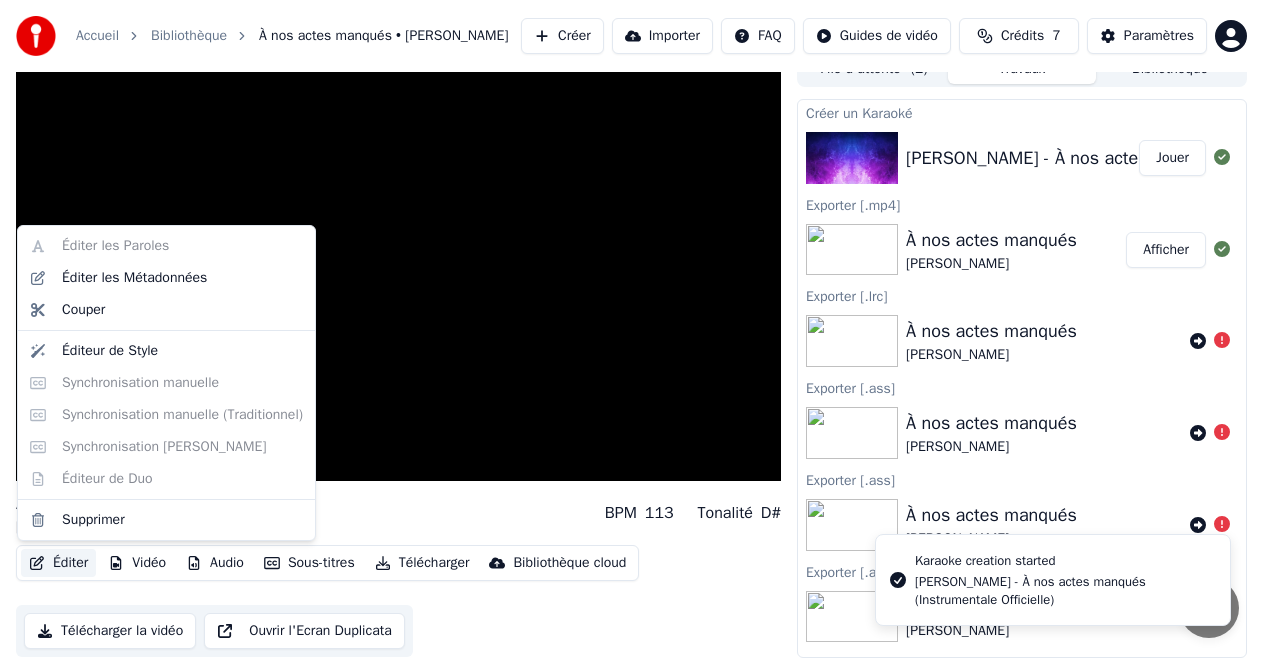 click on "Éditer" at bounding box center [58, 563] 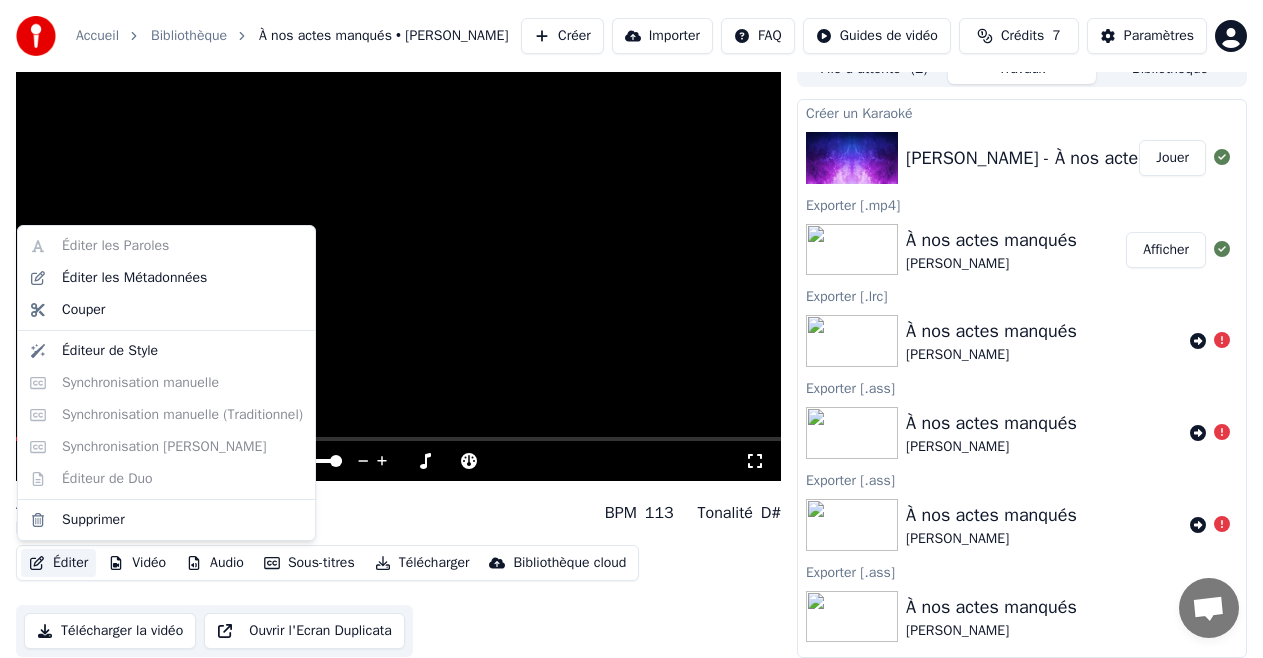 click on "Éditer les Paroles Éditer les Métadonnées Couper Éditeur de Style Synchronisation manuelle Synchronisation manuelle (Traditionnel) Synchronisation [PERSON_NAME] Éditeur de Duo Supprimer" at bounding box center [166, 383] 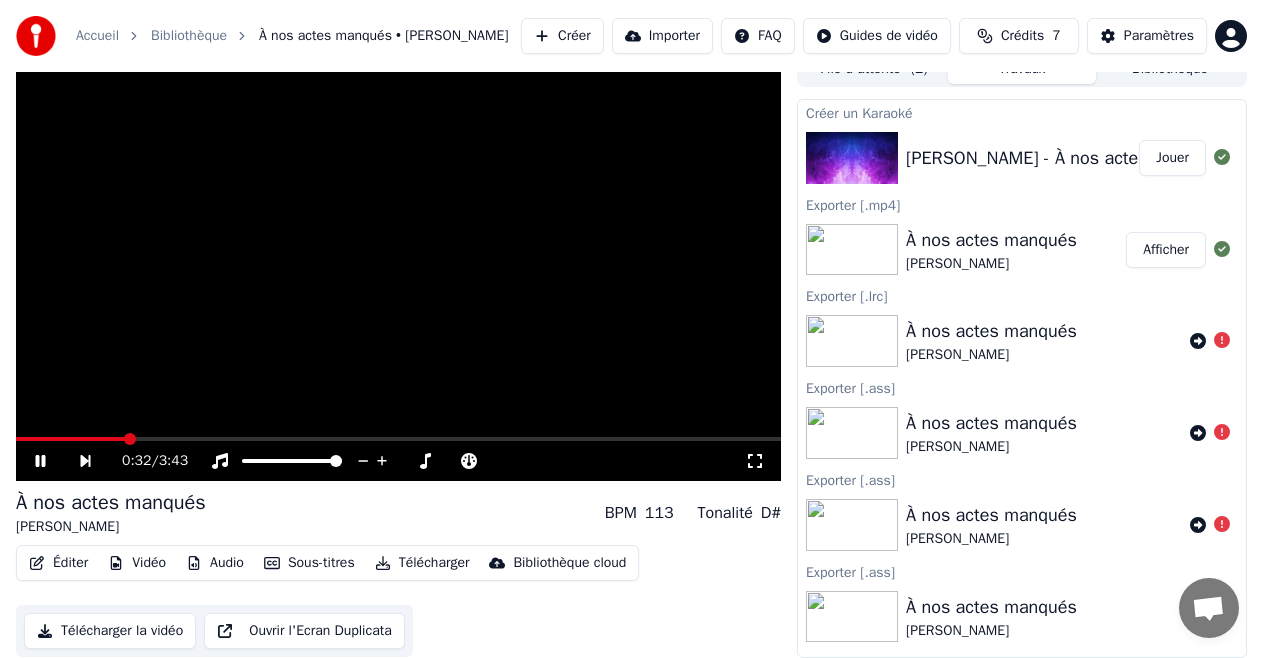 click on "Éditer Vidéo Audio Sous-titres Télécharger Bibliothèque cloud Télécharger la vidéo Ouvrir l'Ecran Duplicata" at bounding box center (398, 601) 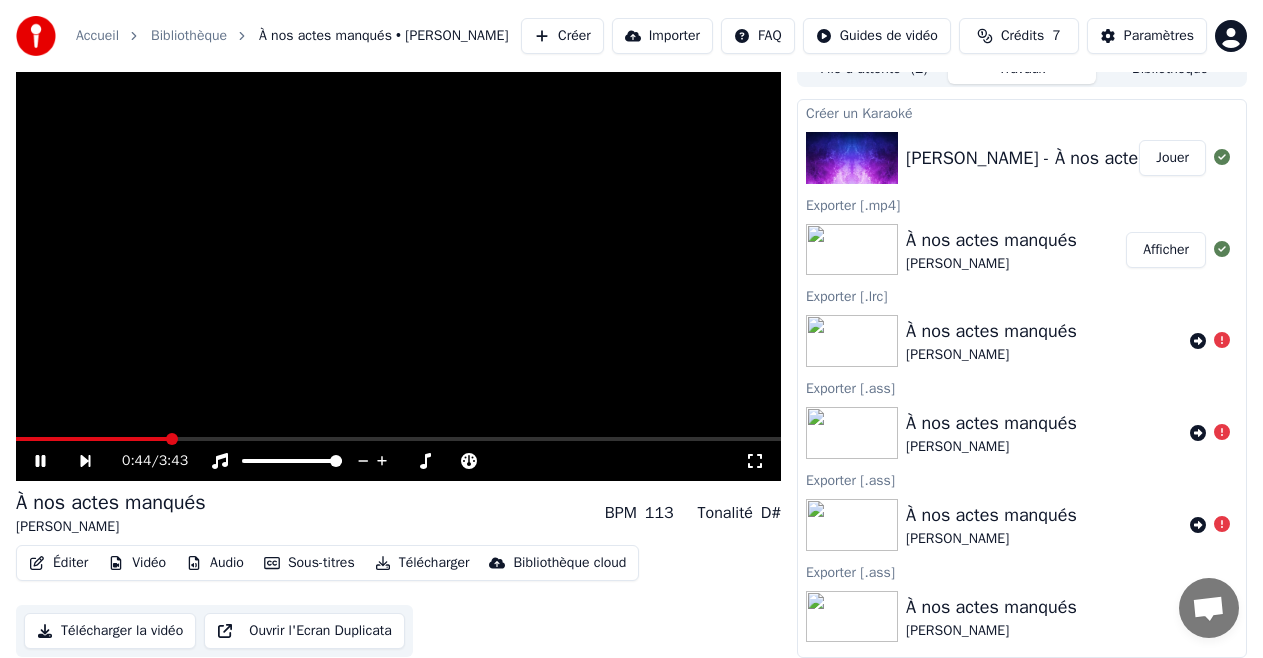 click on "Jouer" at bounding box center (1172, 158) 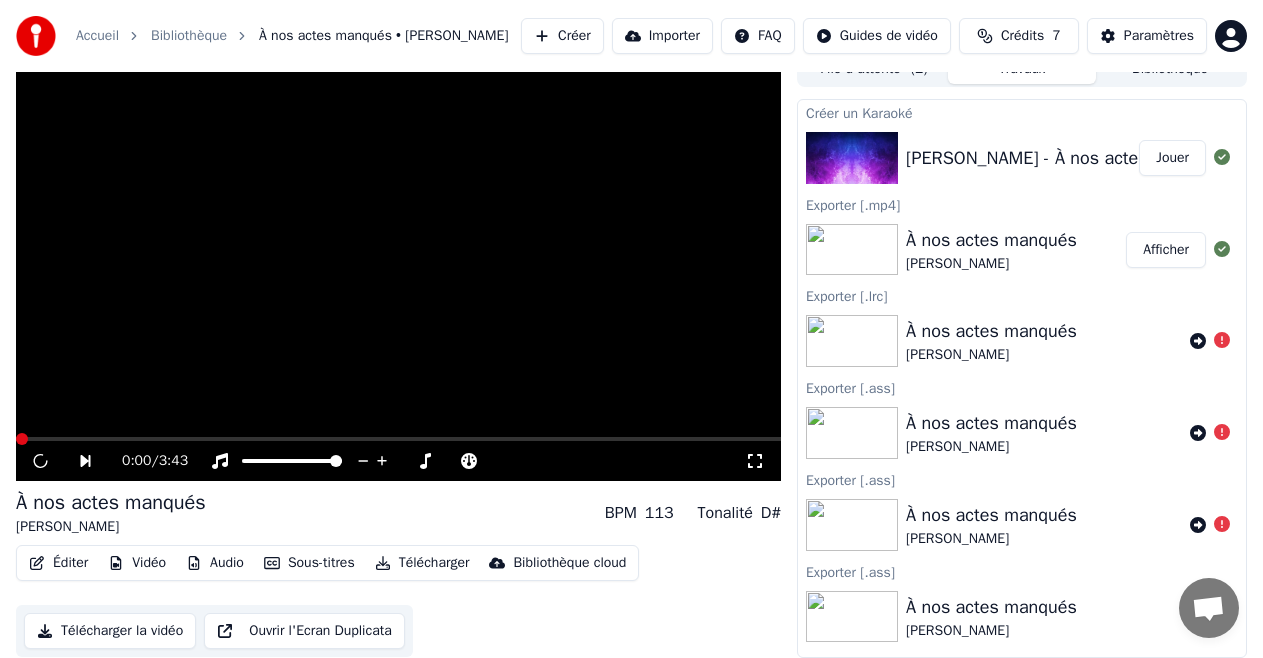 click at bounding box center (398, 266) 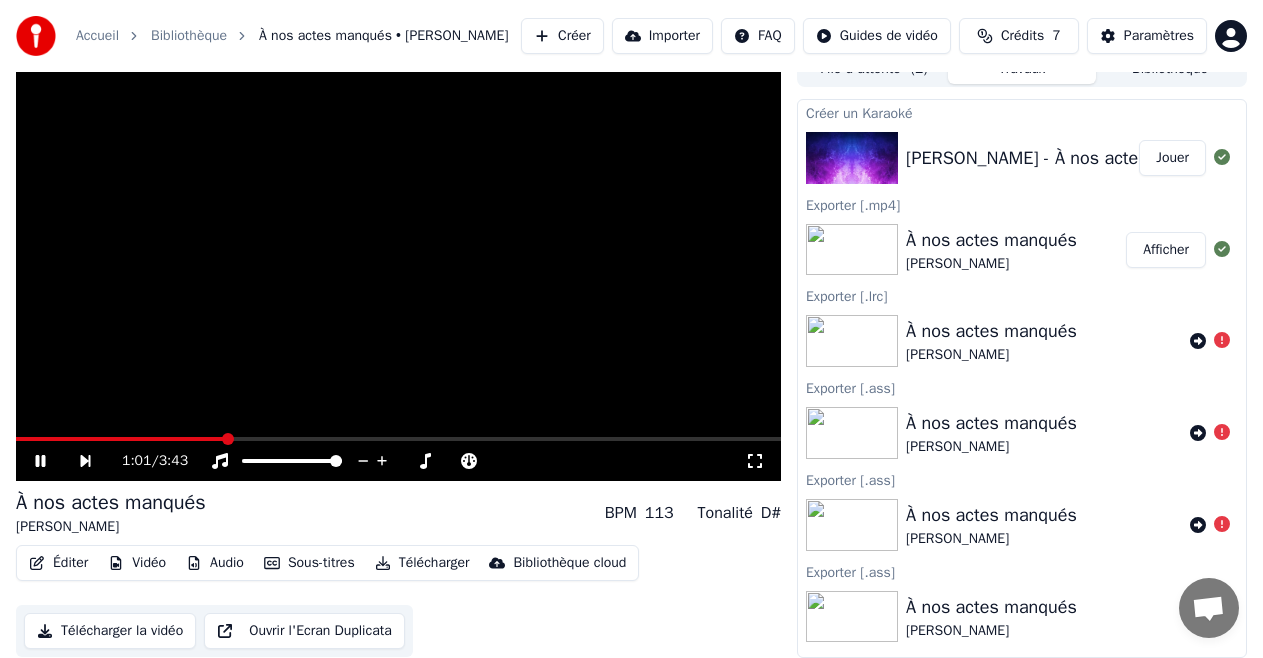 click at bounding box center [228, 439] 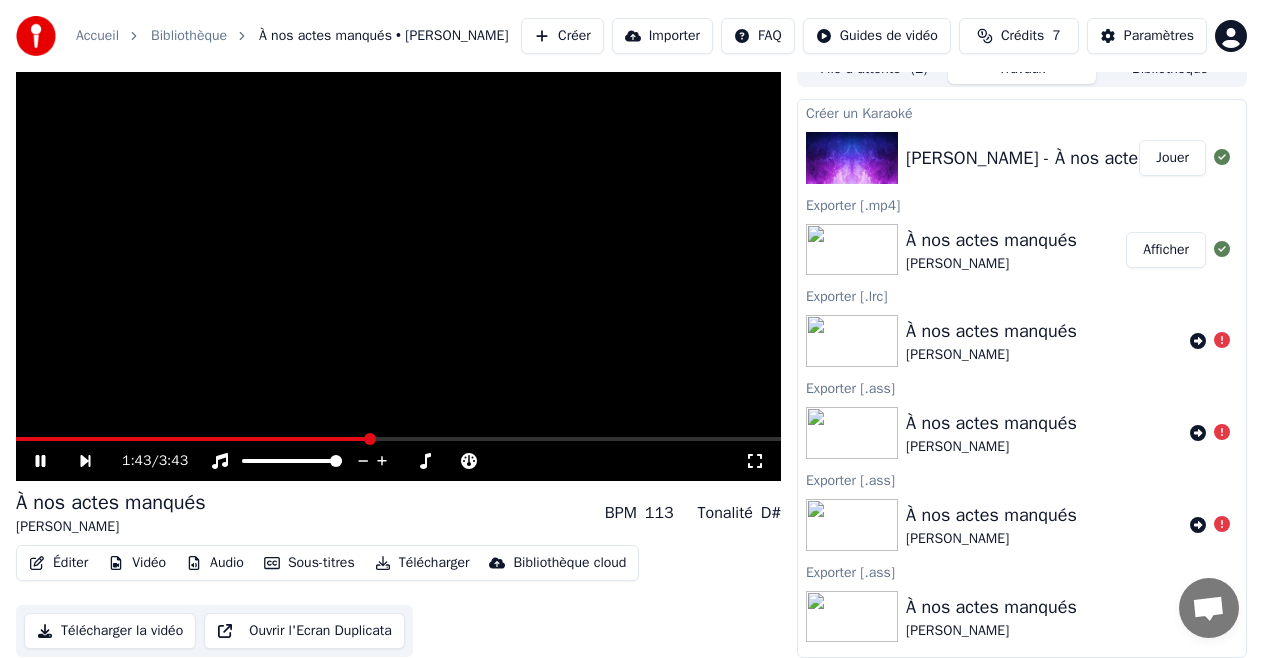 click at bounding box center (398, 439) 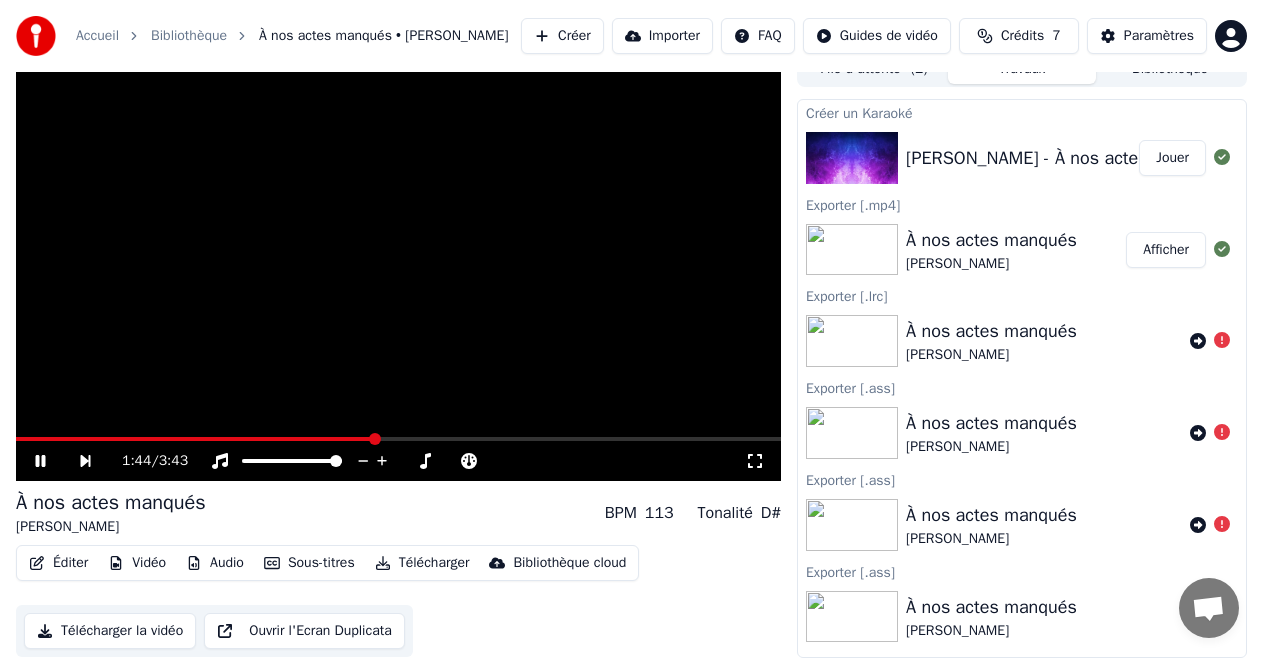 click at bounding box center (398, 266) 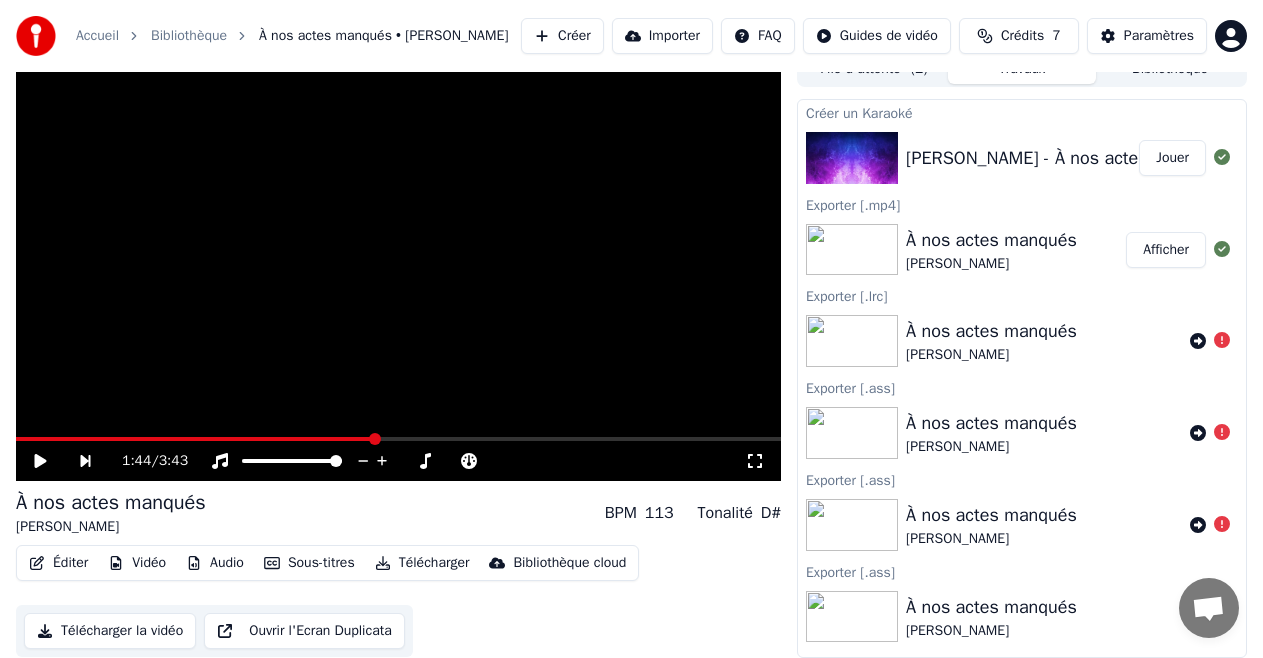 click on "Afficher" at bounding box center (1166, 250) 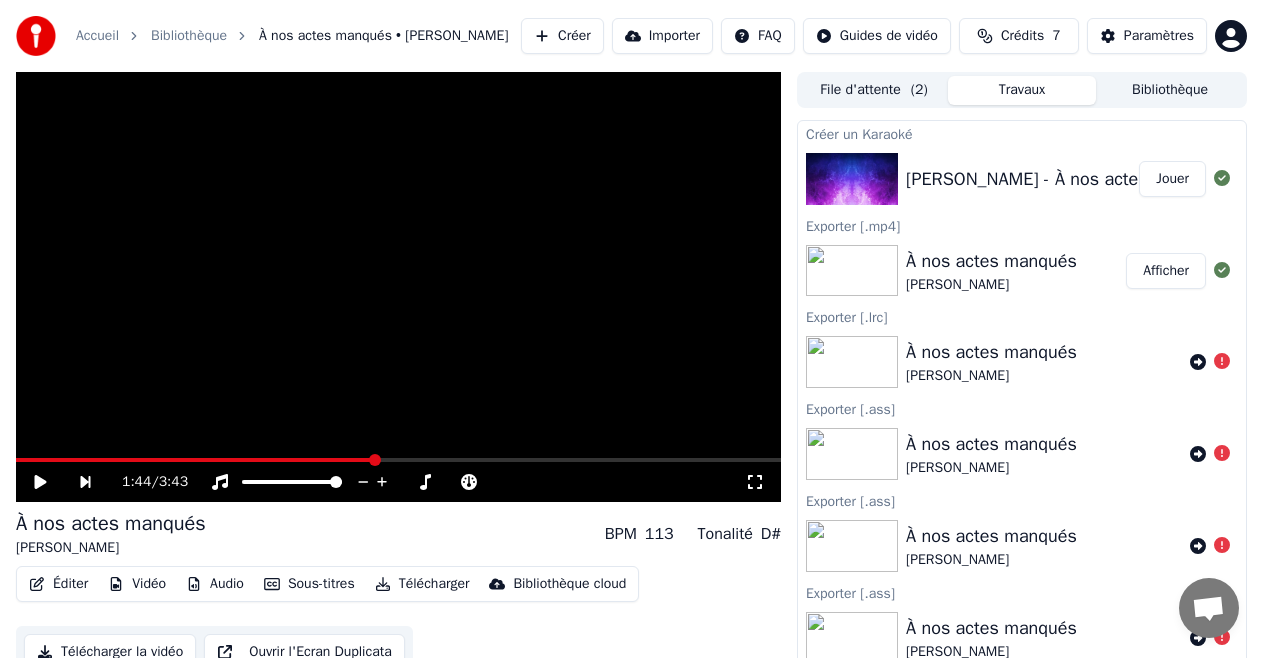 drag, startPoint x: 905, startPoint y: 74, endPoint x: 903, endPoint y: 85, distance: 11.18034 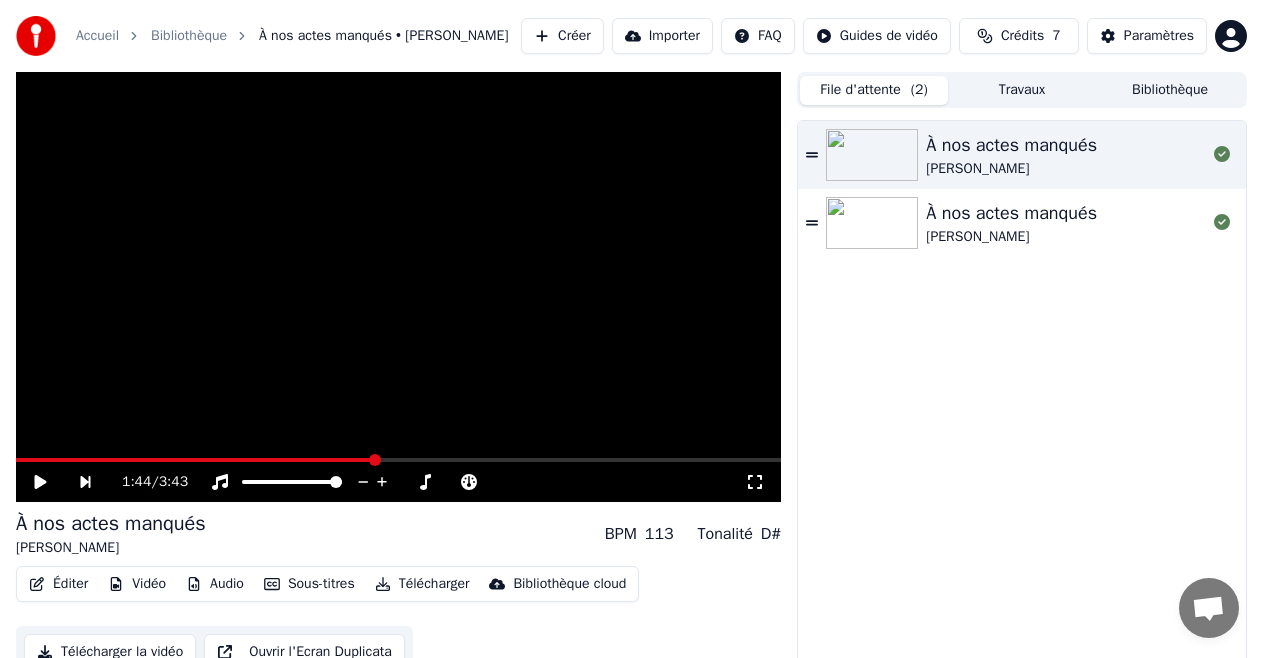click on "File d'attente ( 2 )" at bounding box center [874, 90] 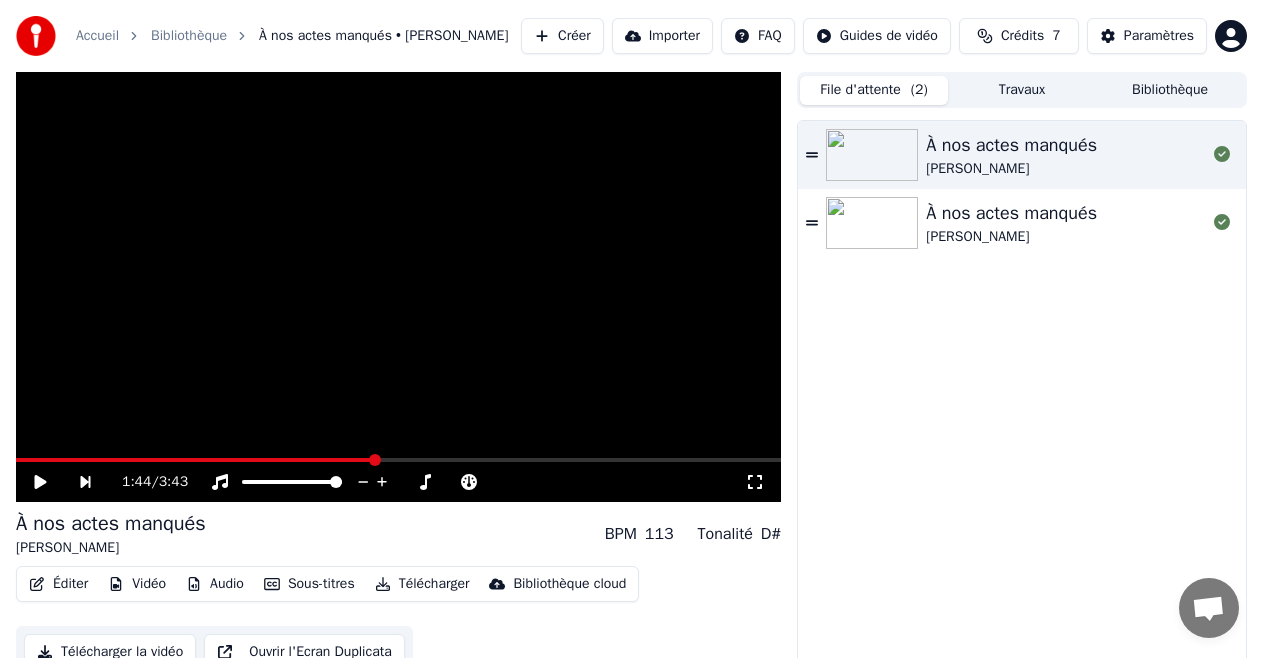 click at bounding box center [872, 155] 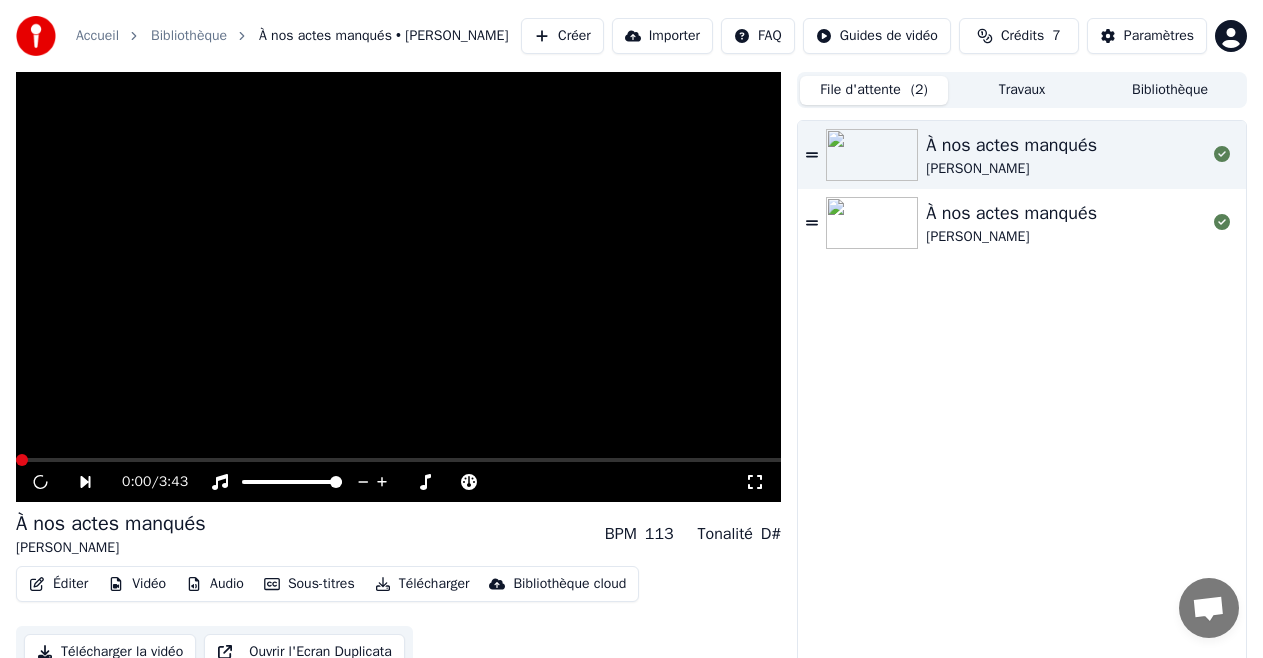 click at bounding box center (398, 287) 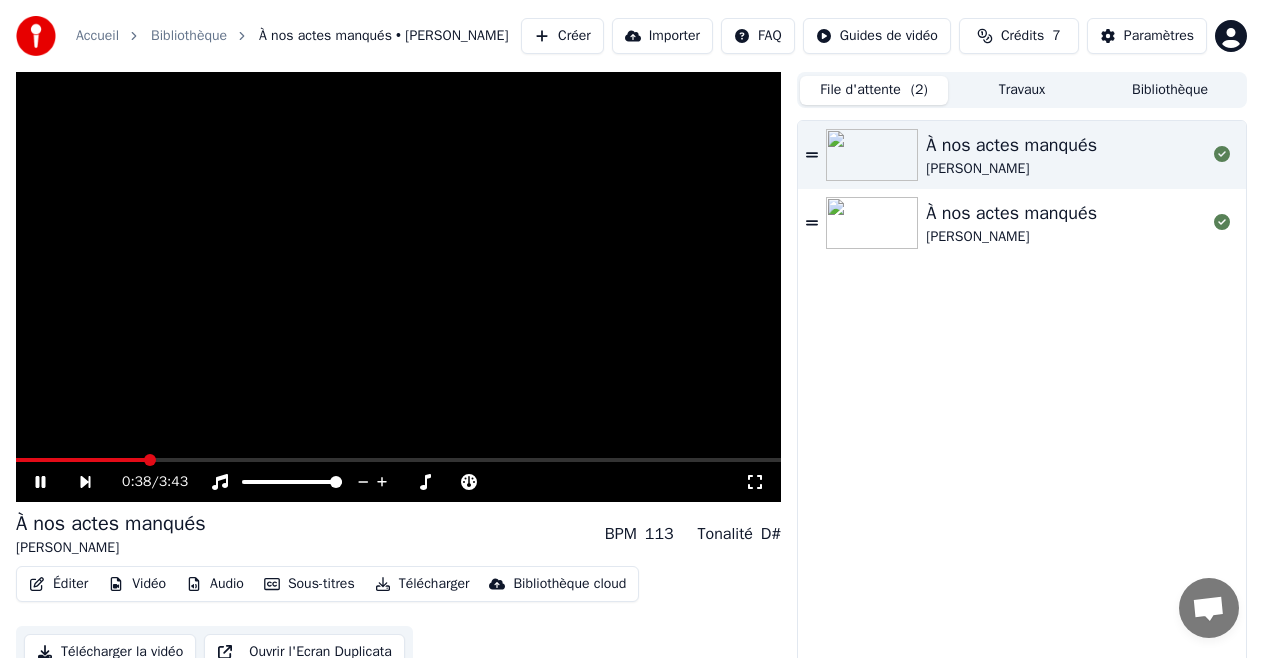 click at bounding box center (398, 460) 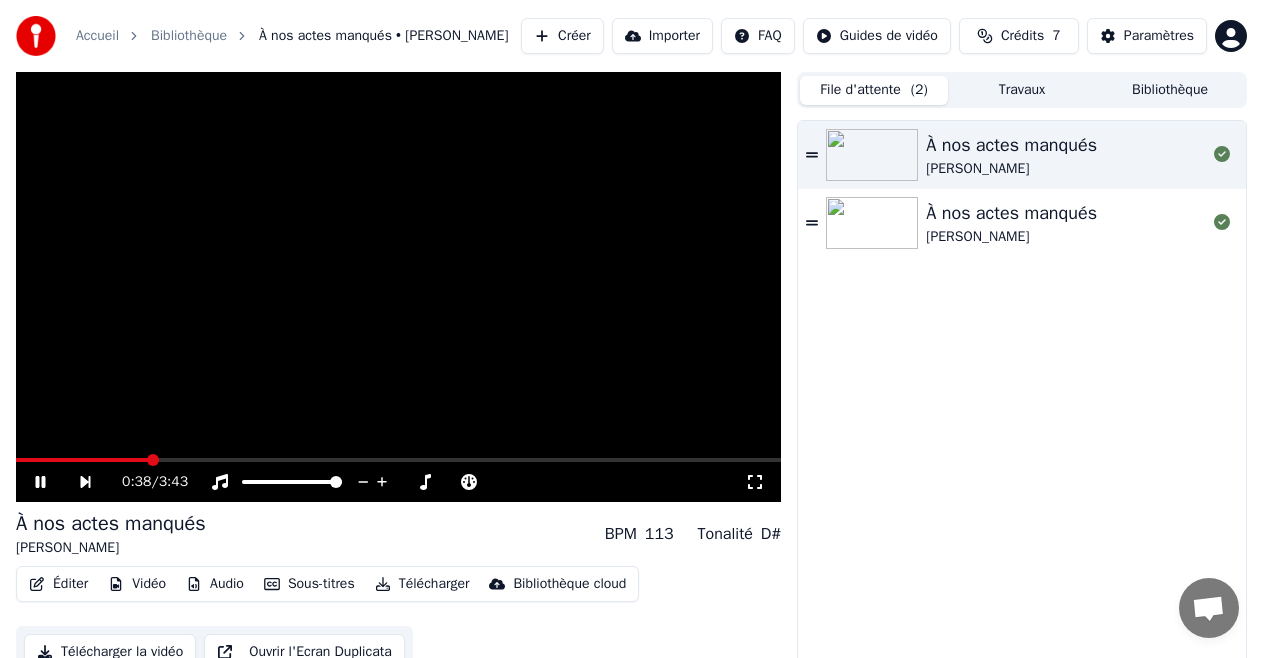 click at bounding box center [872, 223] 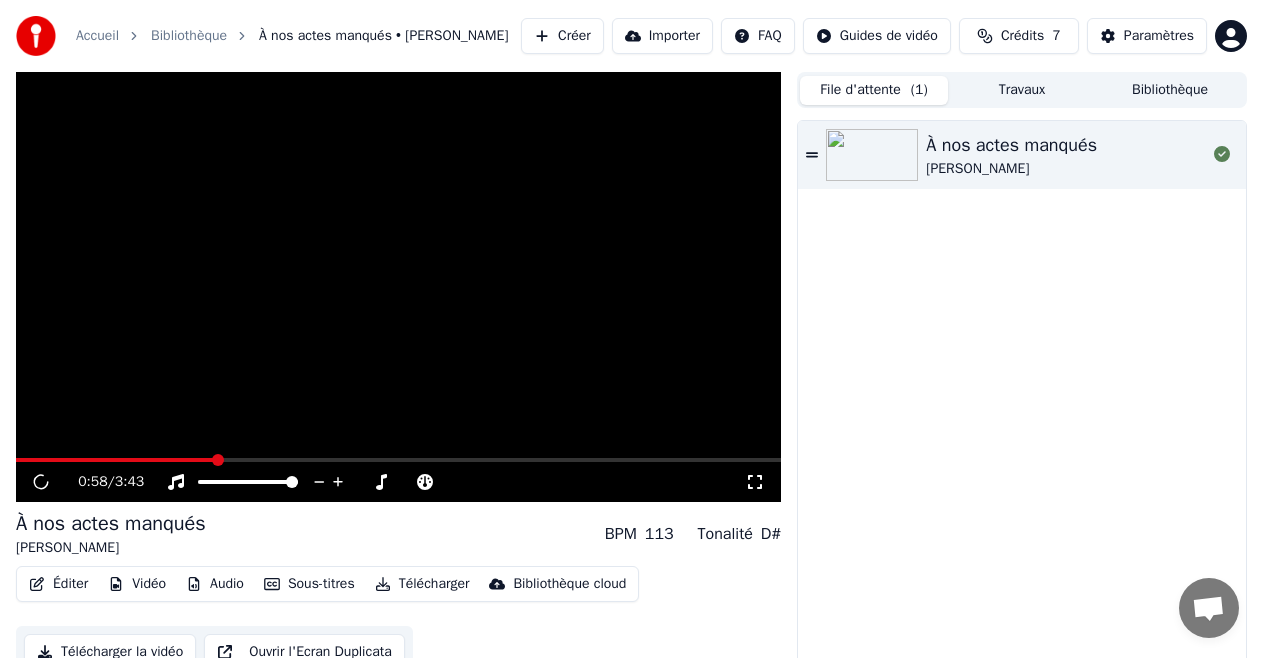 click at bounding box center (398, 460) 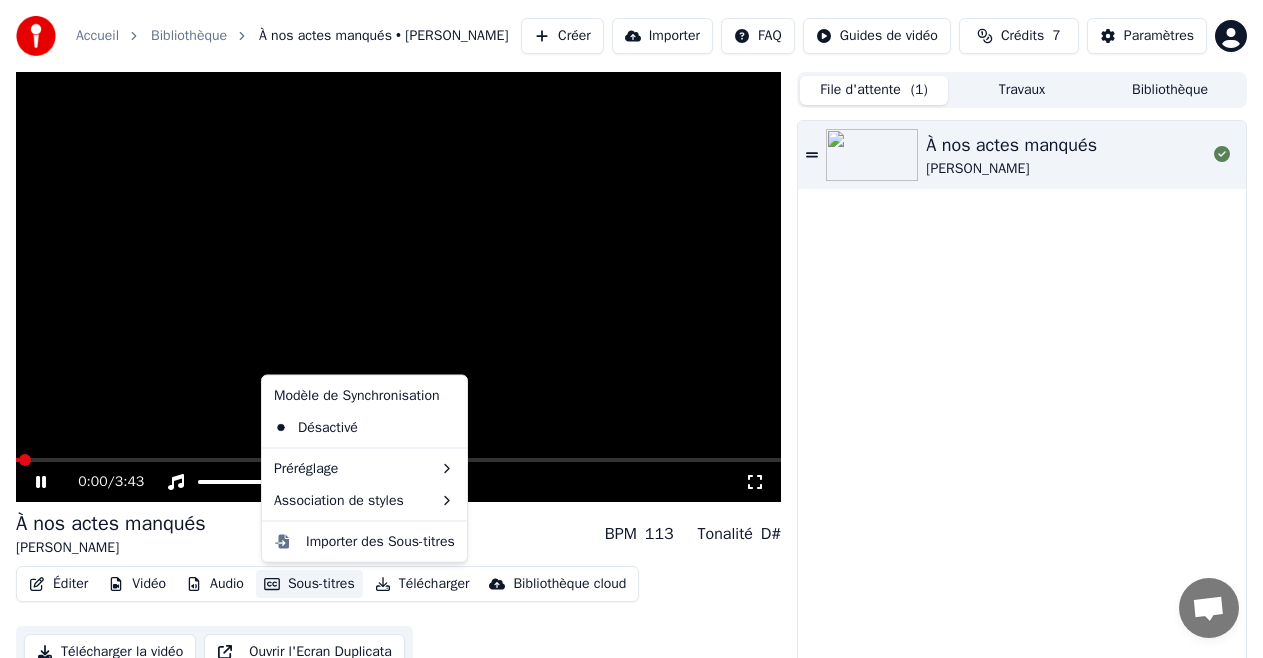 click on "Sous-titres" at bounding box center (309, 584) 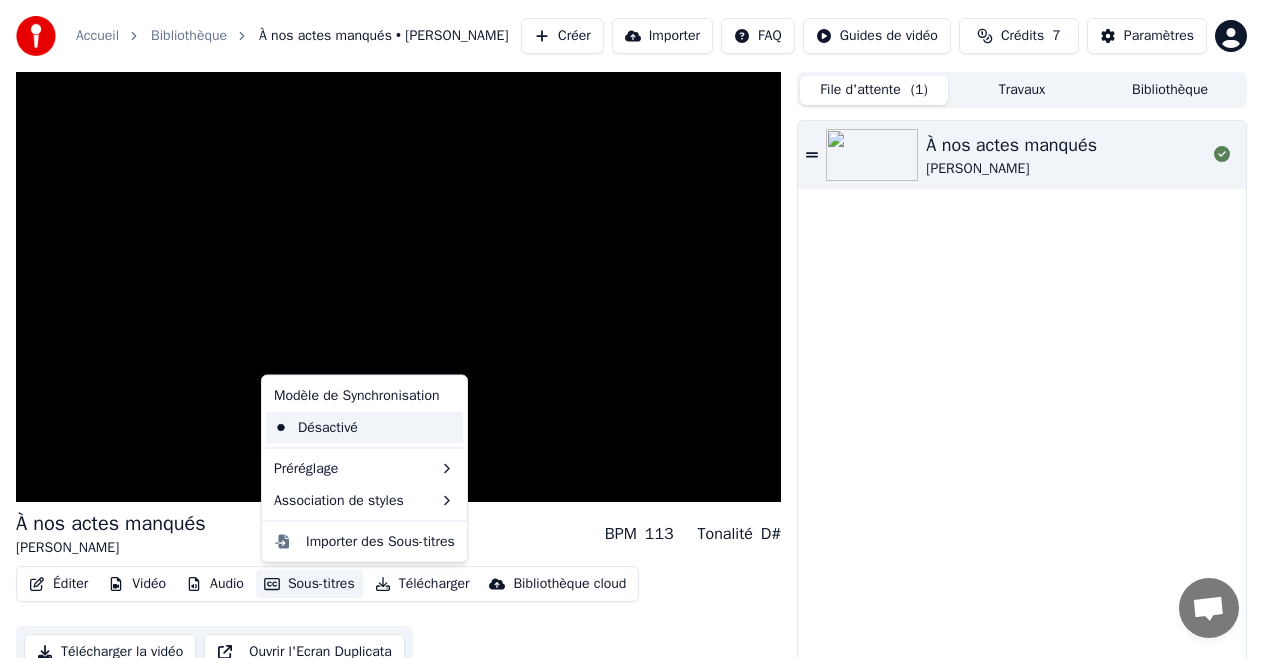 click on "Désactivé" at bounding box center [364, 427] 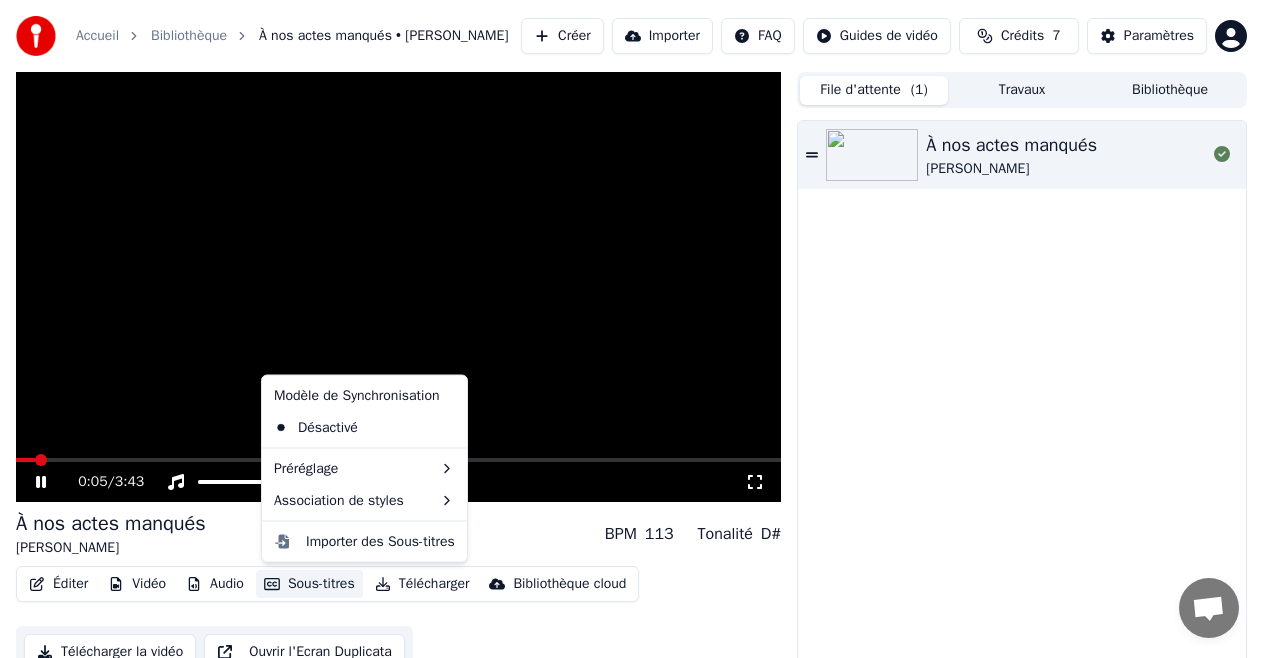 click on "Sous-titres" at bounding box center (309, 584) 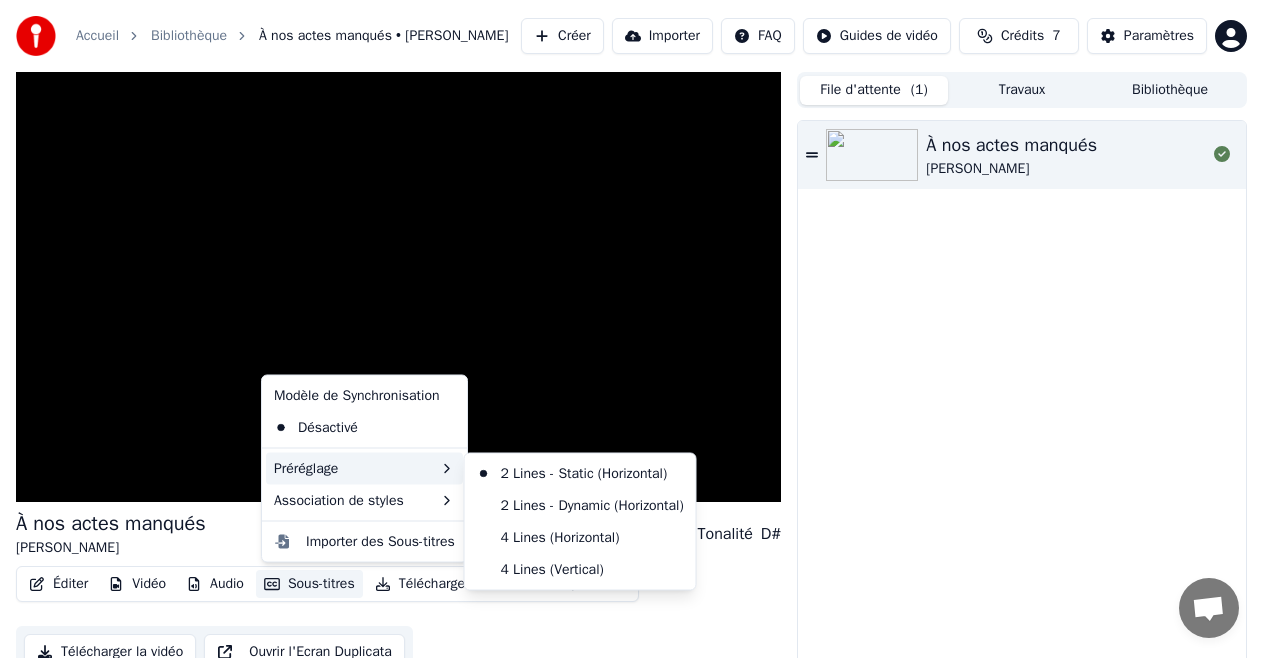 click on "Préréglage" at bounding box center [364, 468] 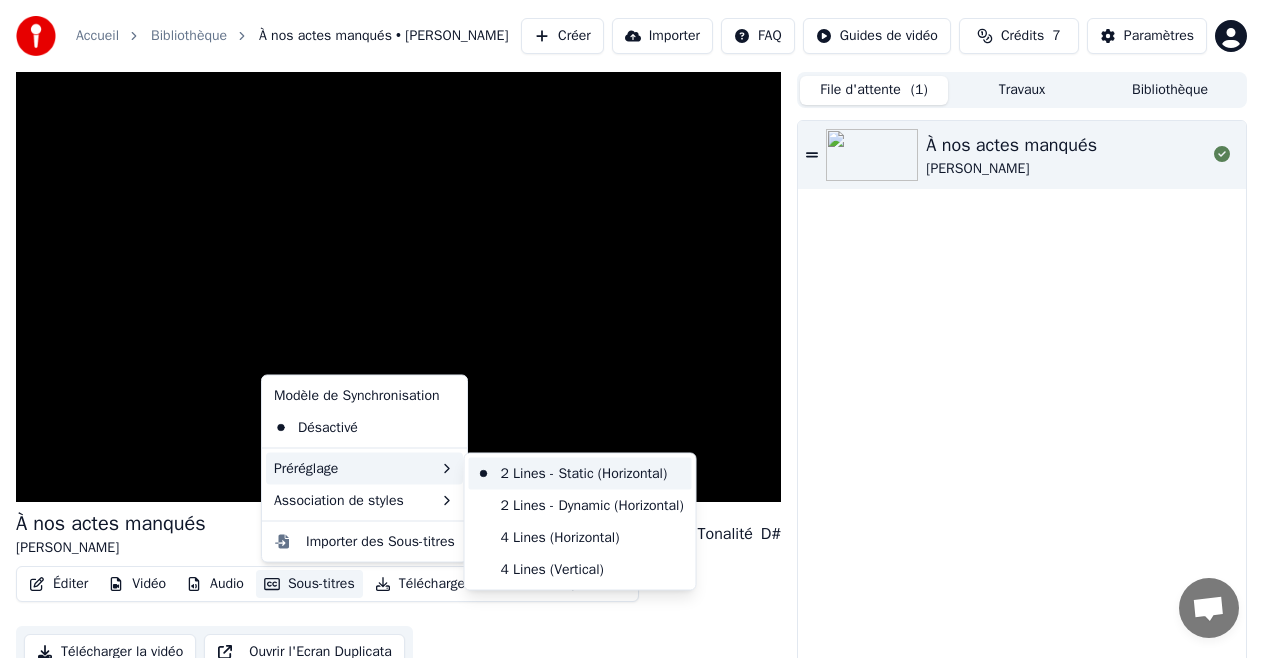 click on "2 Lines - Static (Horizontal)" at bounding box center (580, 474) 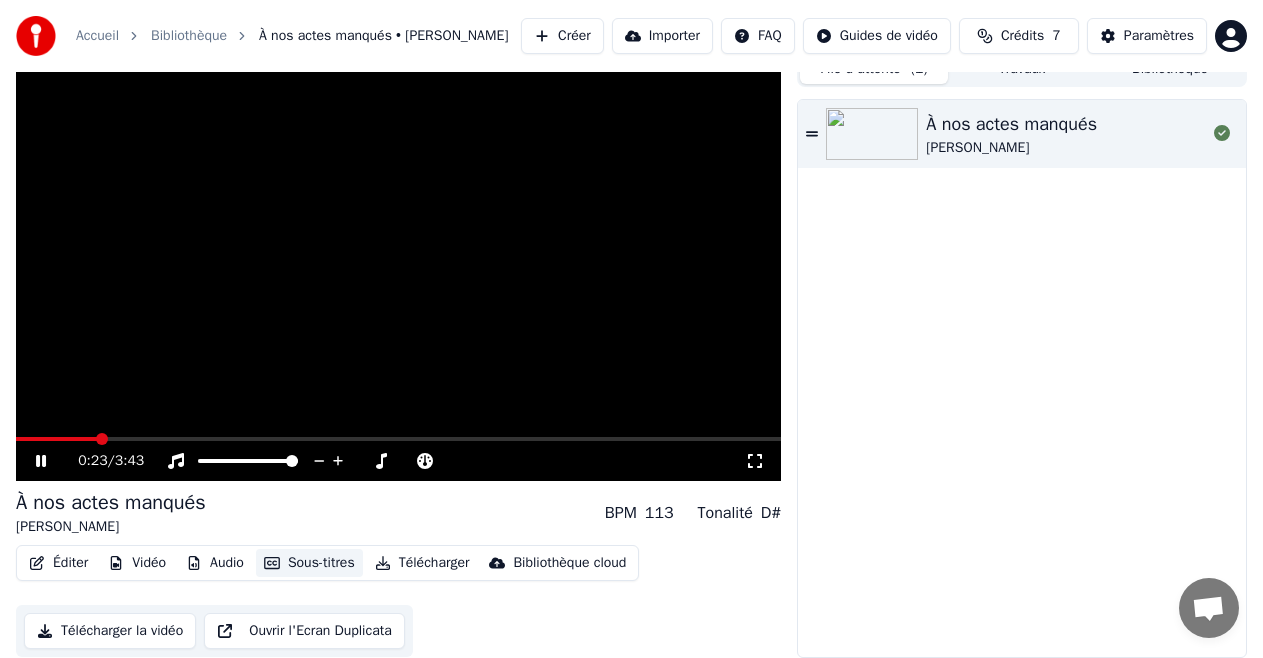 scroll, scrollTop: 0, scrollLeft: 0, axis: both 